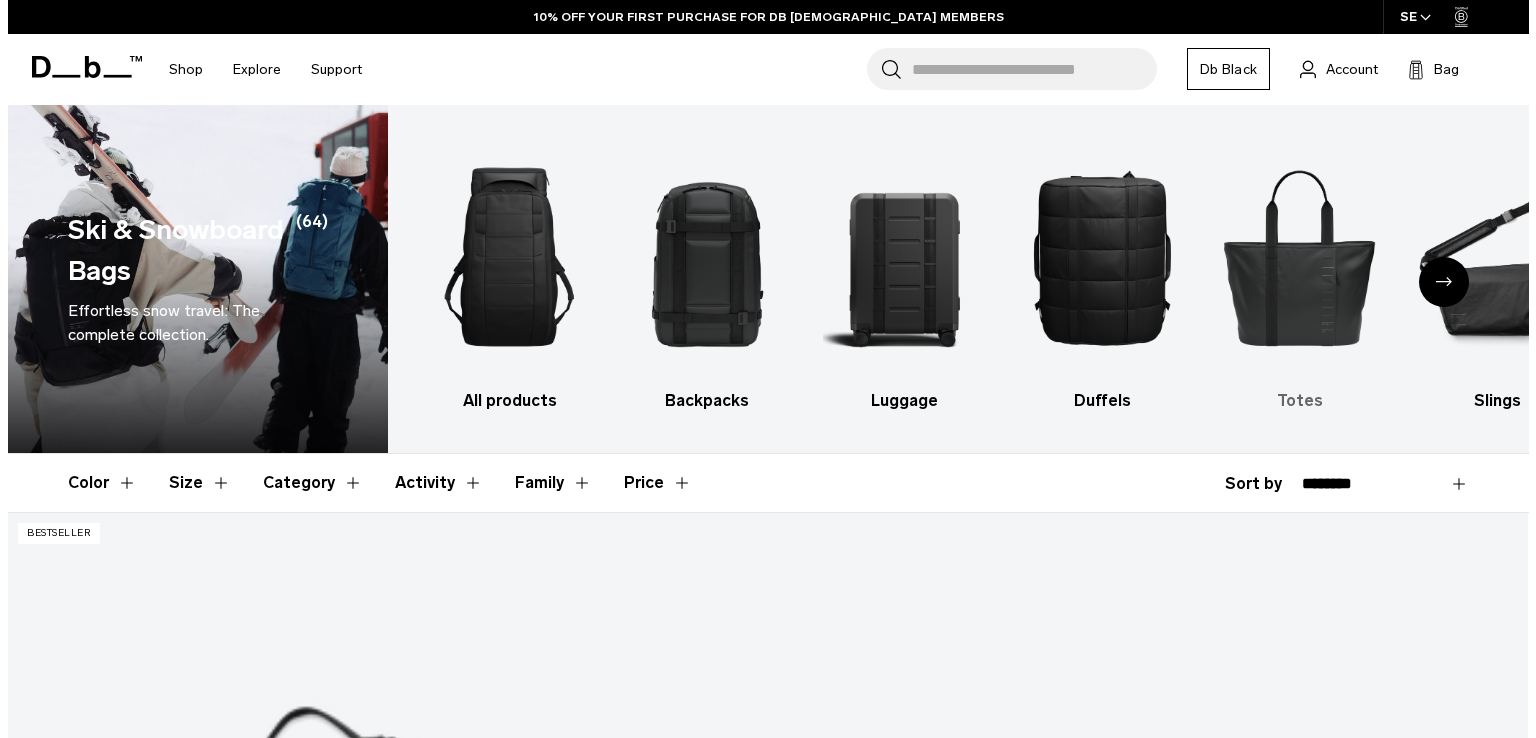 scroll, scrollTop: 0, scrollLeft: 0, axis: both 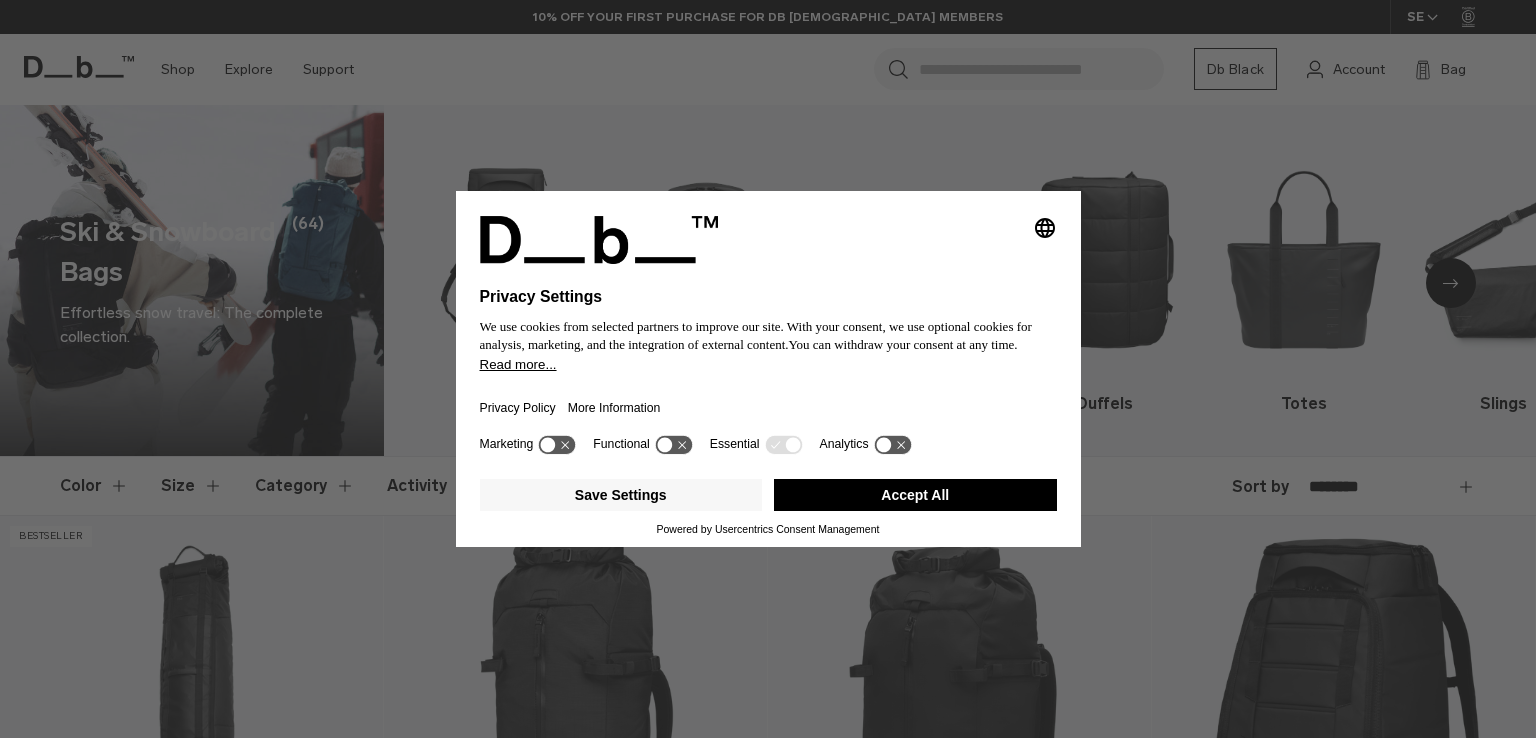 click on "Accept All" at bounding box center (915, 495) 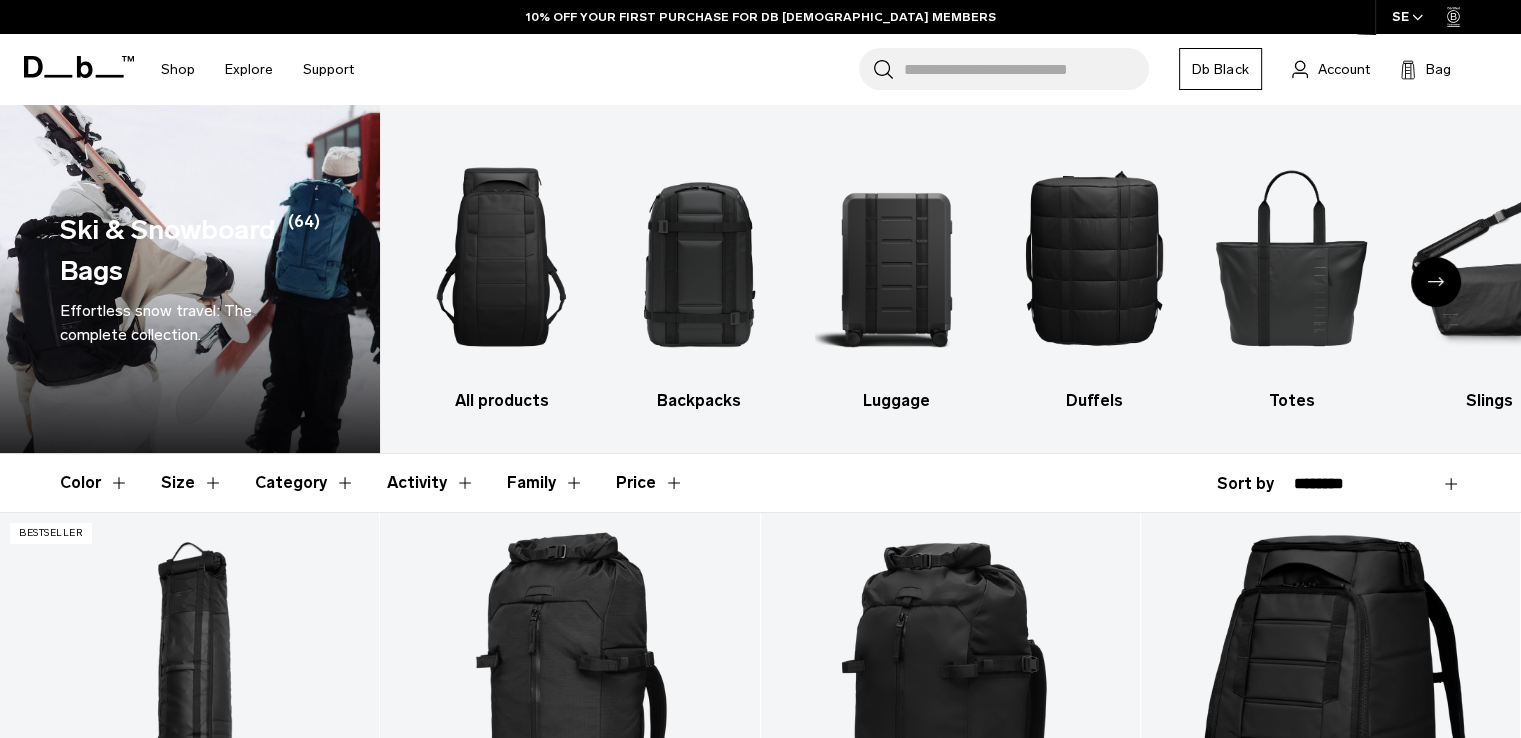 click at bounding box center (1436, 282) 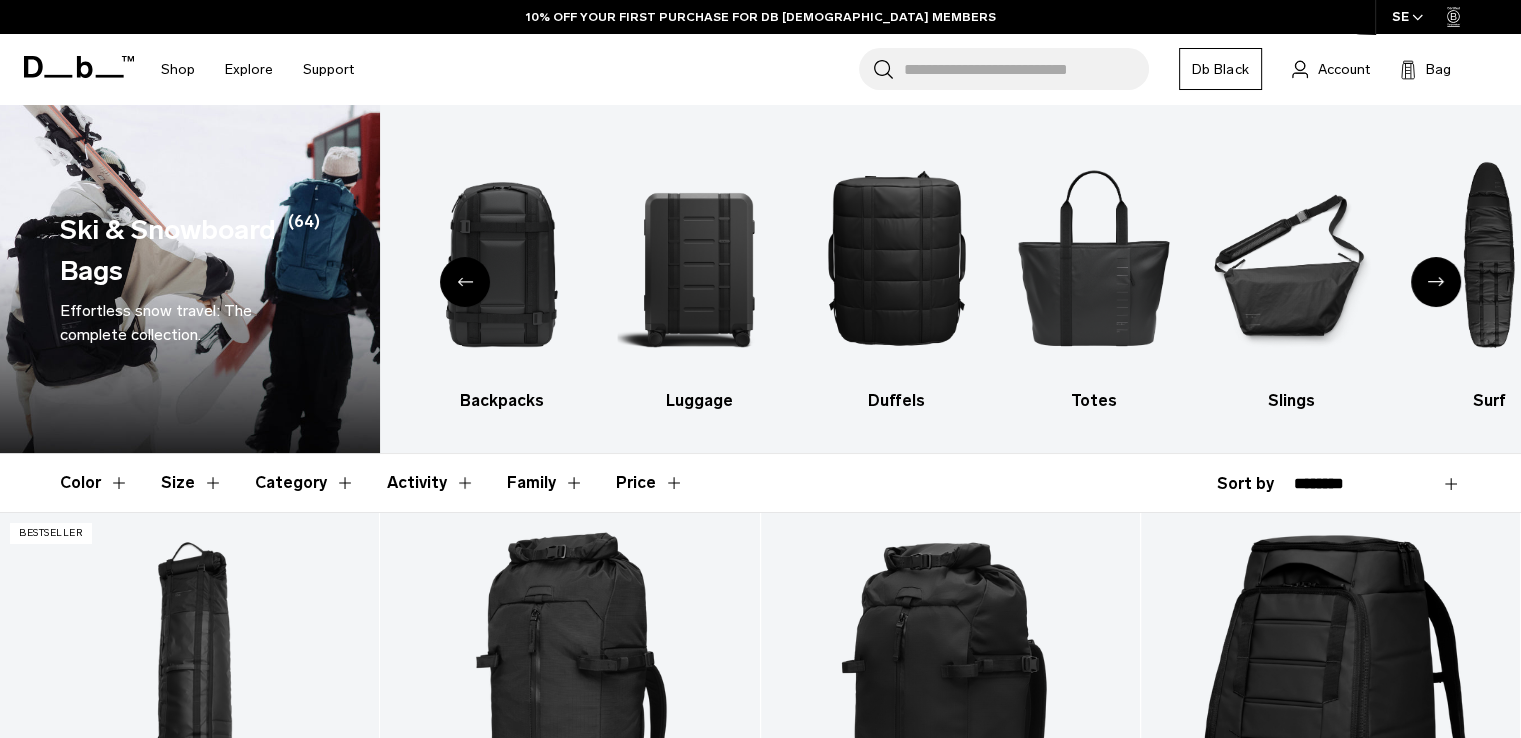 click at bounding box center [1436, 282] 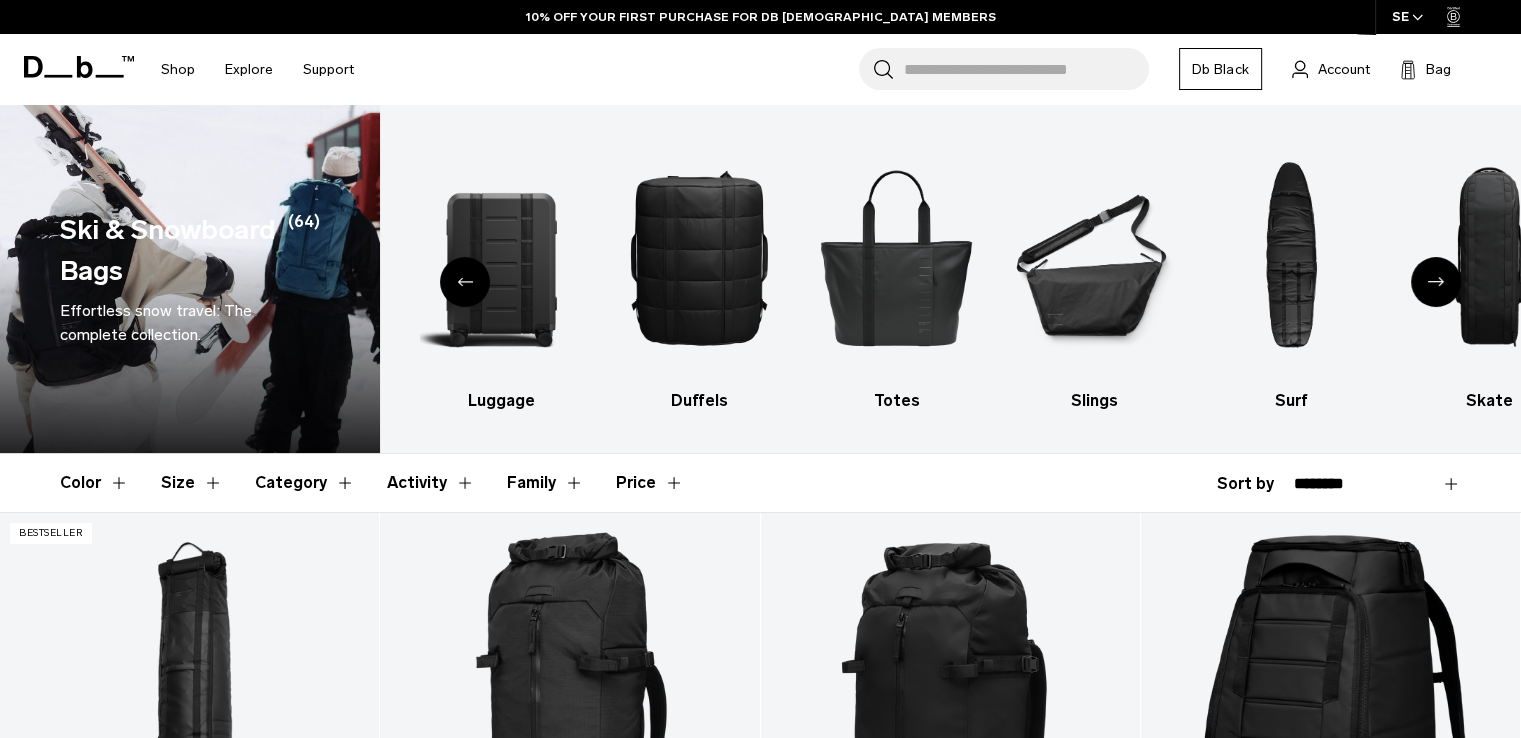 click at bounding box center [1436, 282] 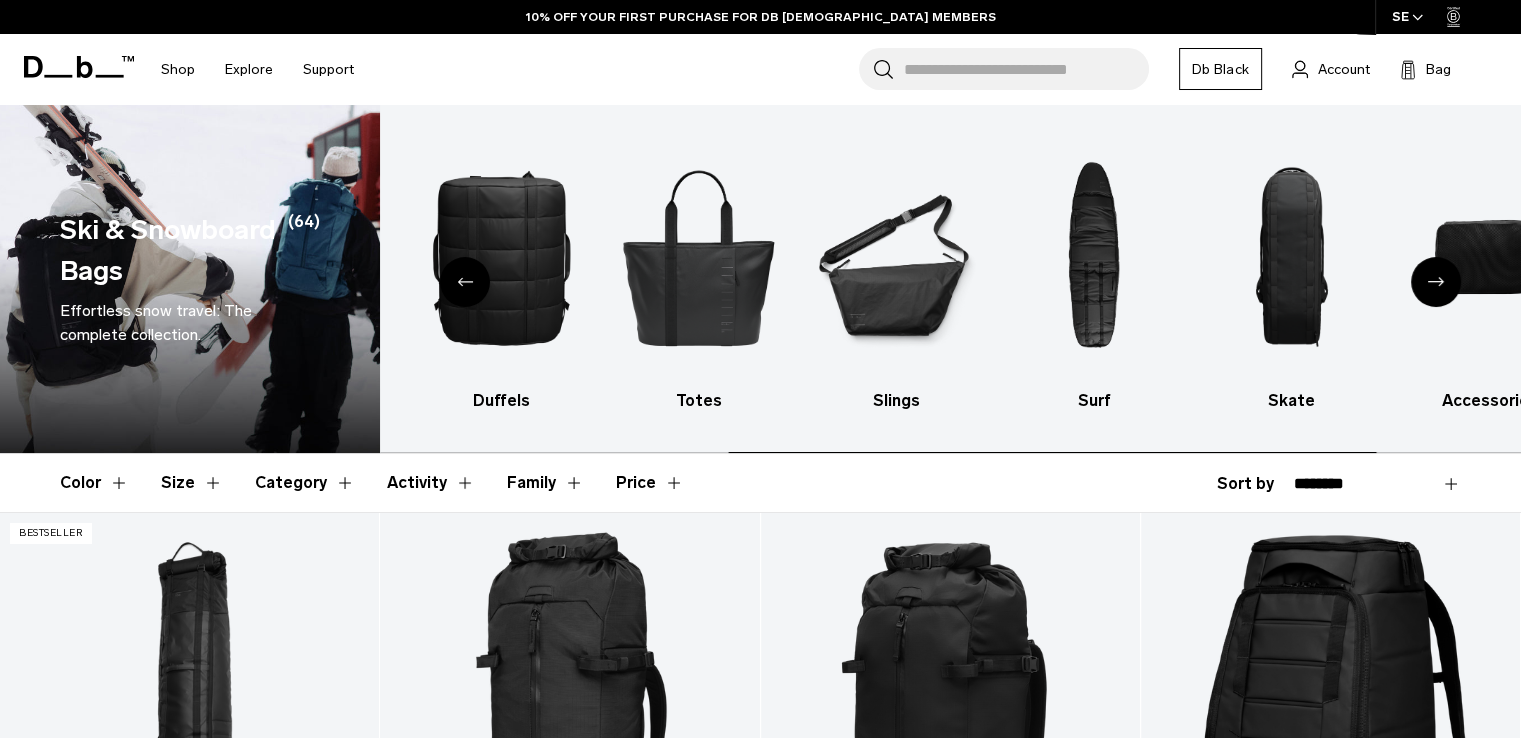 click 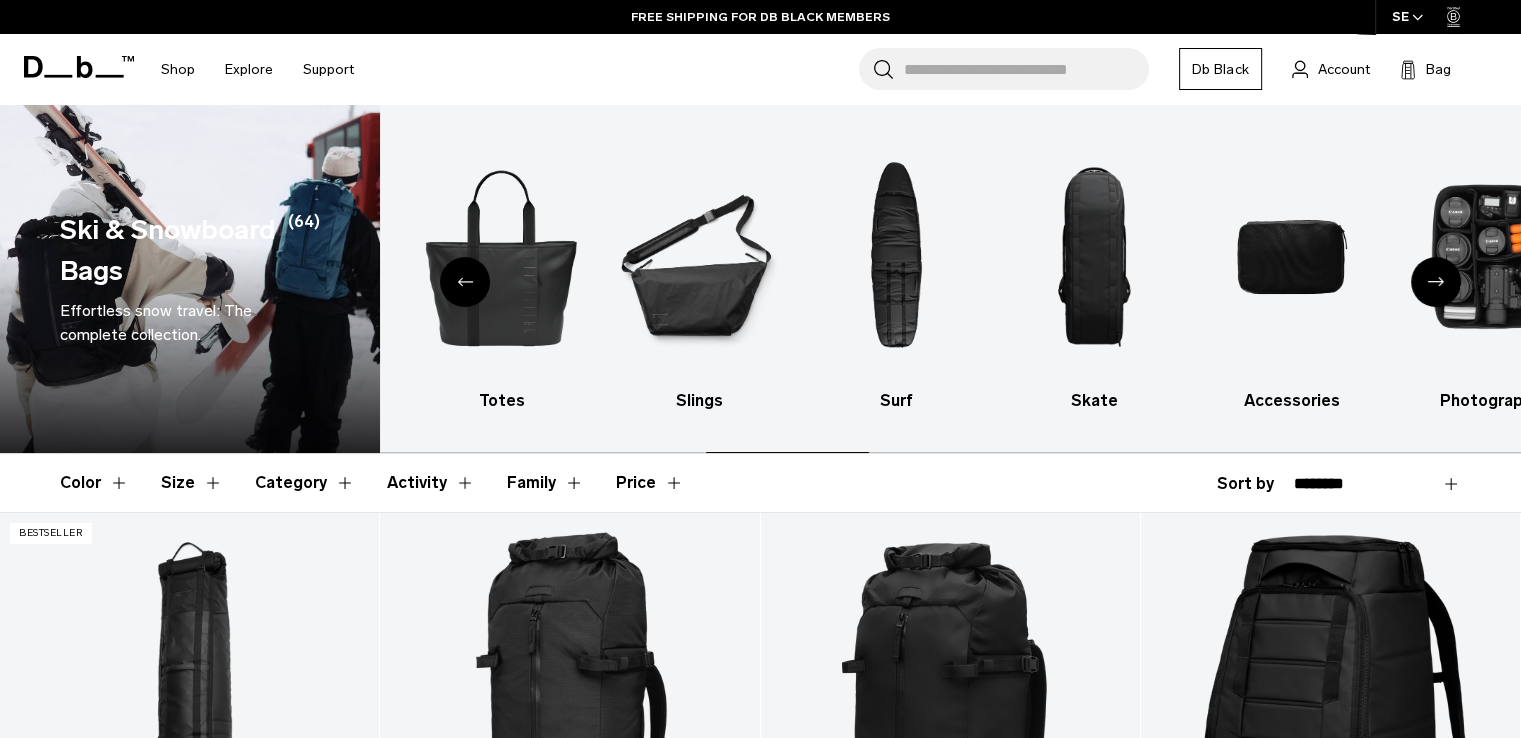click at bounding box center [1436, 282] 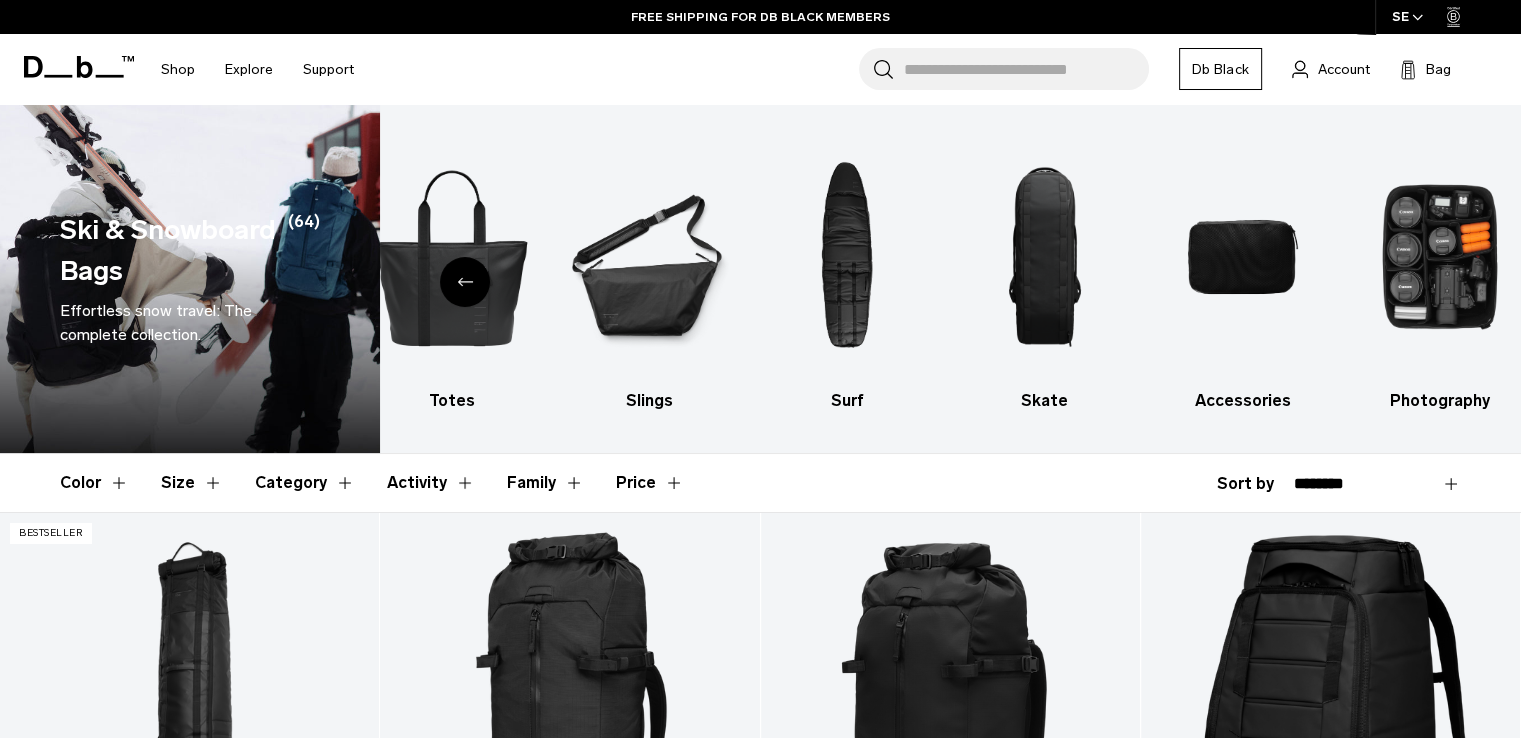 click 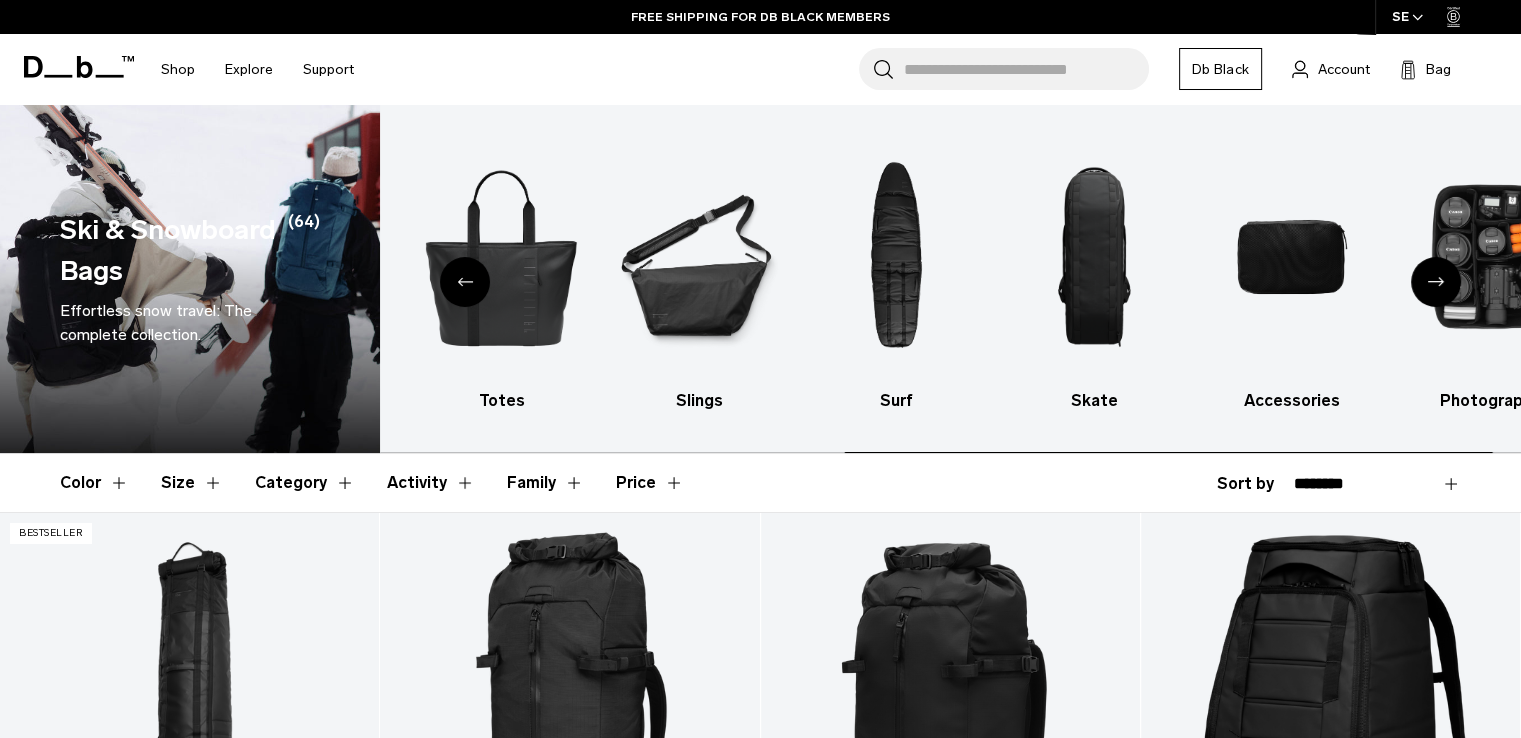 click 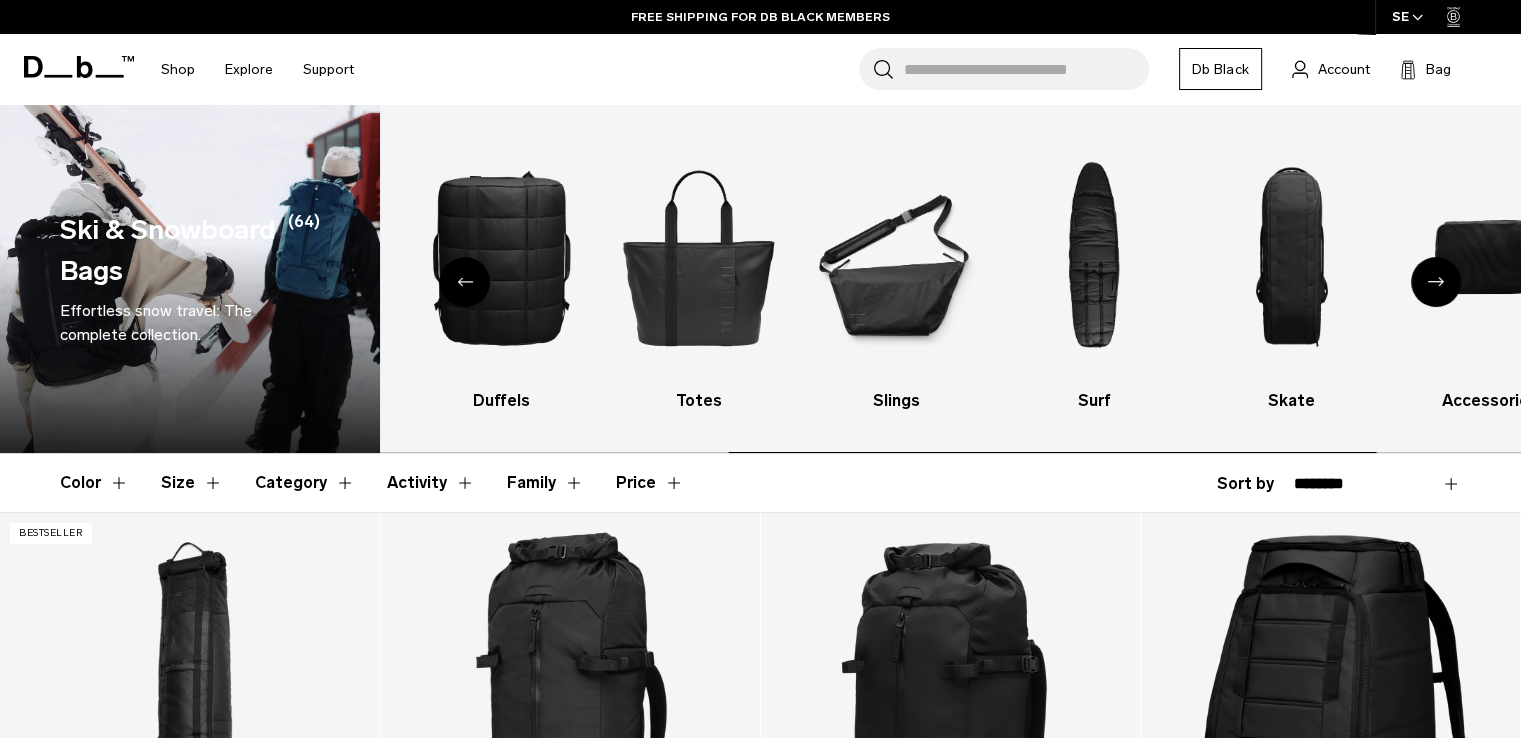 click 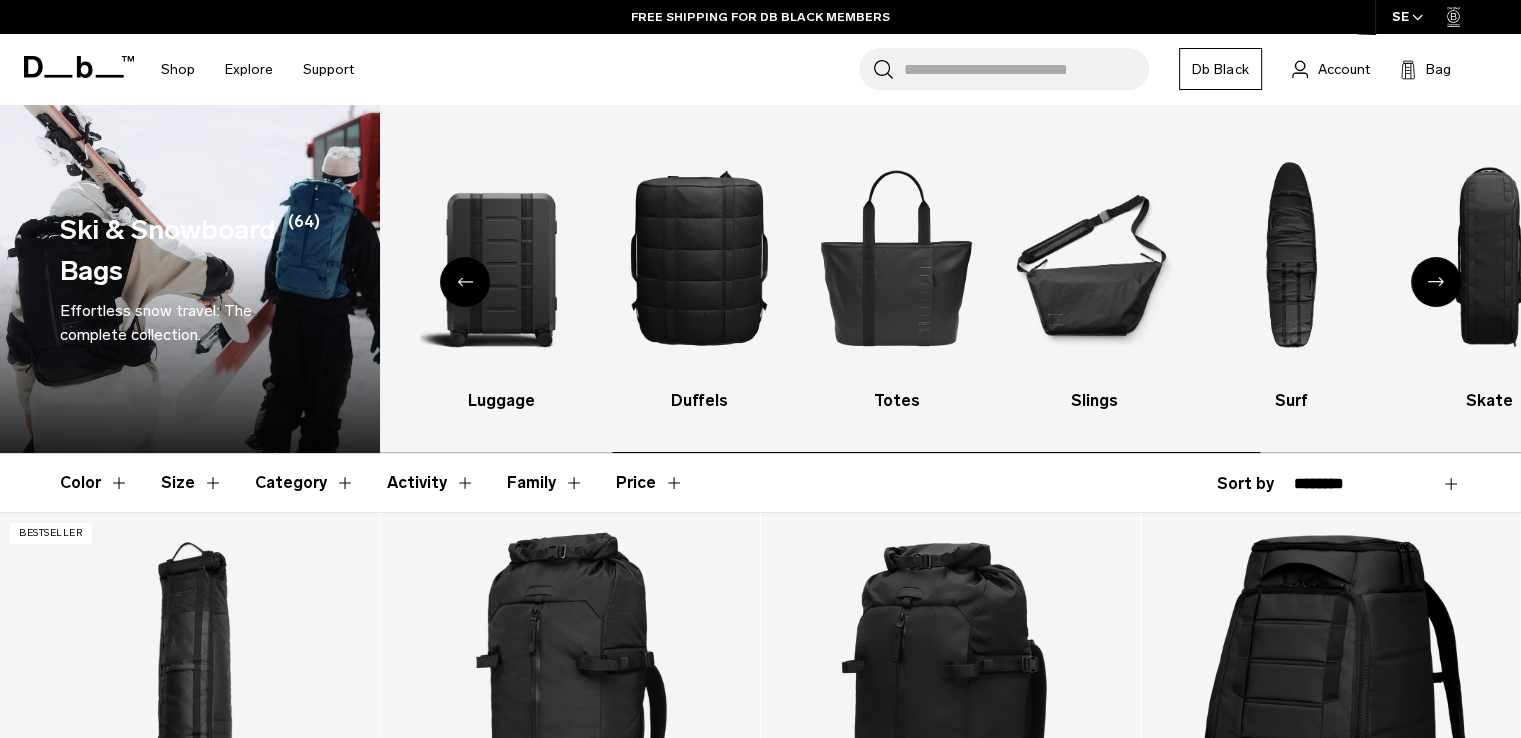 click 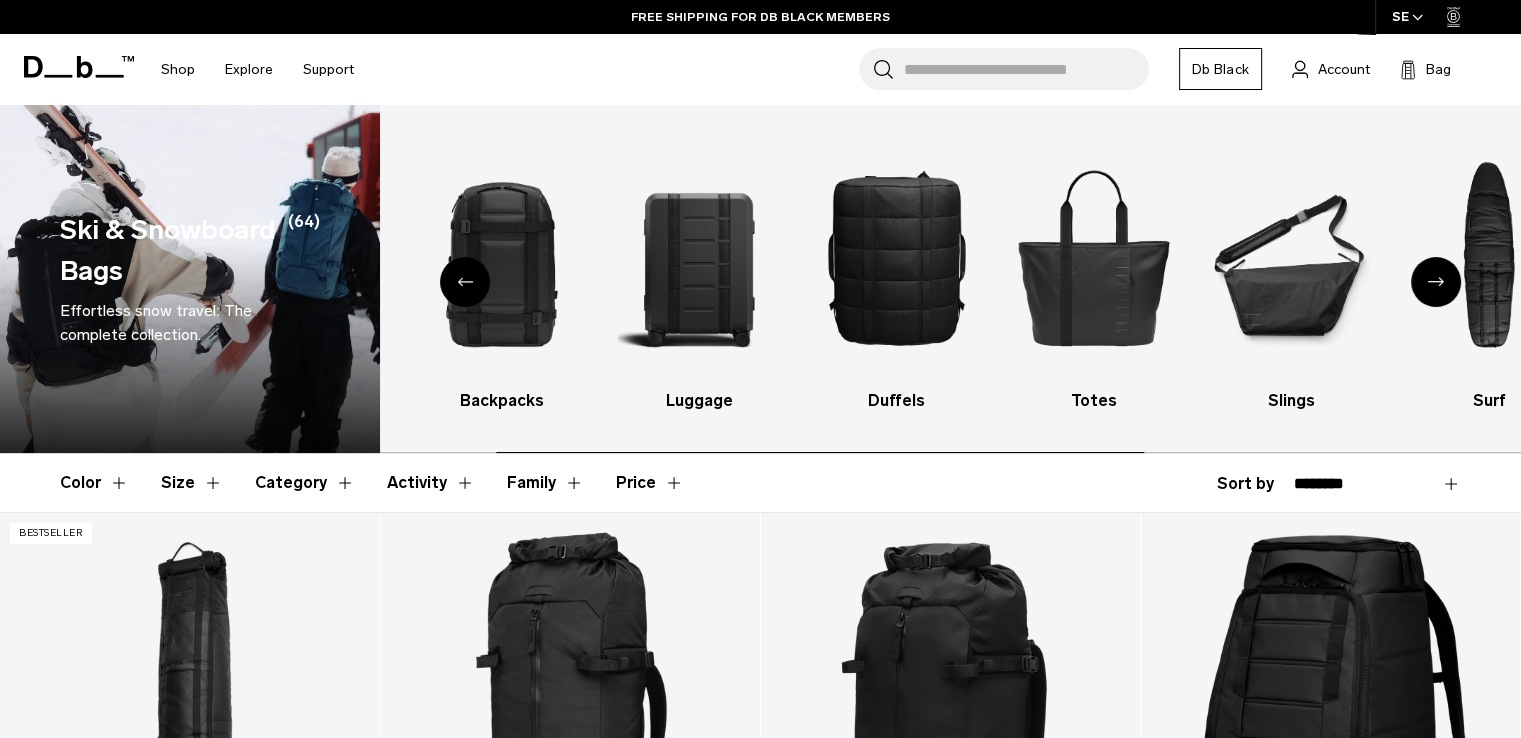 click 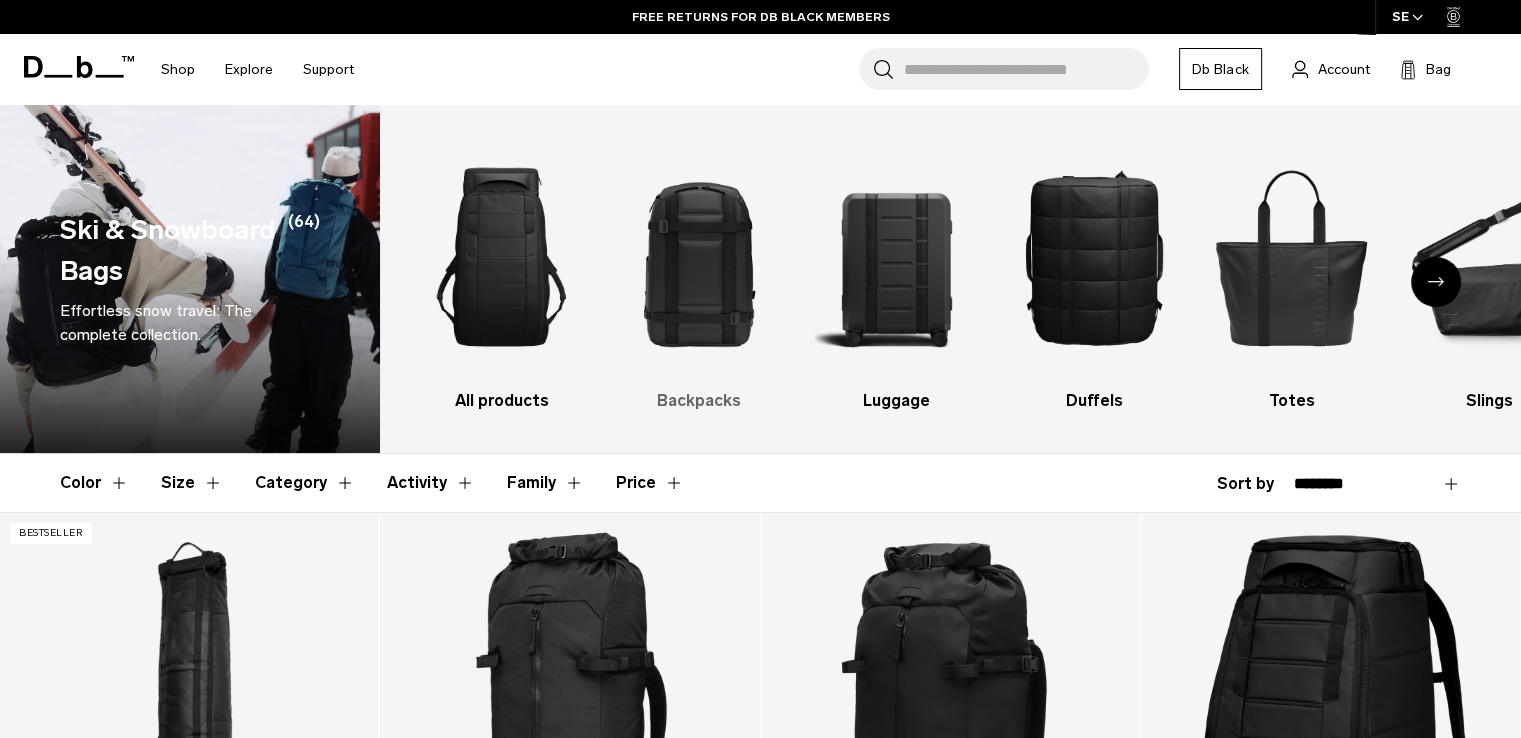 click at bounding box center (699, 257) 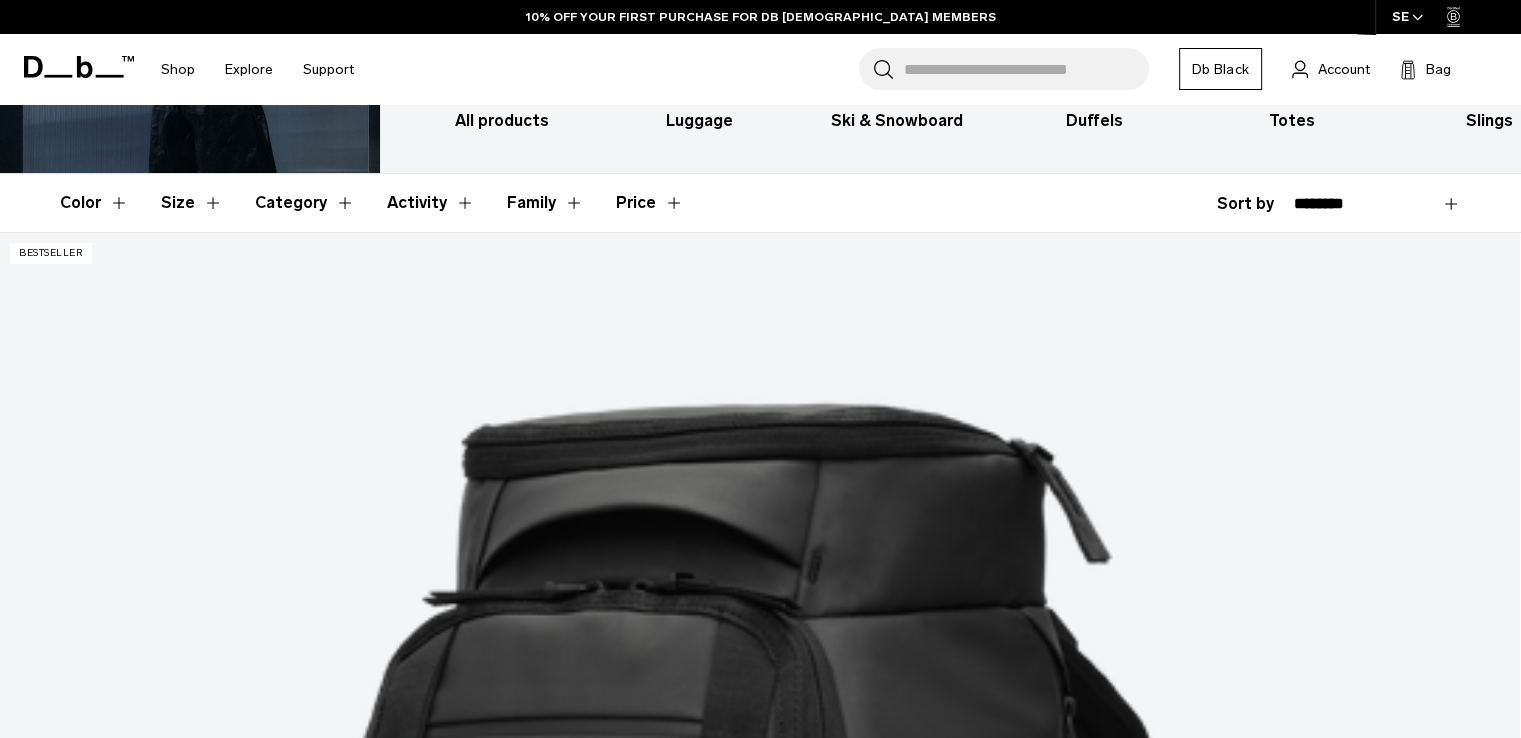 scroll, scrollTop: 280, scrollLeft: 0, axis: vertical 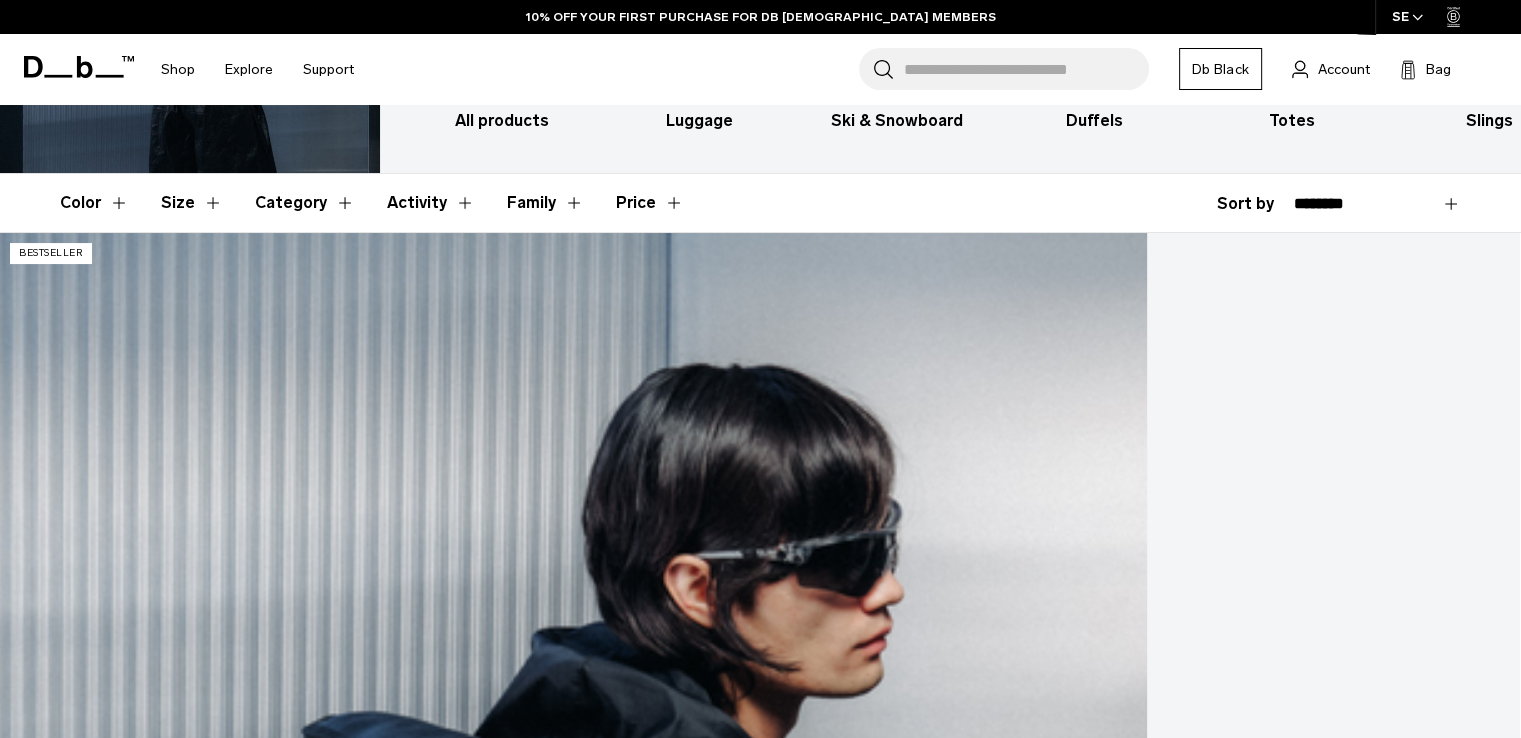 click at bounding box center (760, 1077) 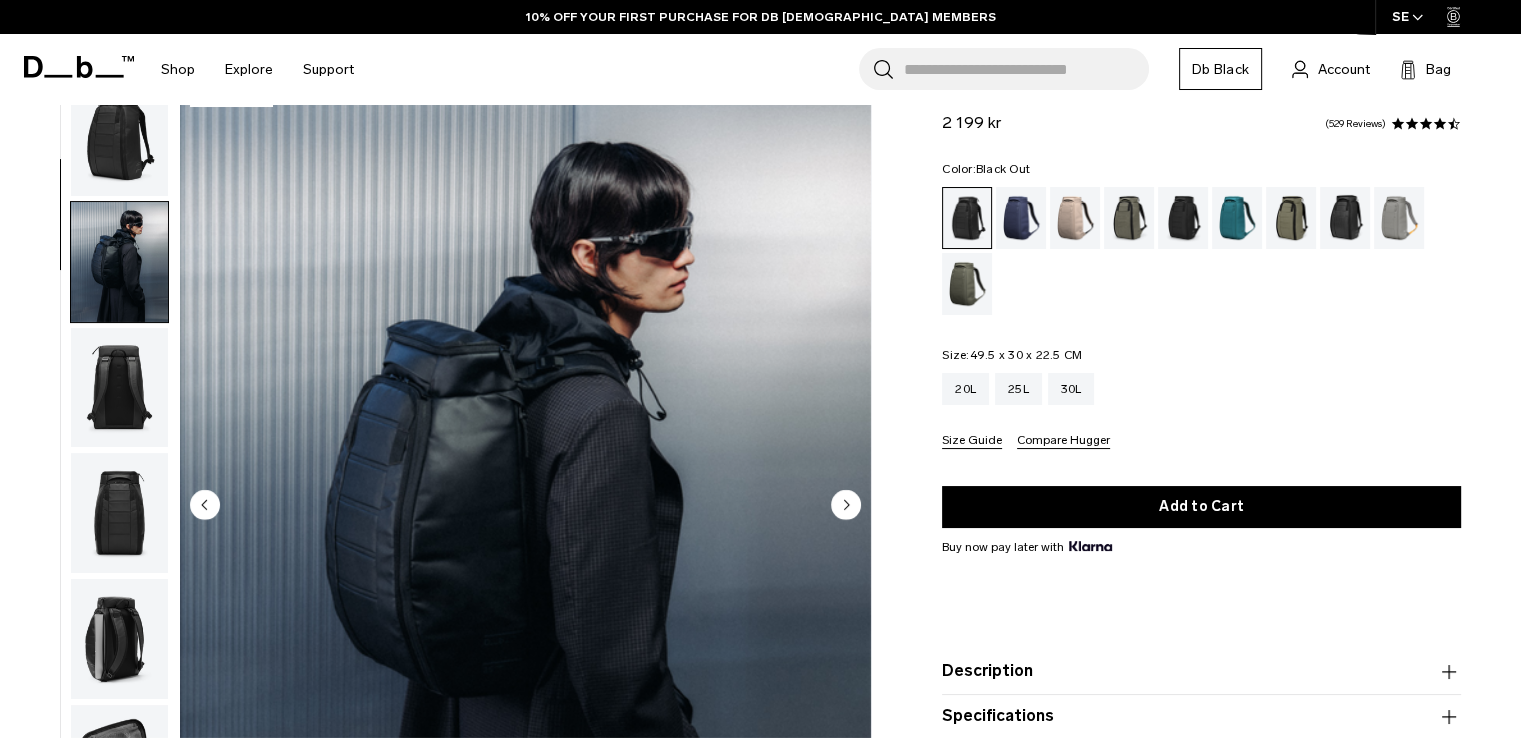 scroll, scrollTop: 34, scrollLeft: 0, axis: vertical 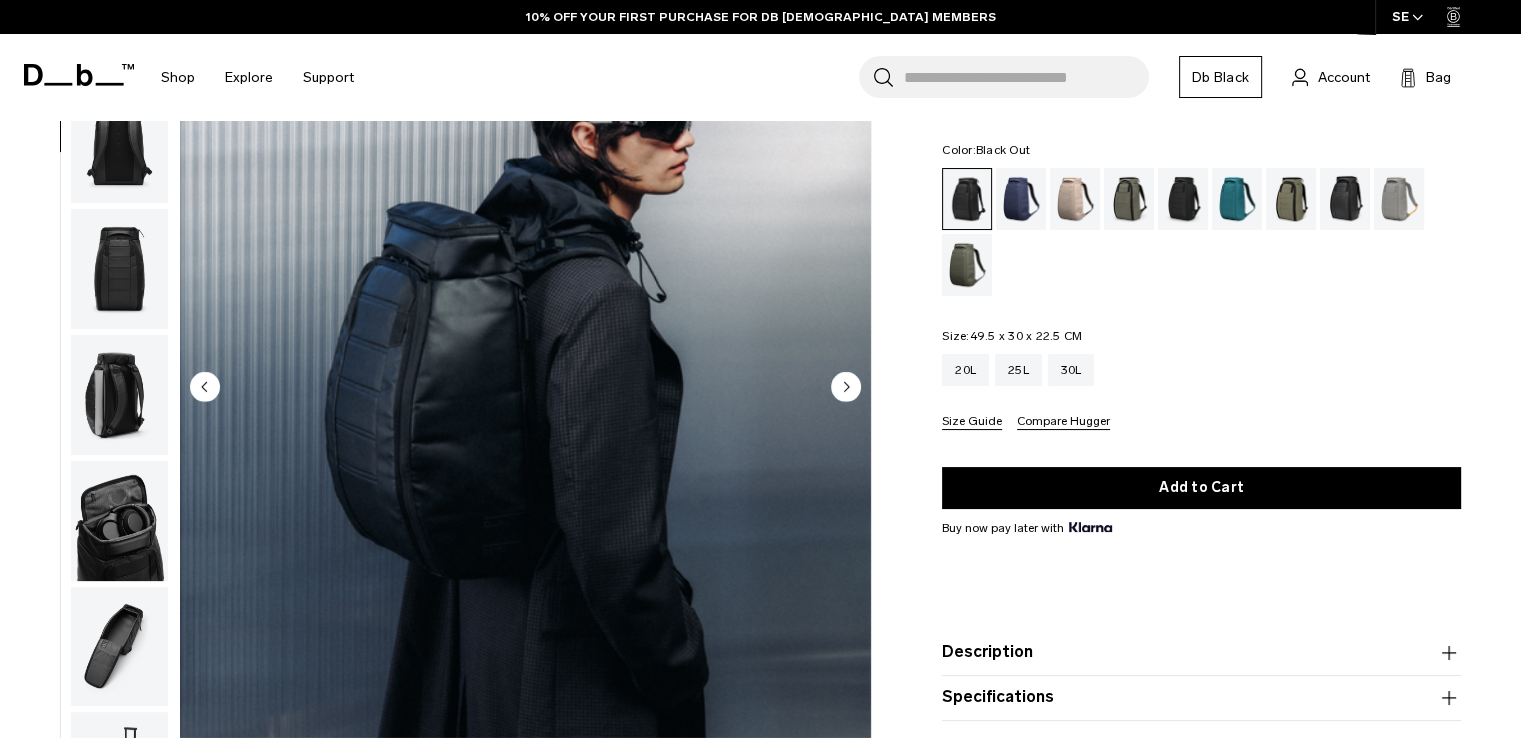 click 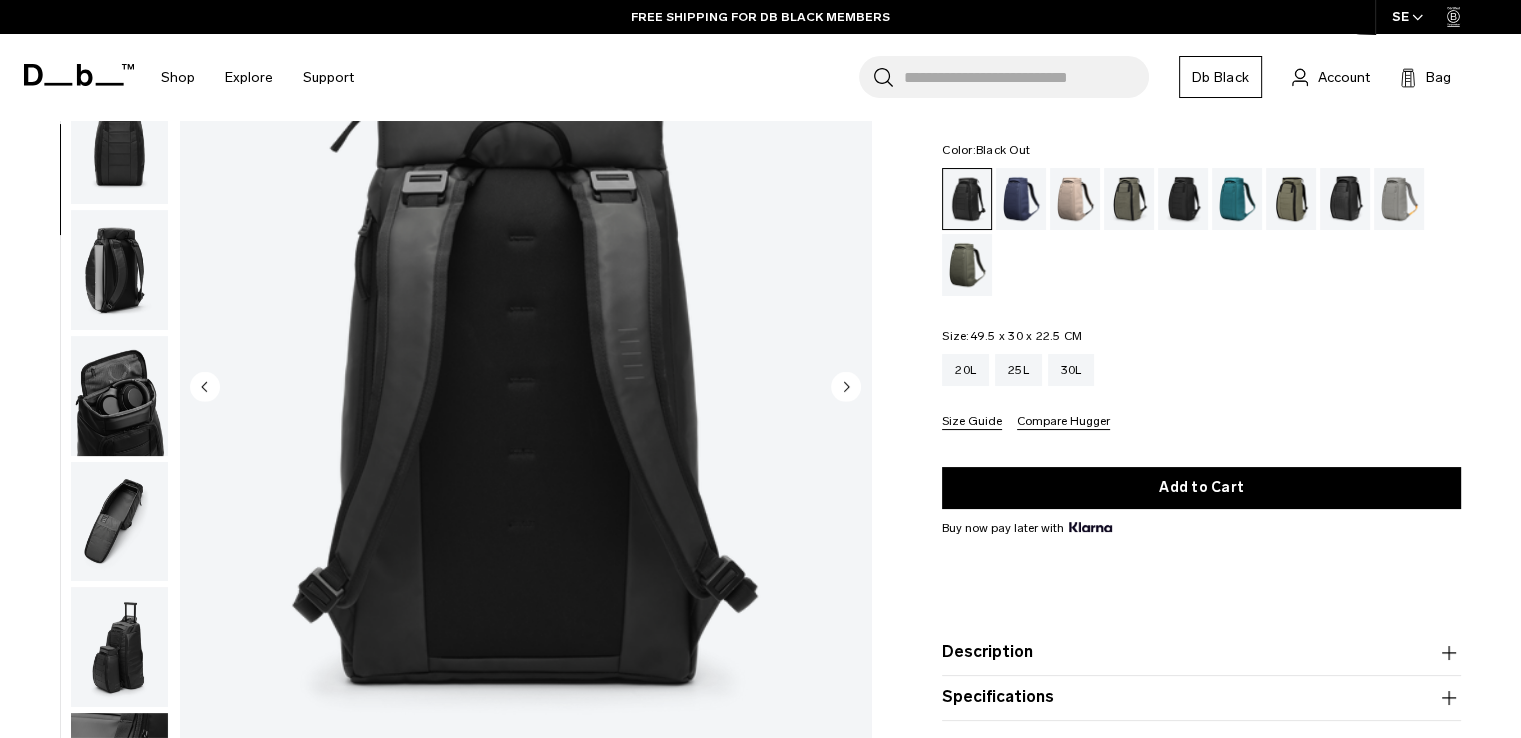 scroll, scrollTop: 252, scrollLeft: 0, axis: vertical 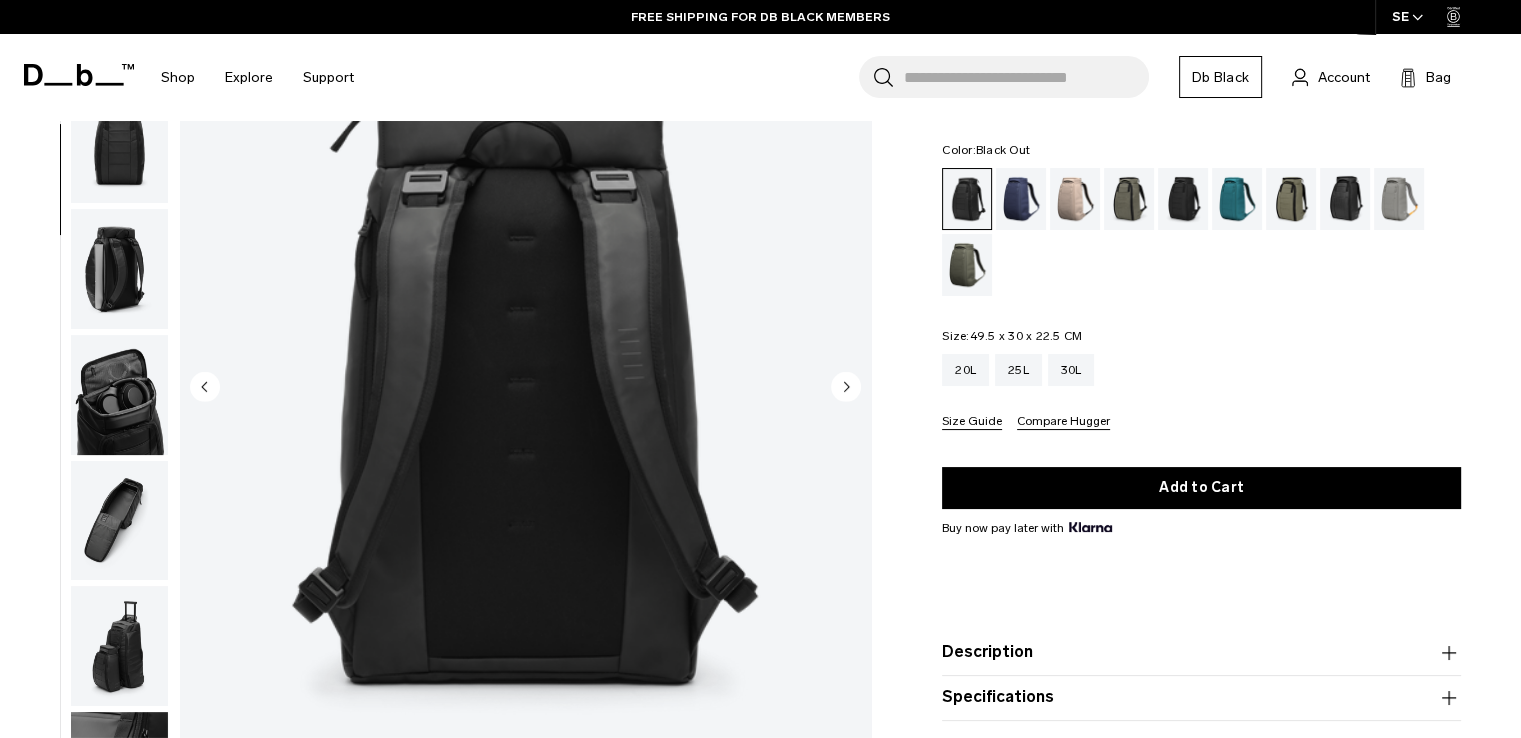 click 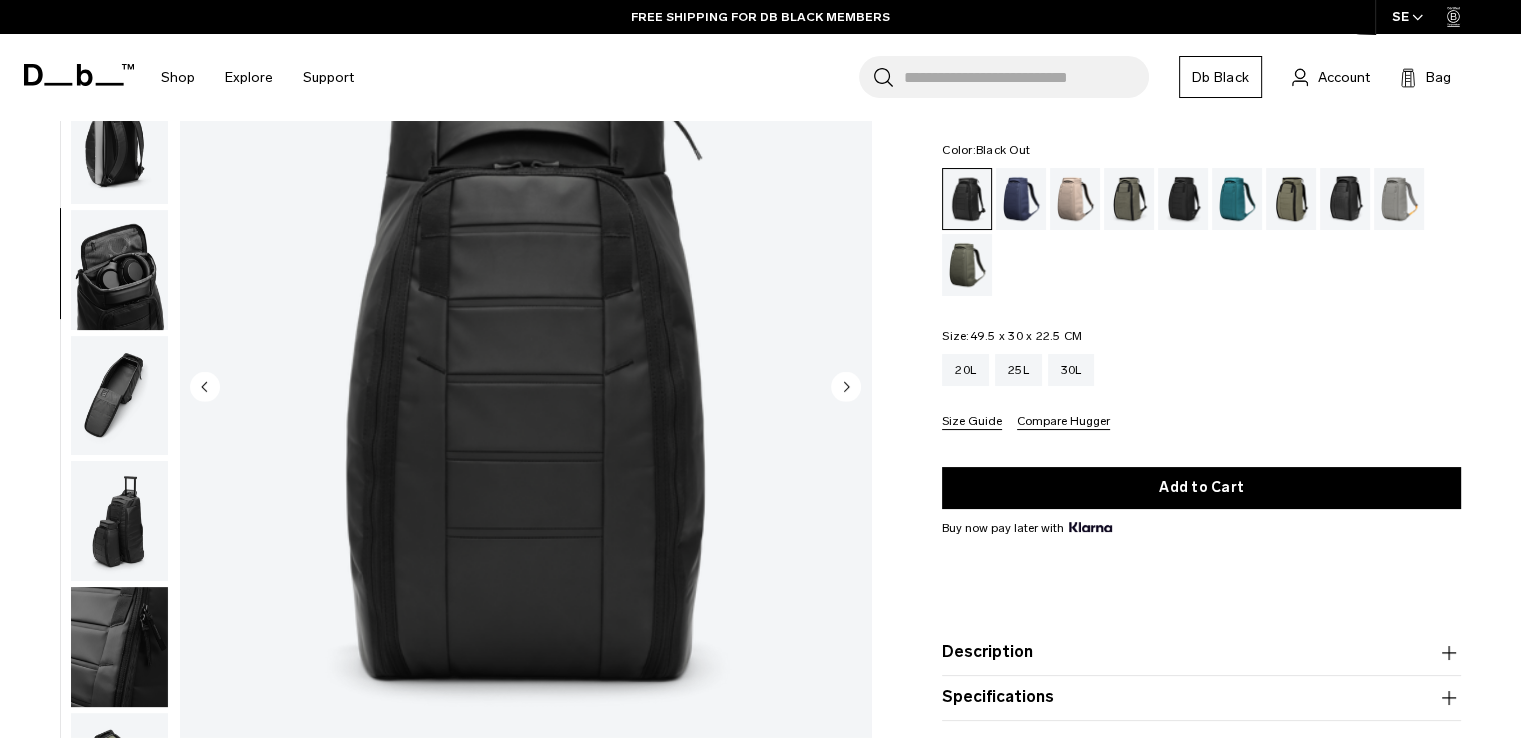 scroll, scrollTop: 378, scrollLeft: 0, axis: vertical 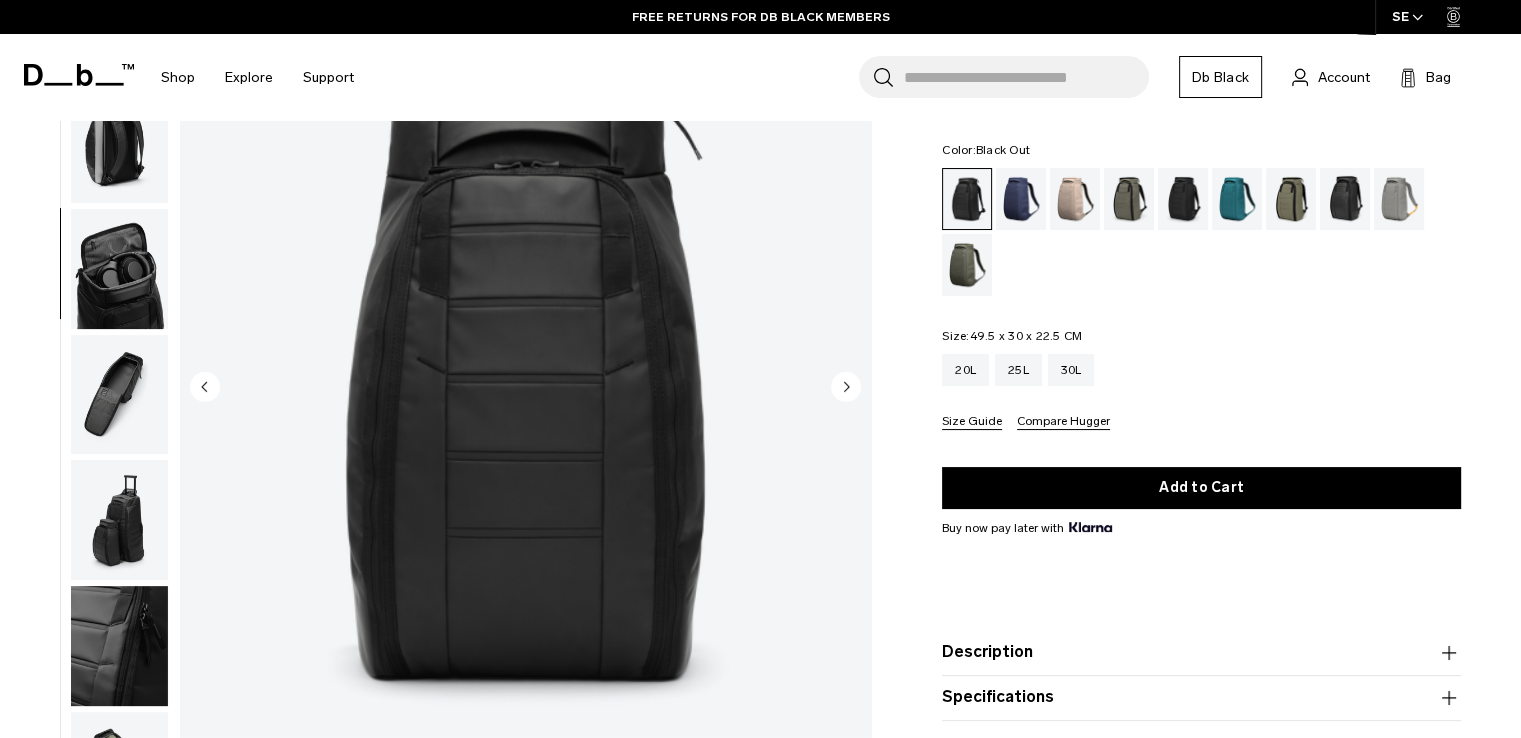 click 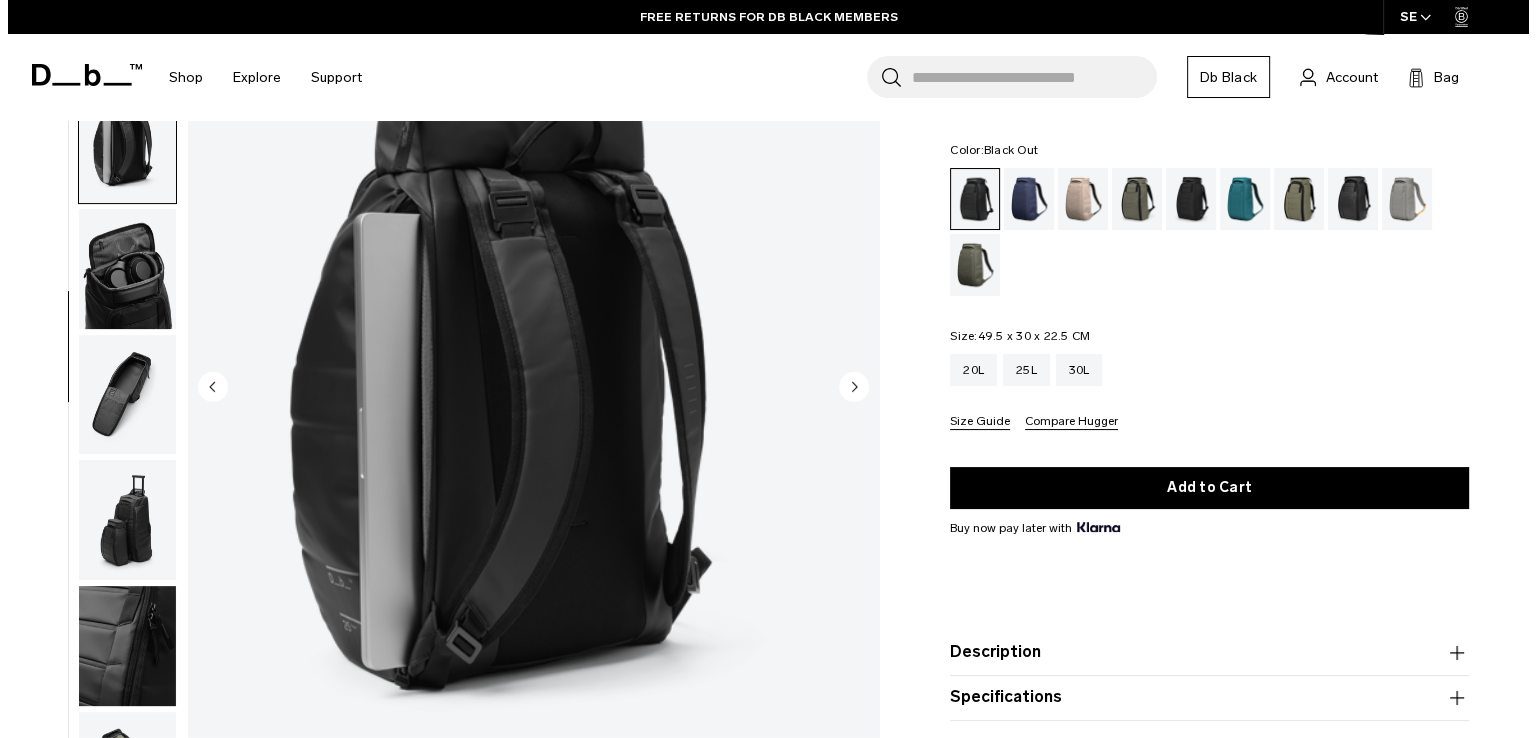 scroll, scrollTop: 392, scrollLeft: 0, axis: vertical 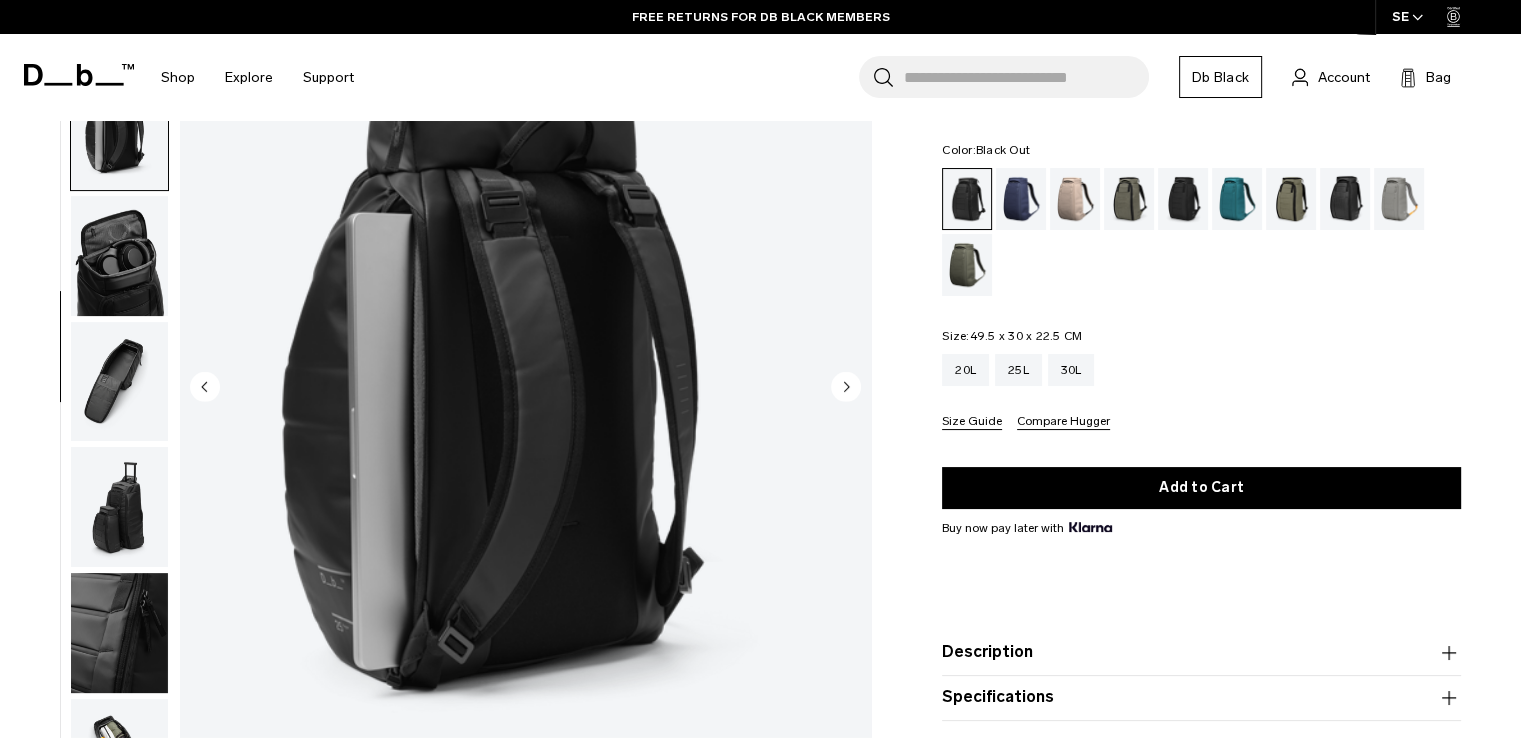 click 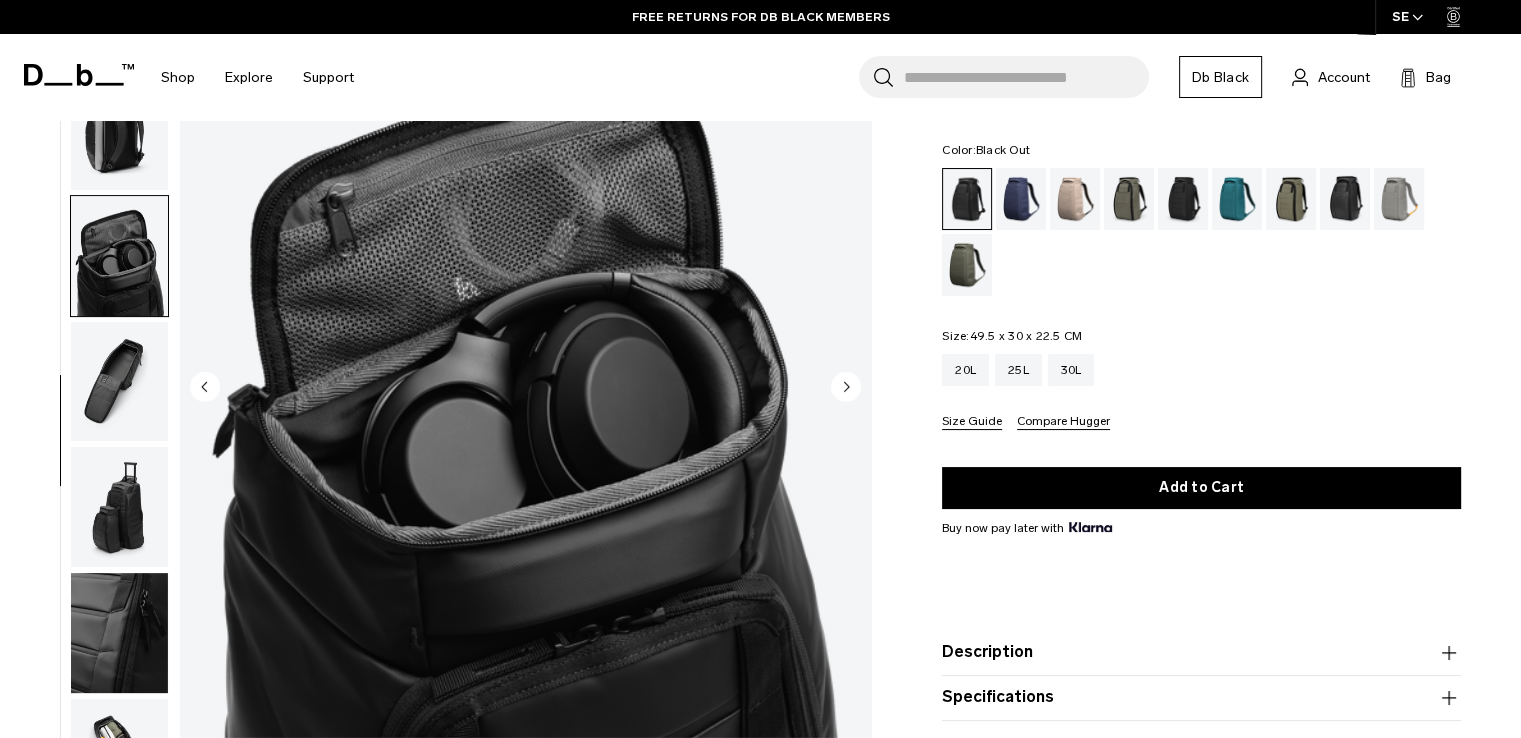 click 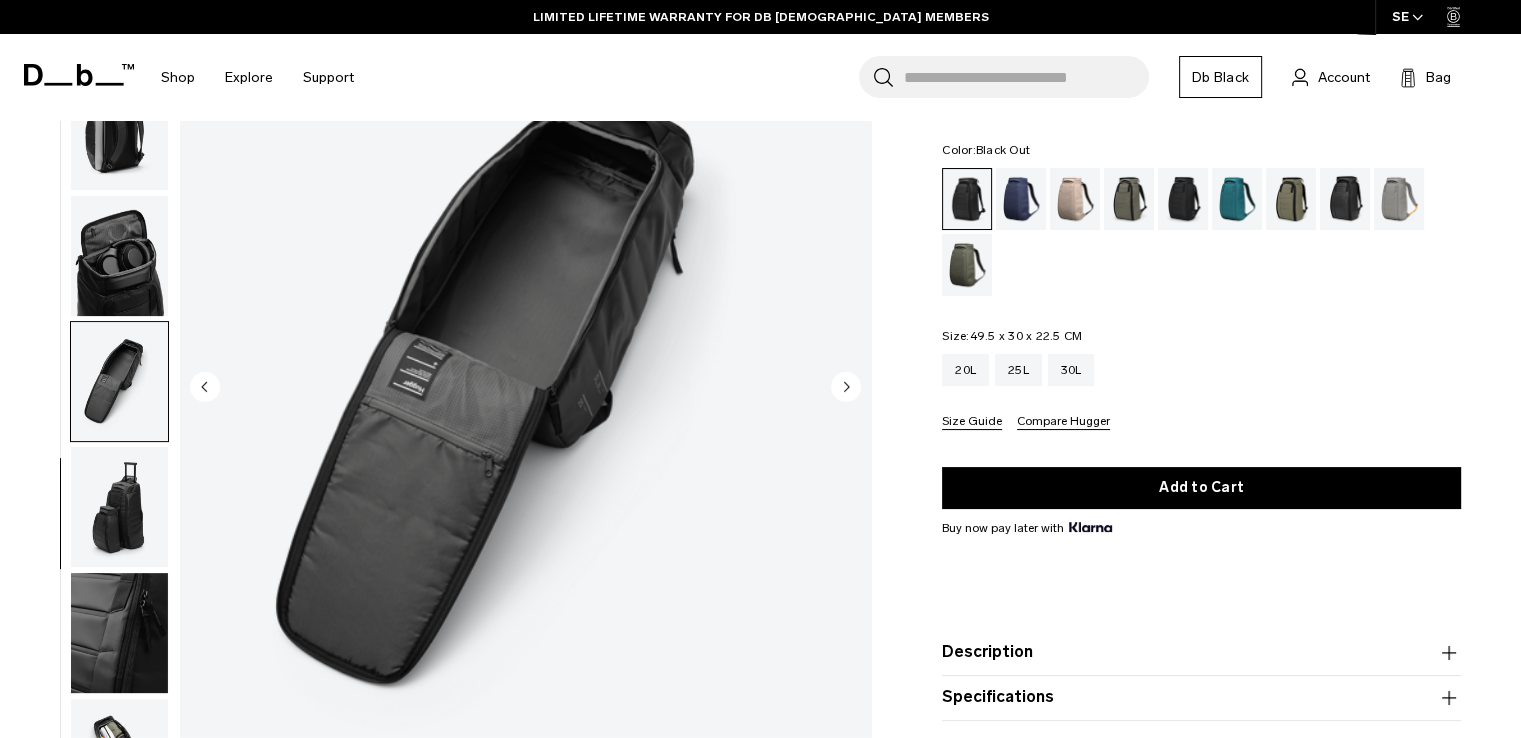 click 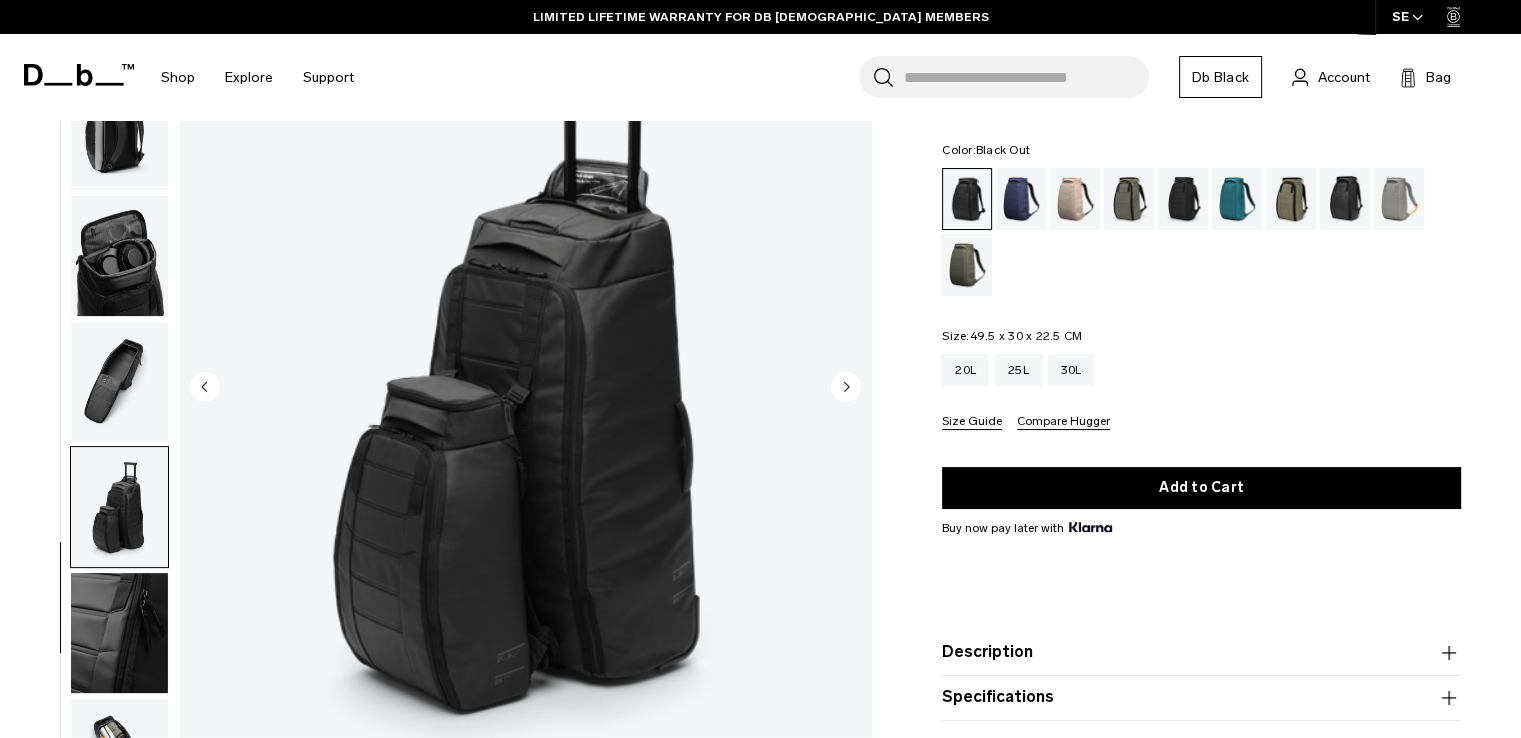 click 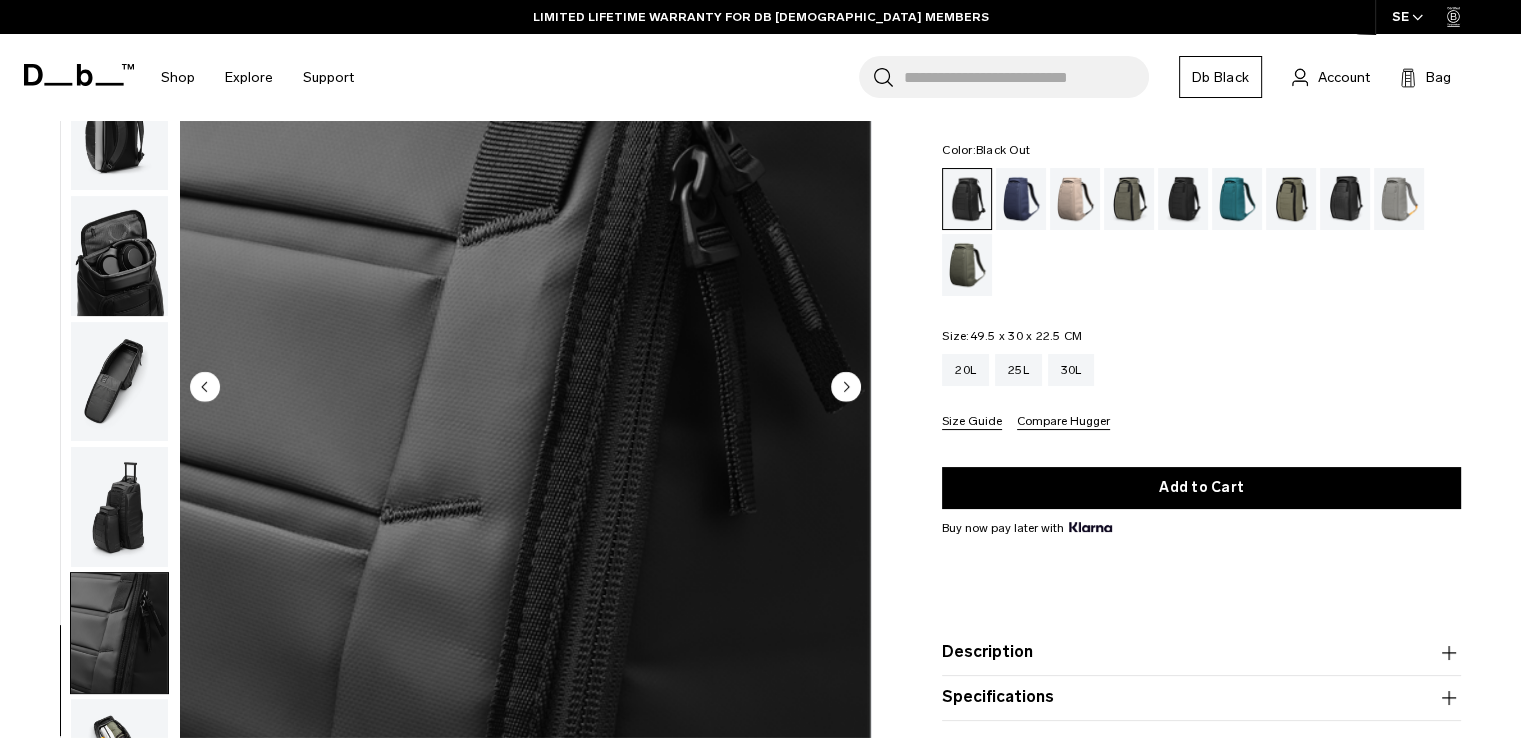 click 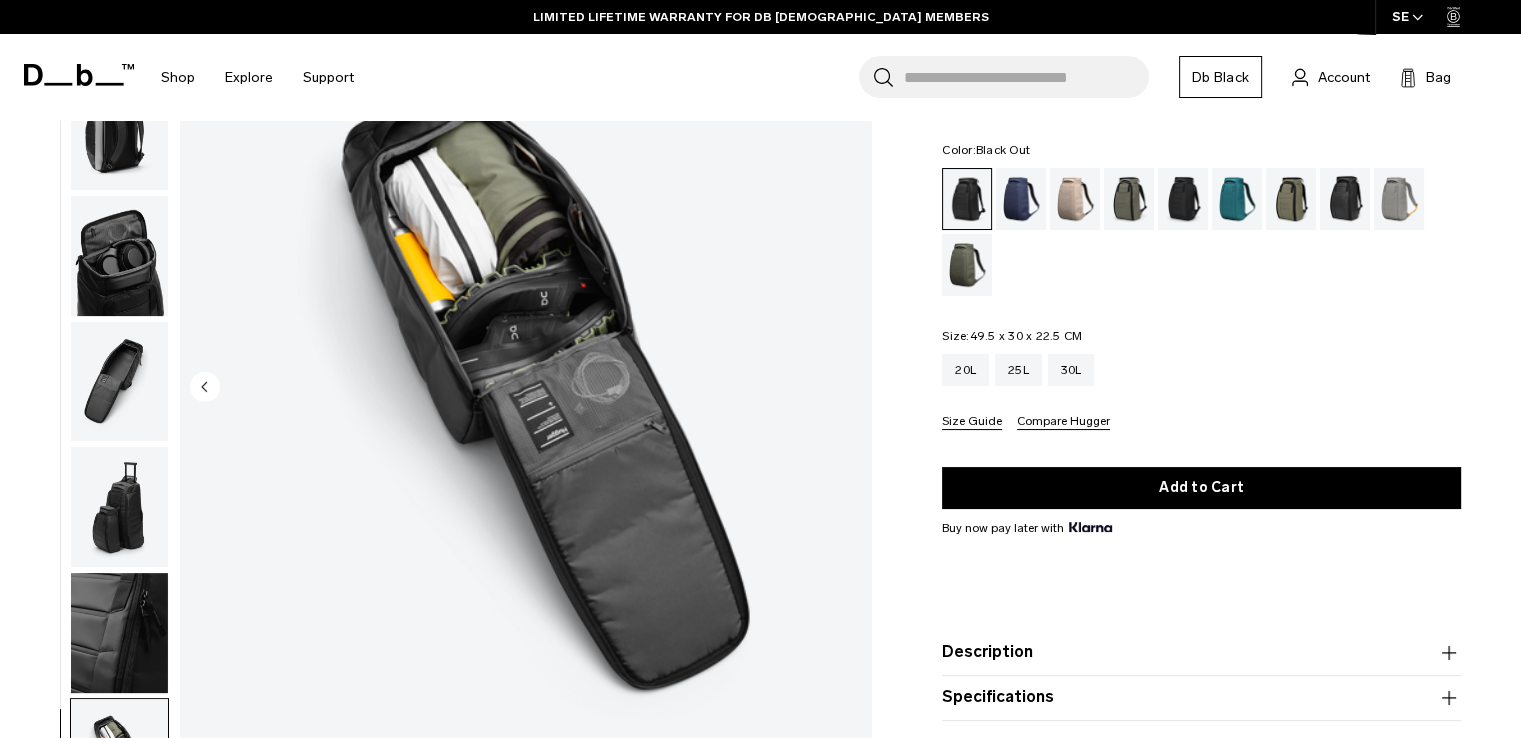 click at bounding box center (525, 388) 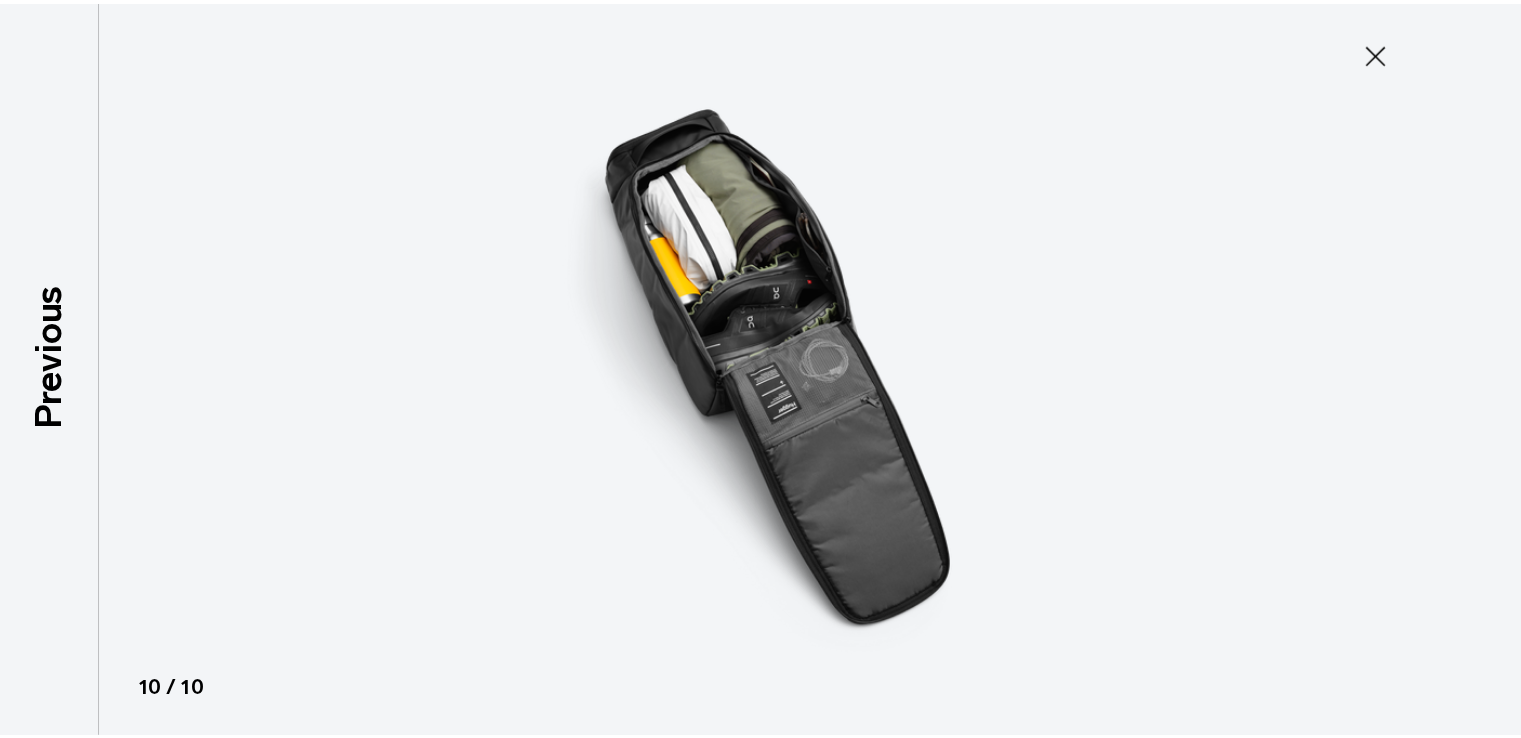 scroll, scrollTop: 380, scrollLeft: 0, axis: vertical 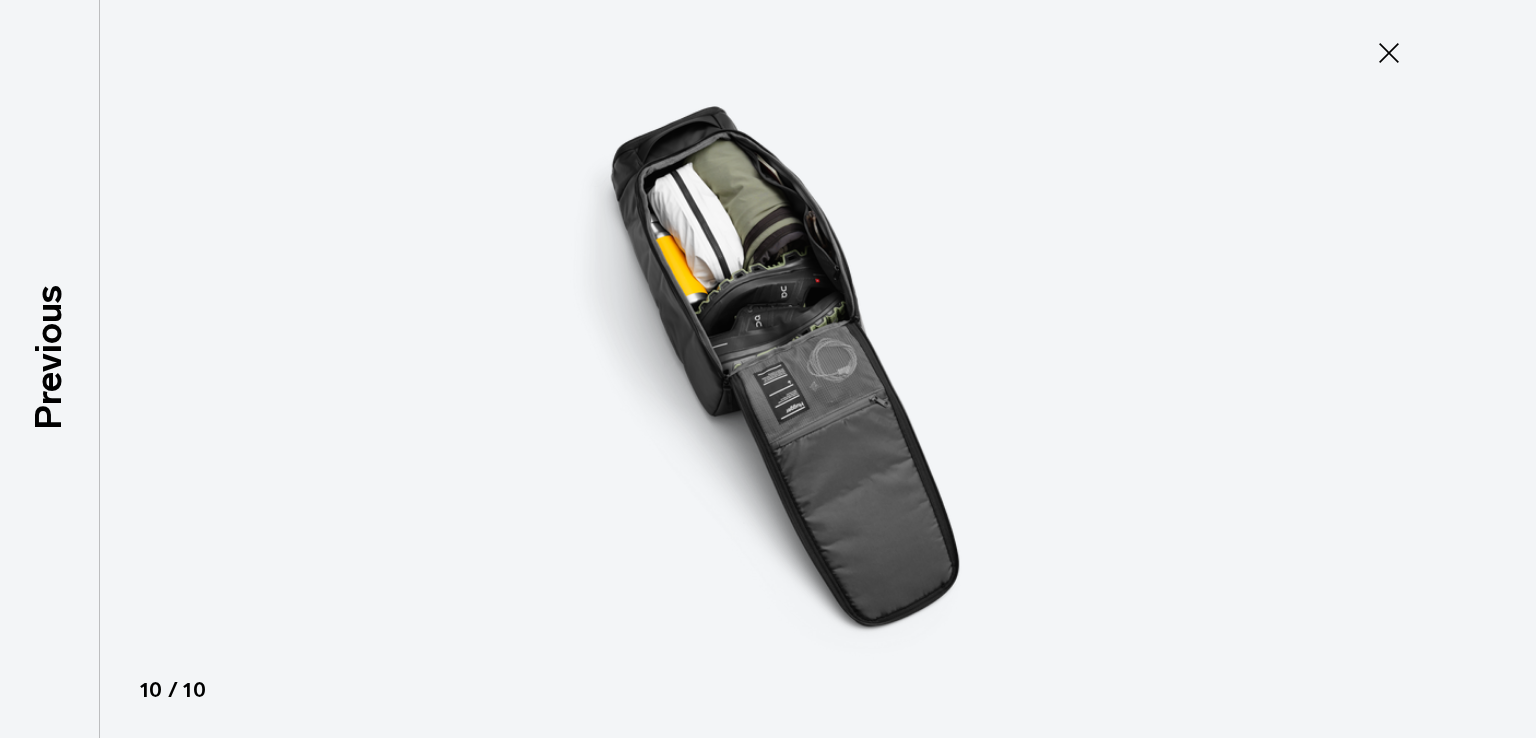click at bounding box center [768, 369] 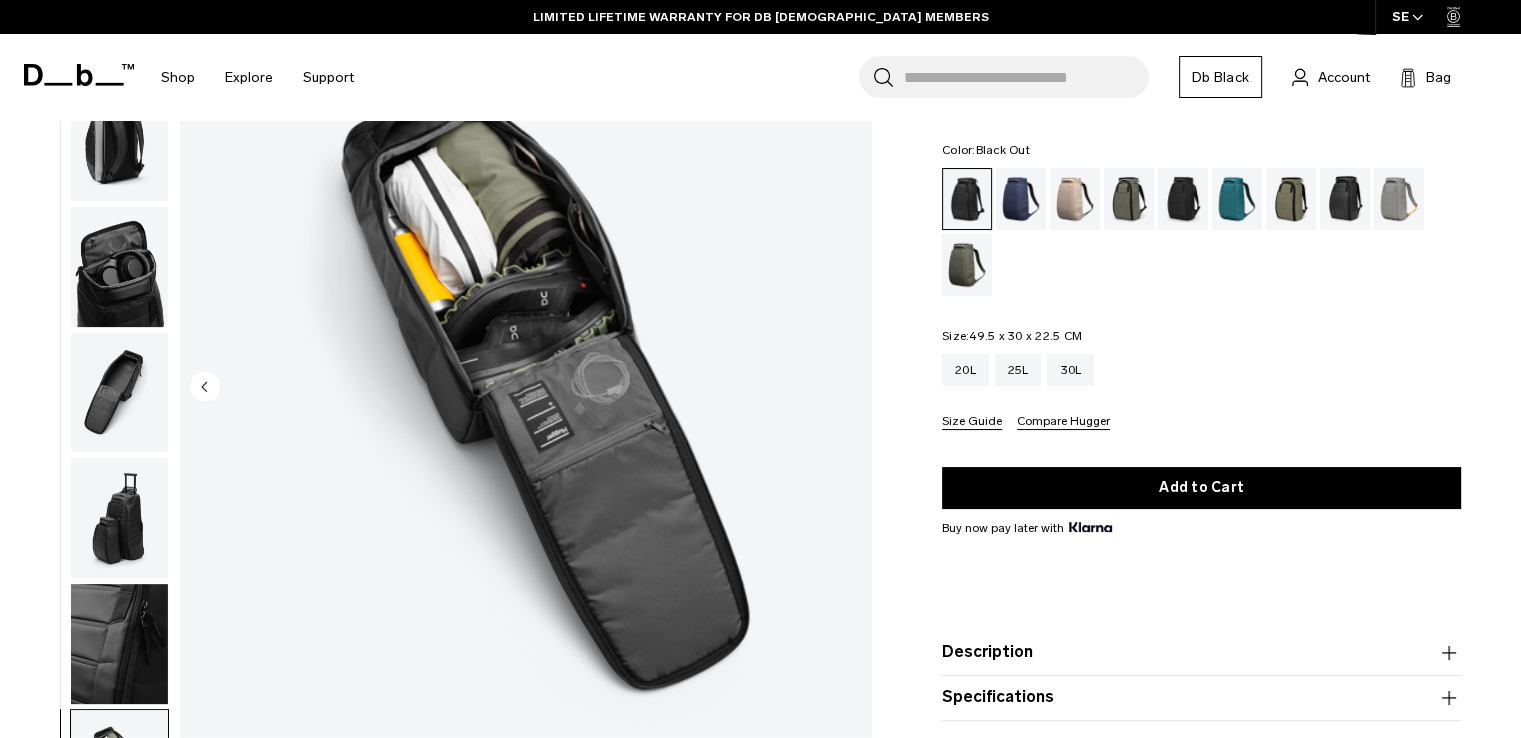 scroll, scrollTop: 392, scrollLeft: 0, axis: vertical 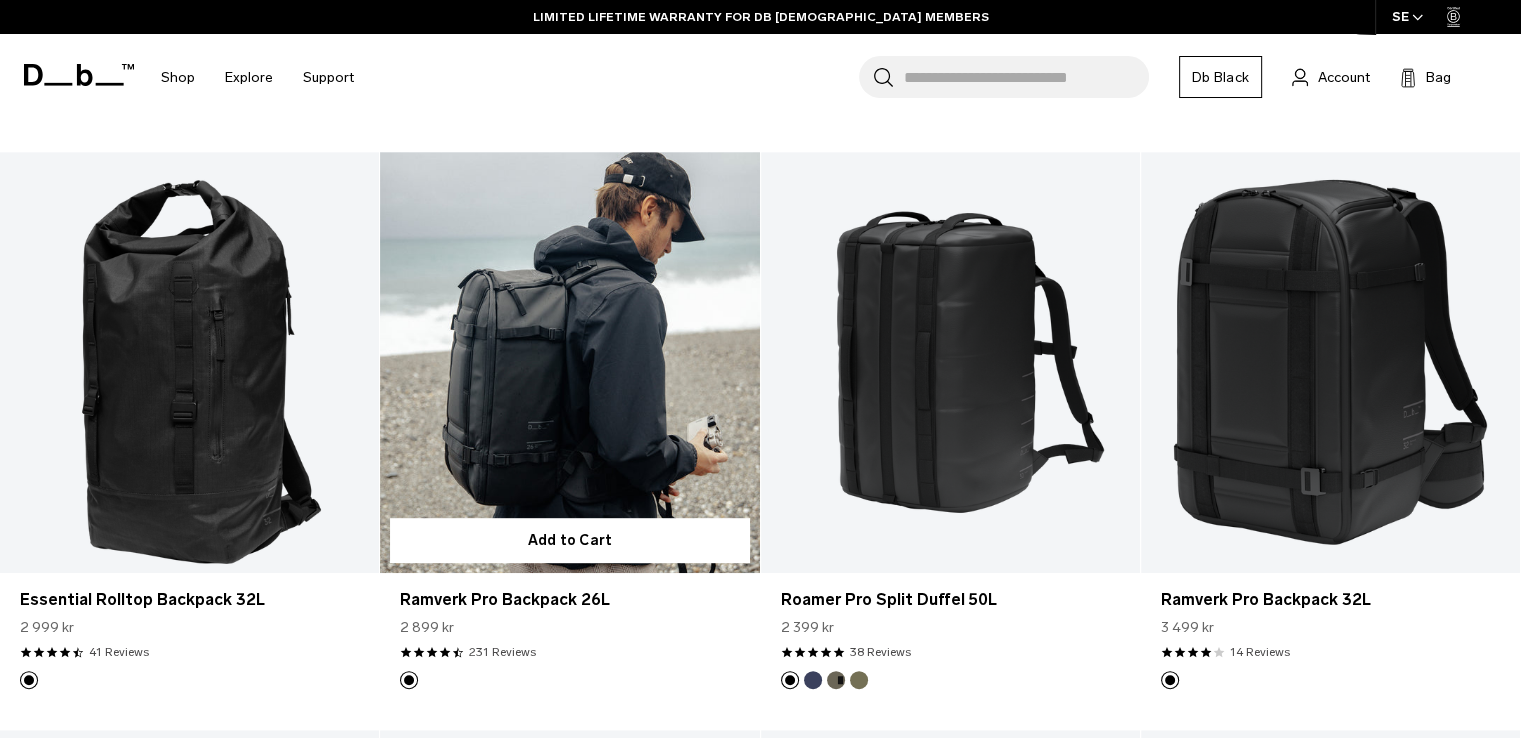 click at bounding box center [569, 362] 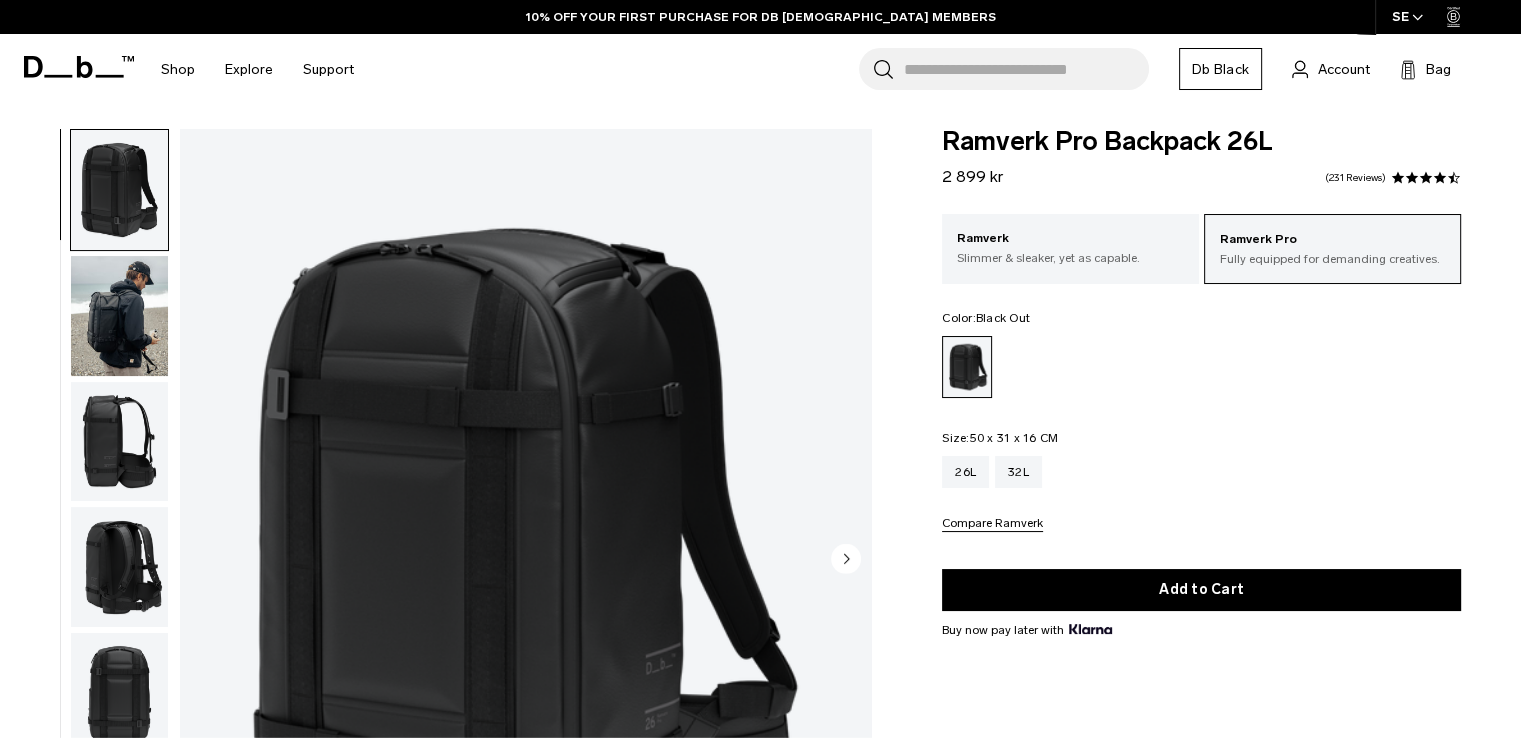 scroll, scrollTop: 6, scrollLeft: 0, axis: vertical 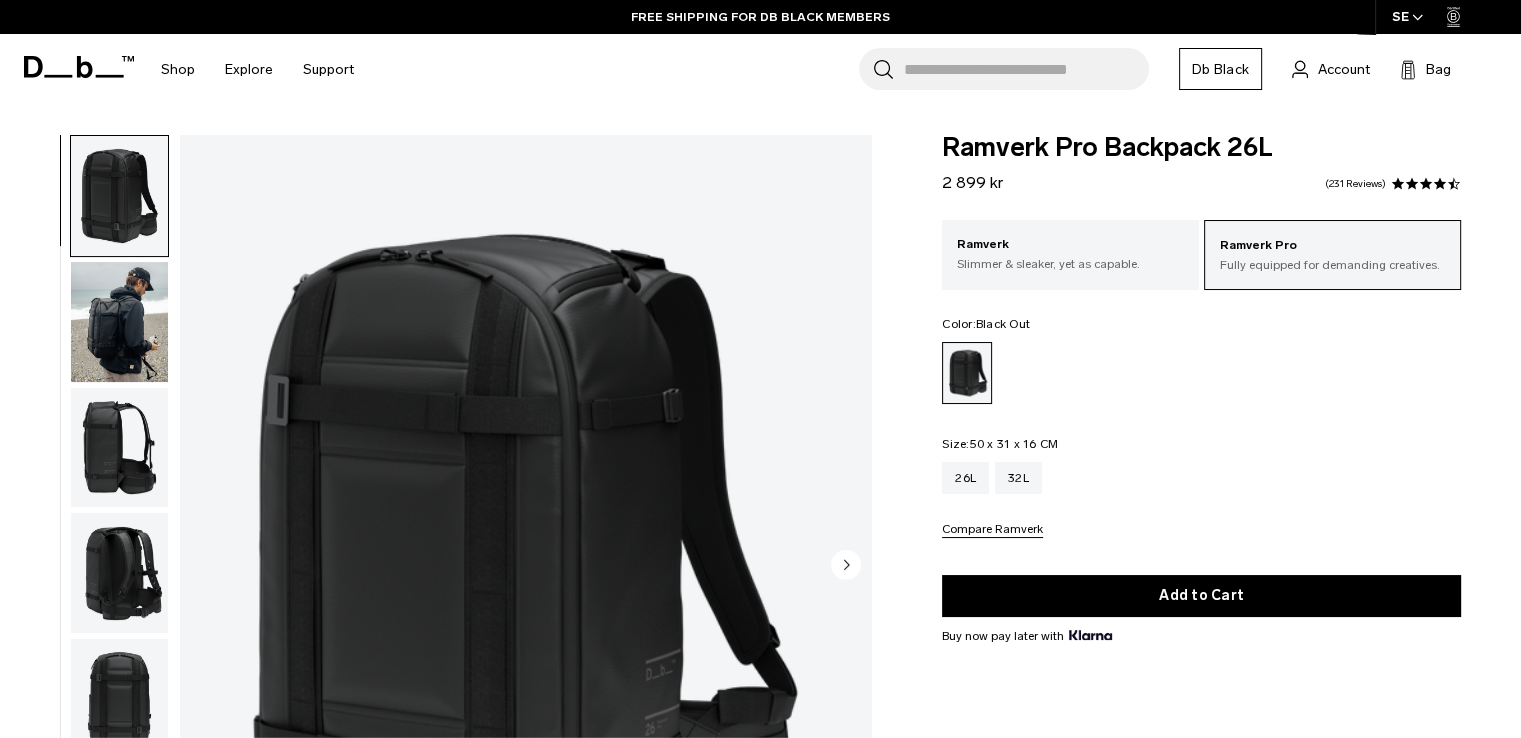 click at bounding box center (119, 196) 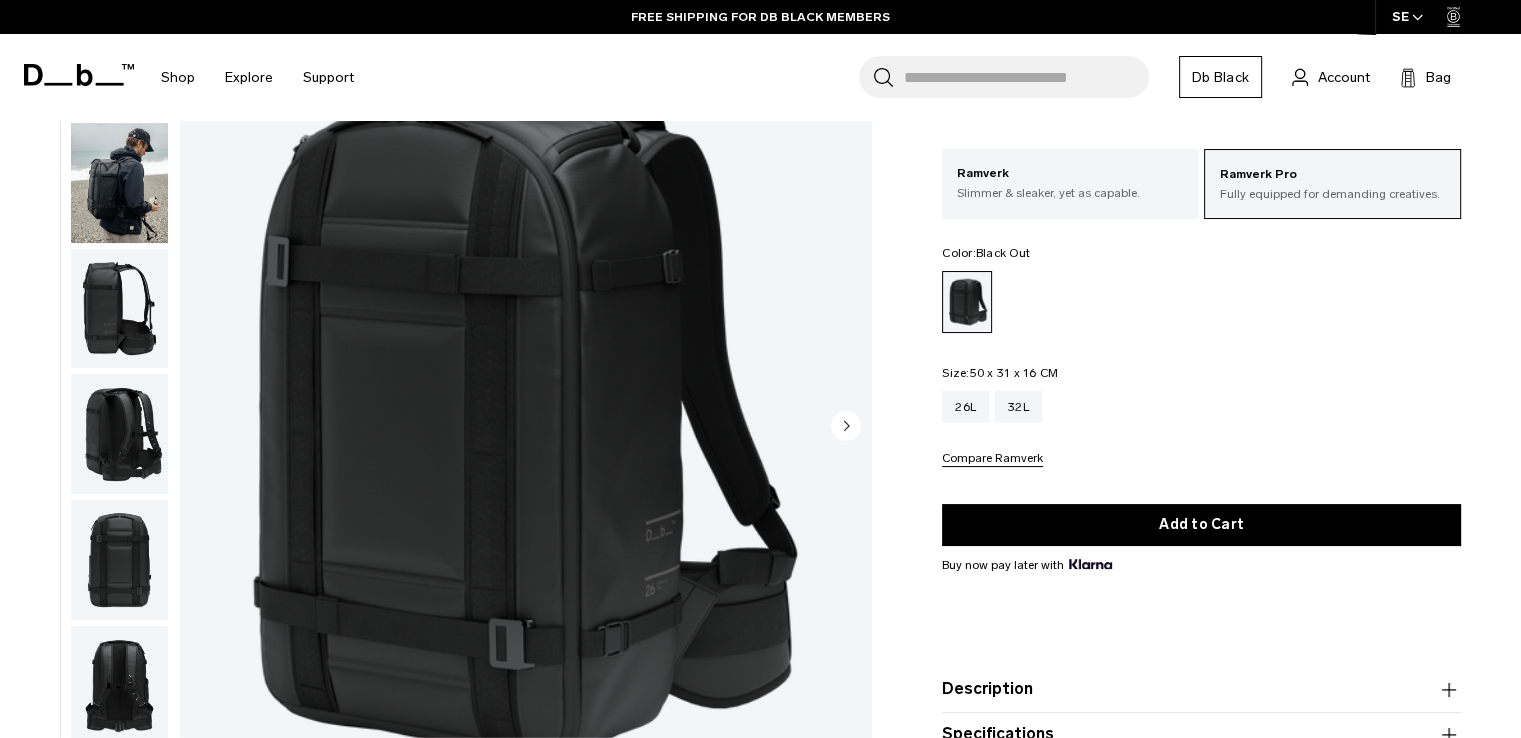 scroll, scrollTop: 140, scrollLeft: 0, axis: vertical 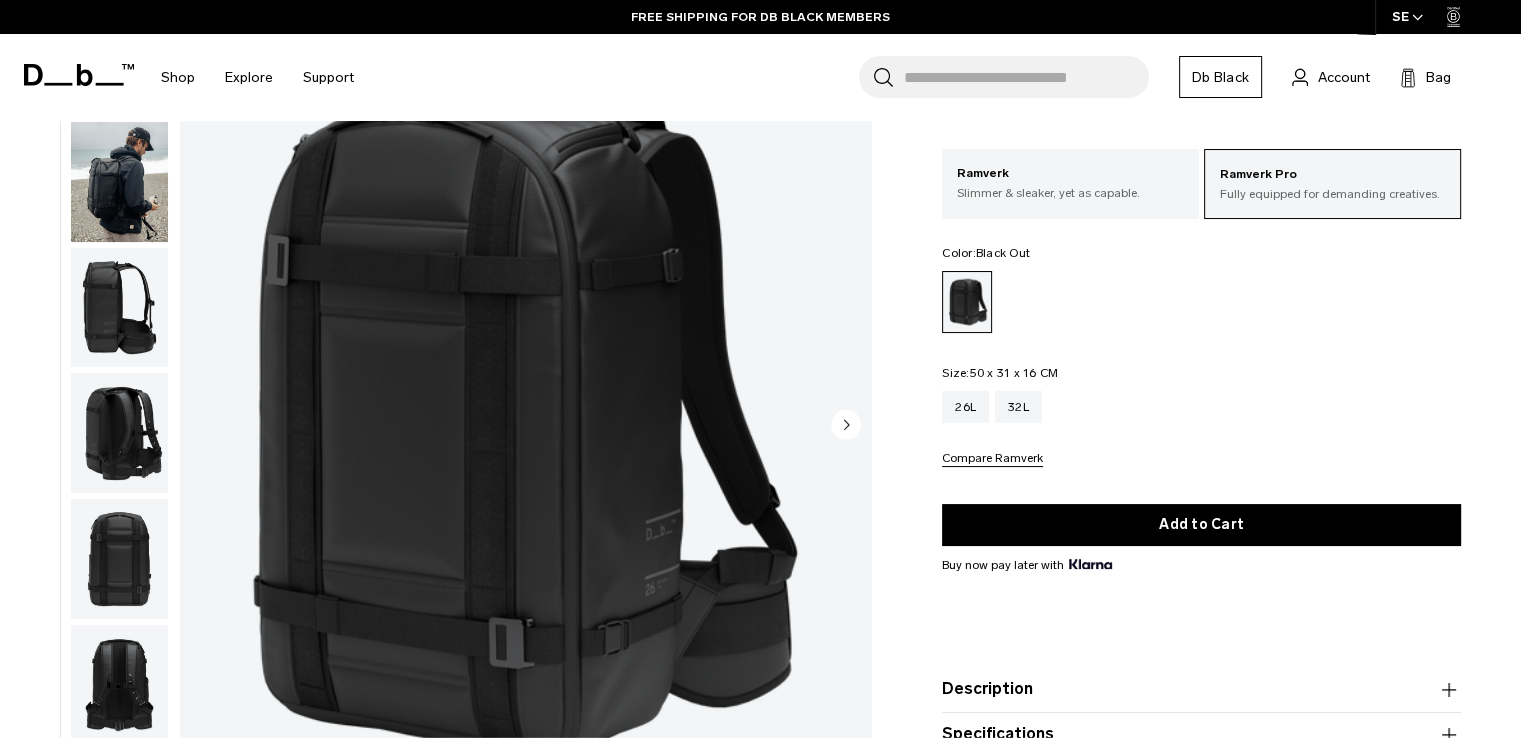 click 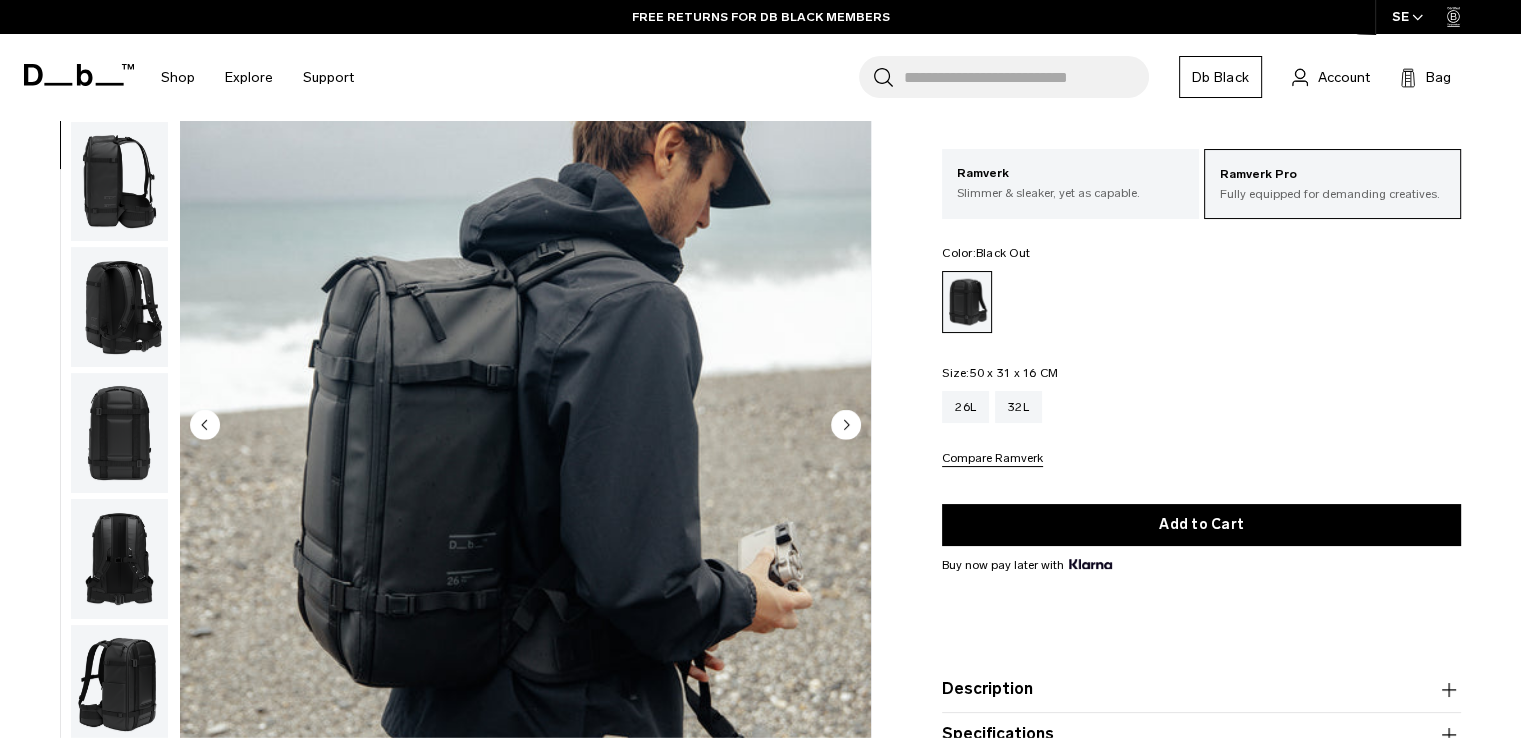 click 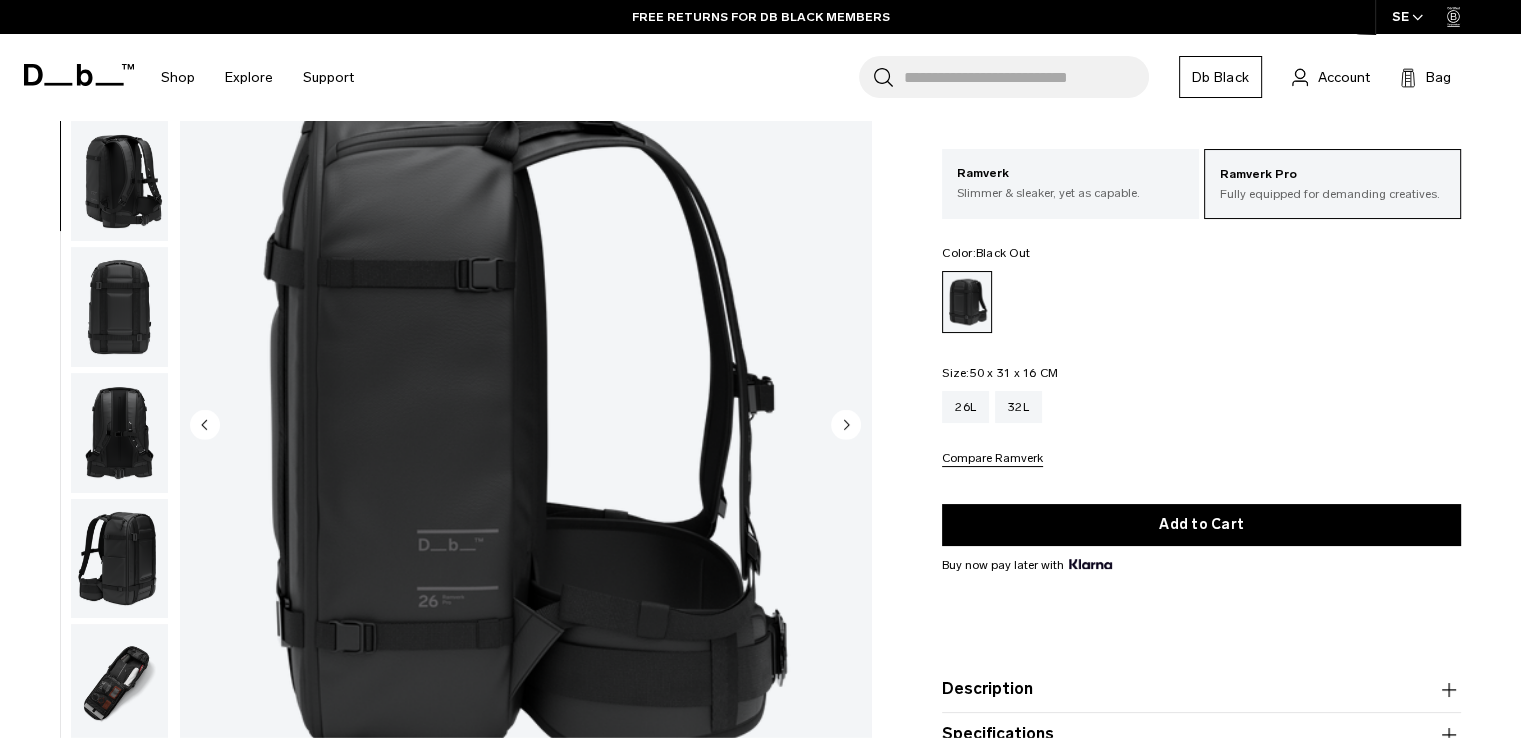 click 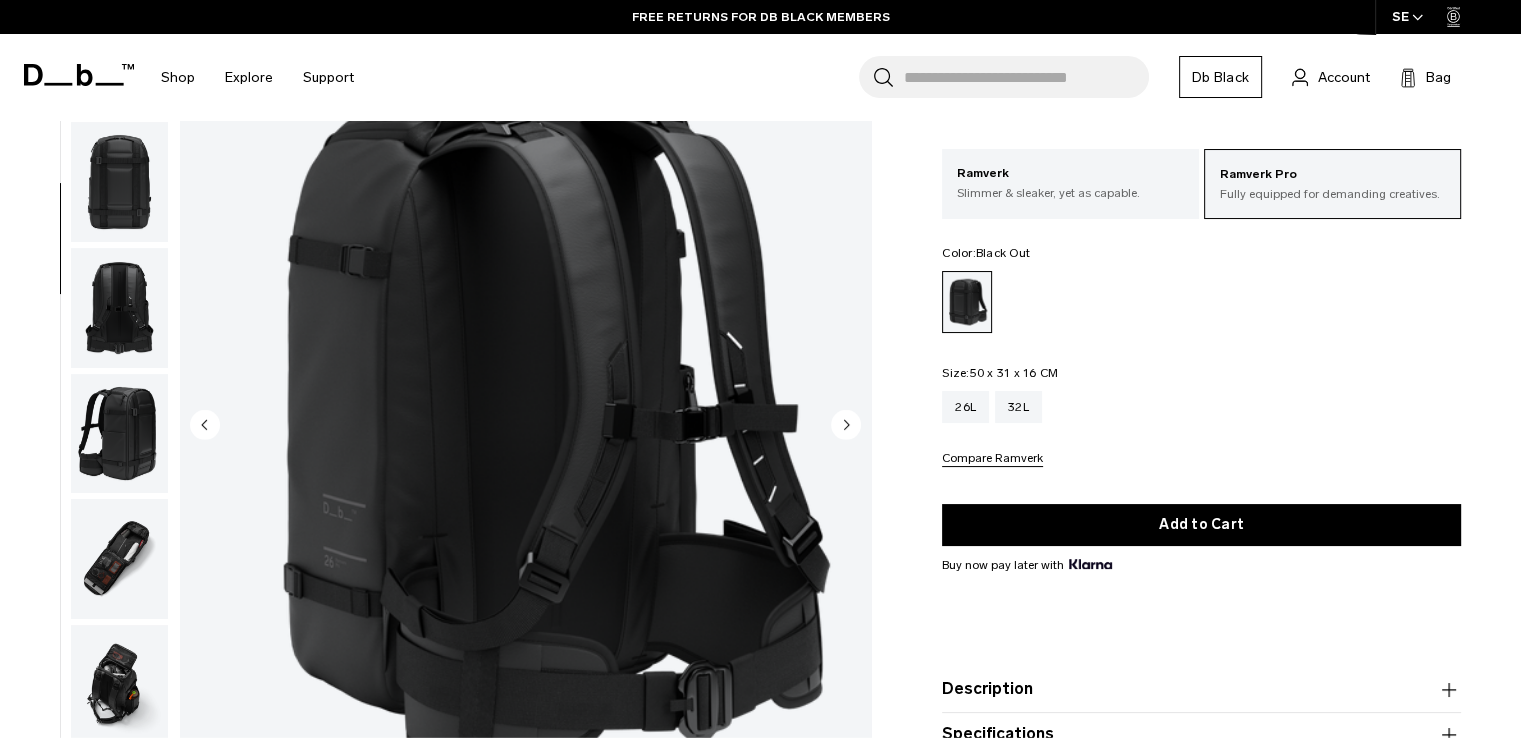 scroll, scrollTop: 378, scrollLeft: 0, axis: vertical 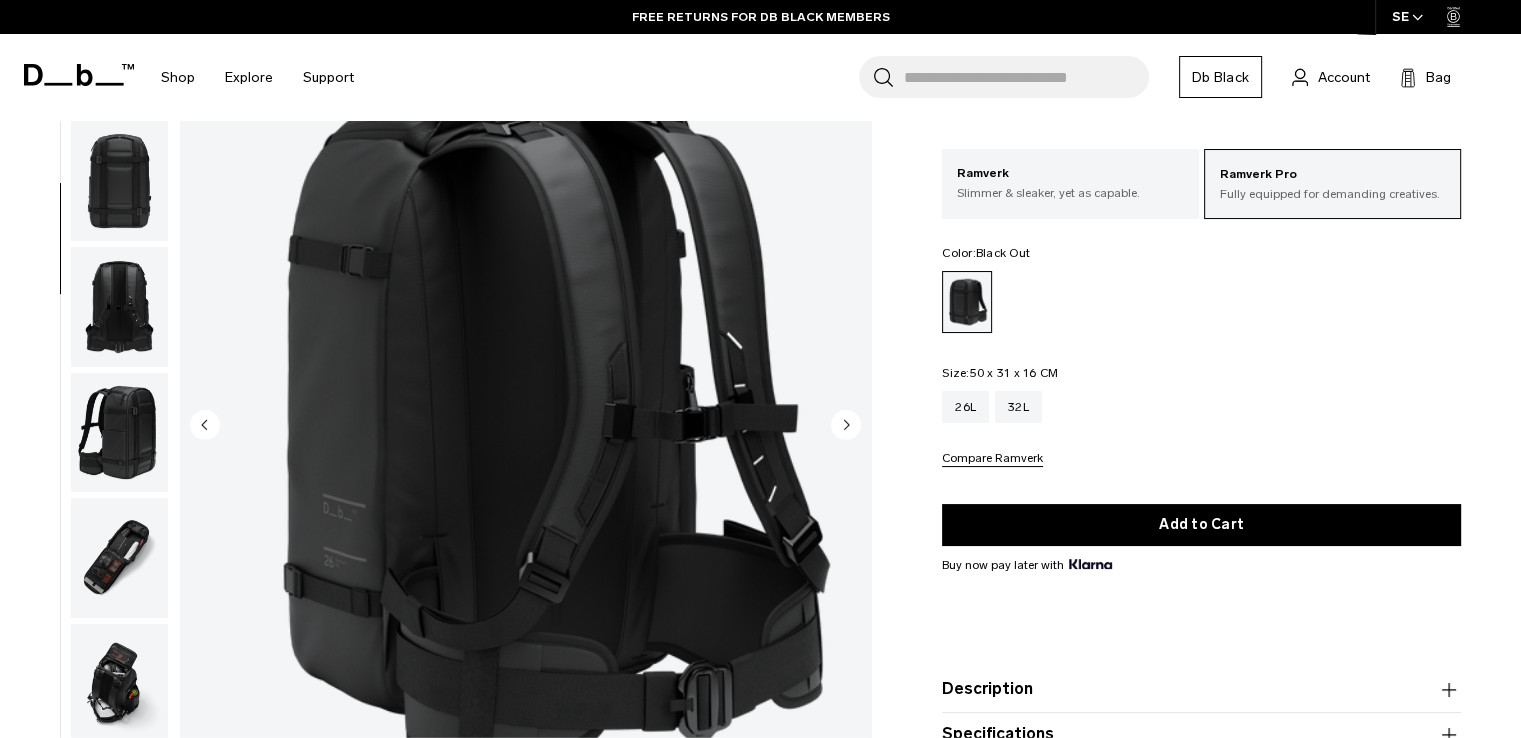 click 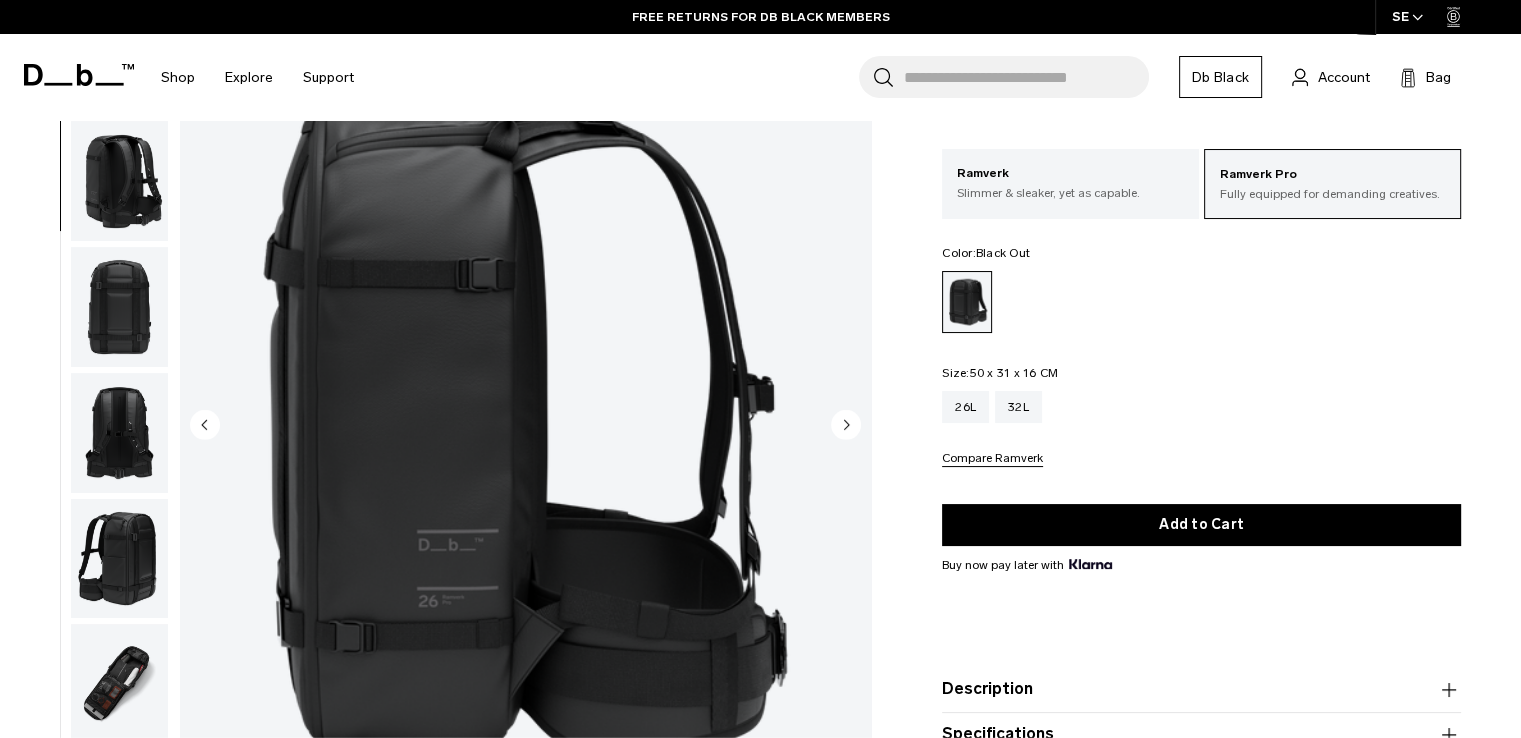 scroll, scrollTop: 252, scrollLeft: 0, axis: vertical 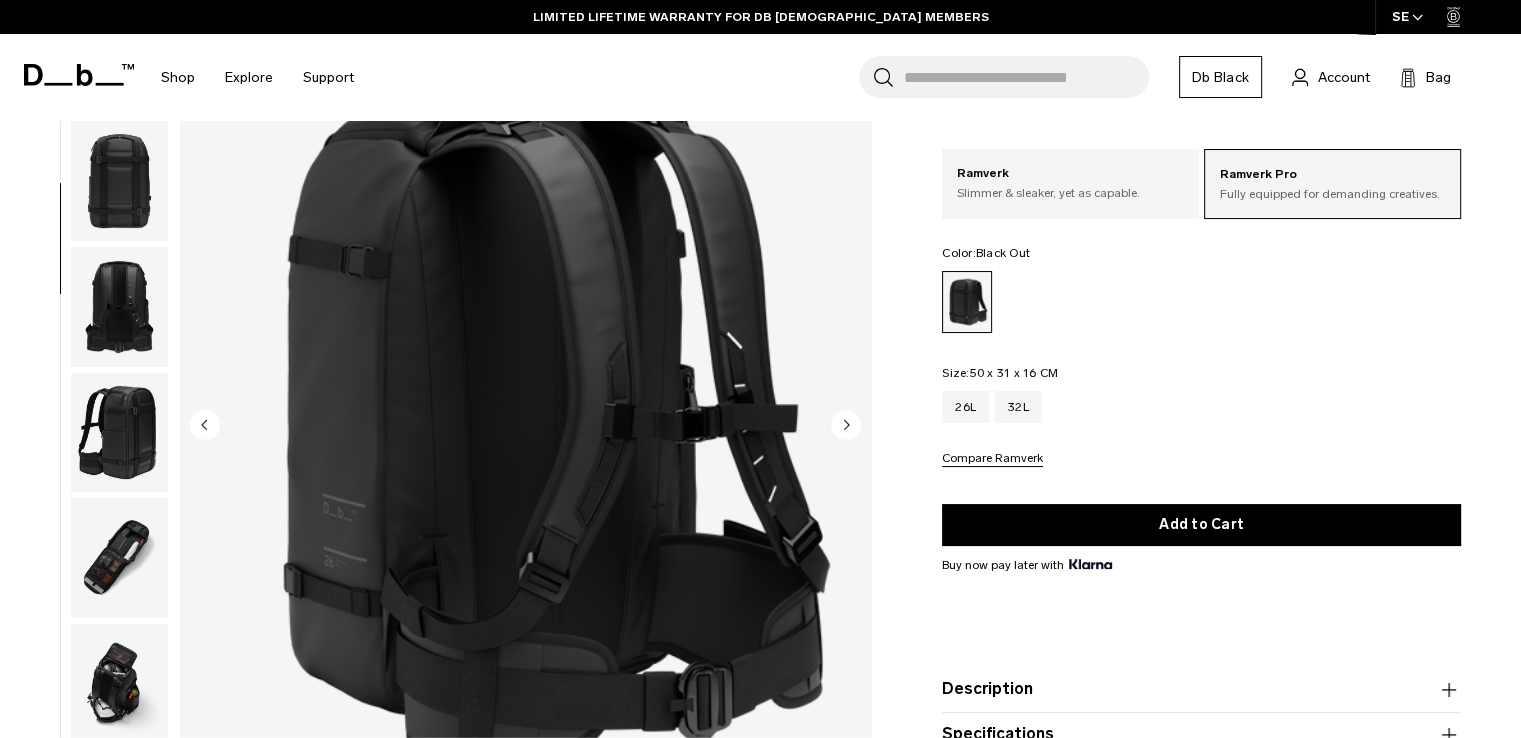 click 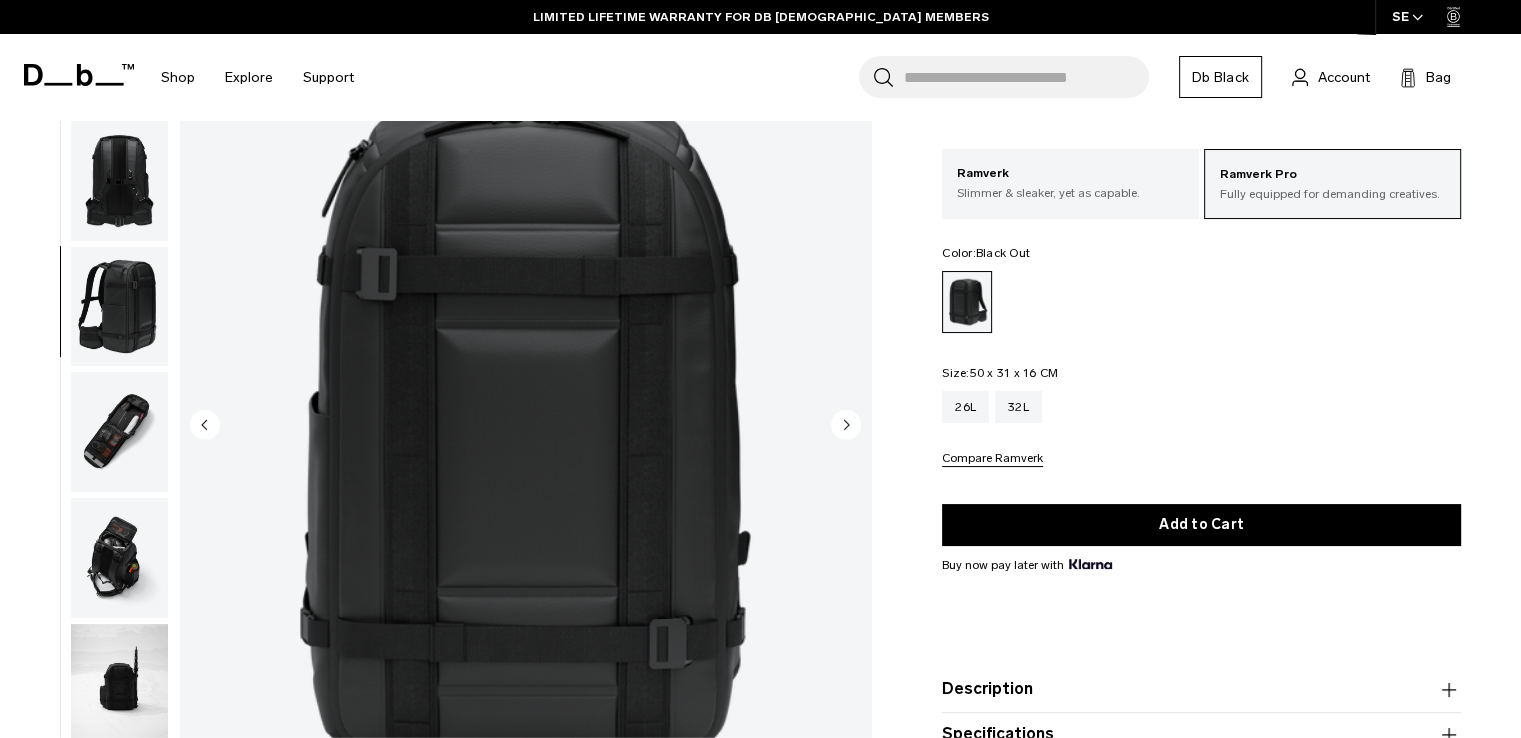 click 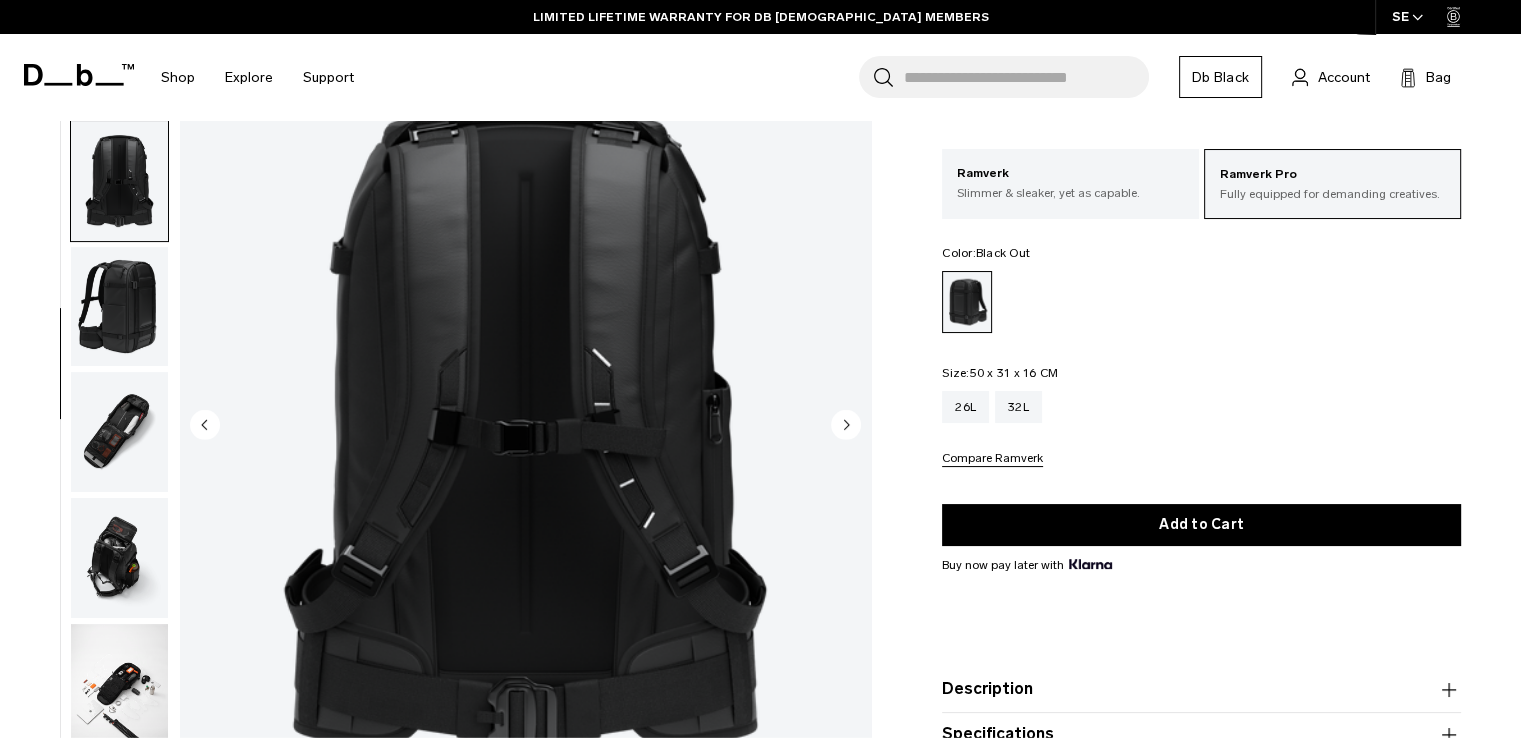 scroll, scrollTop: 628, scrollLeft: 0, axis: vertical 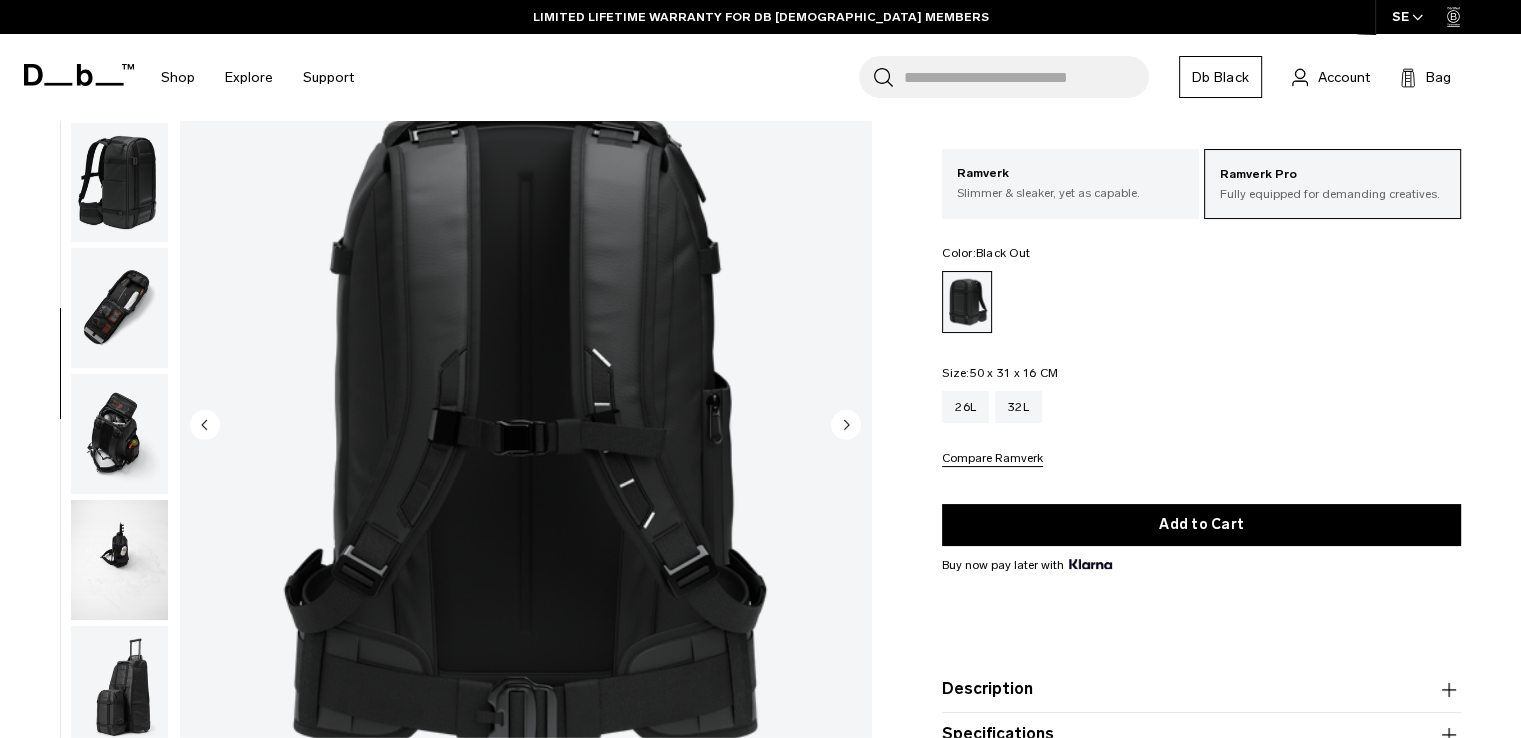 click 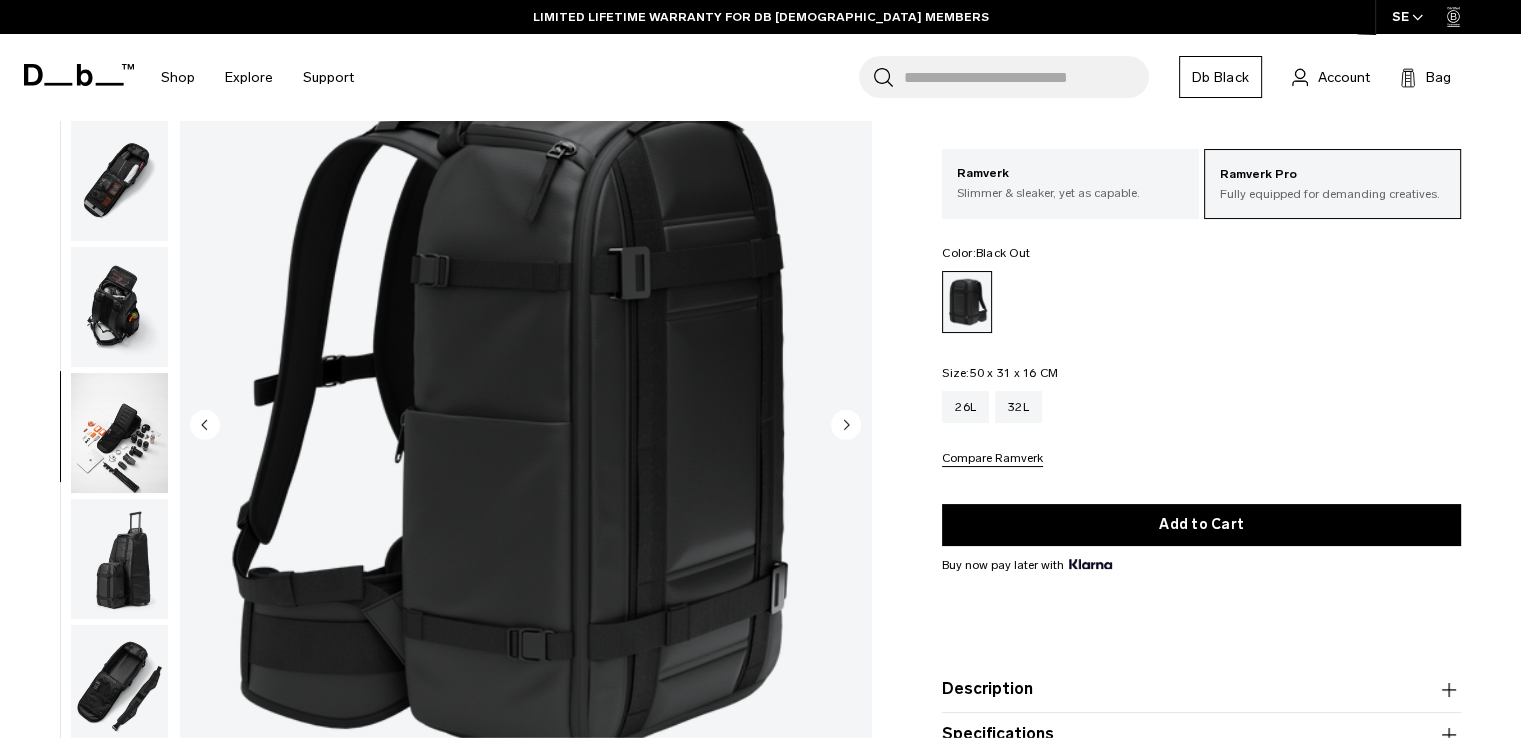 click 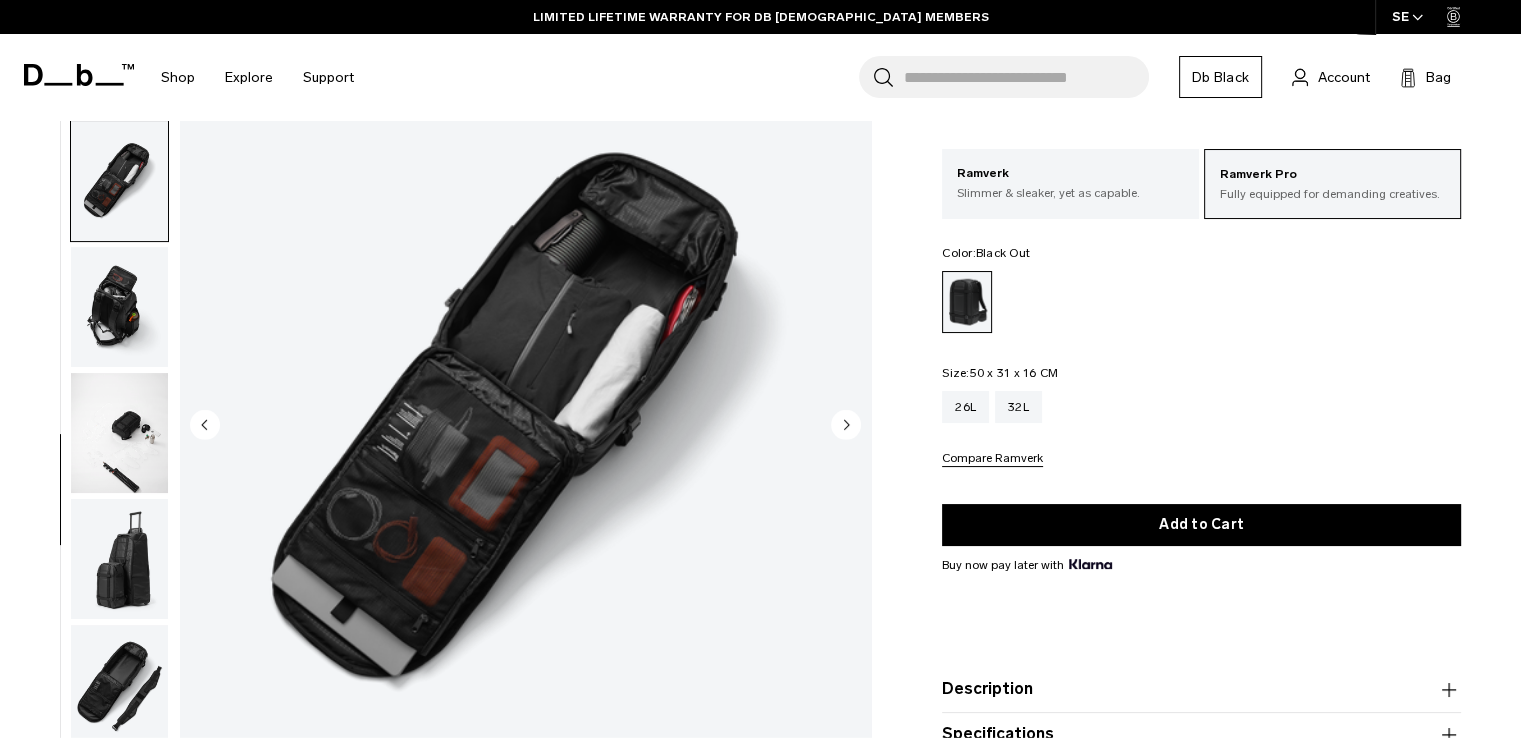 scroll, scrollTop: 769, scrollLeft: 0, axis: vertical 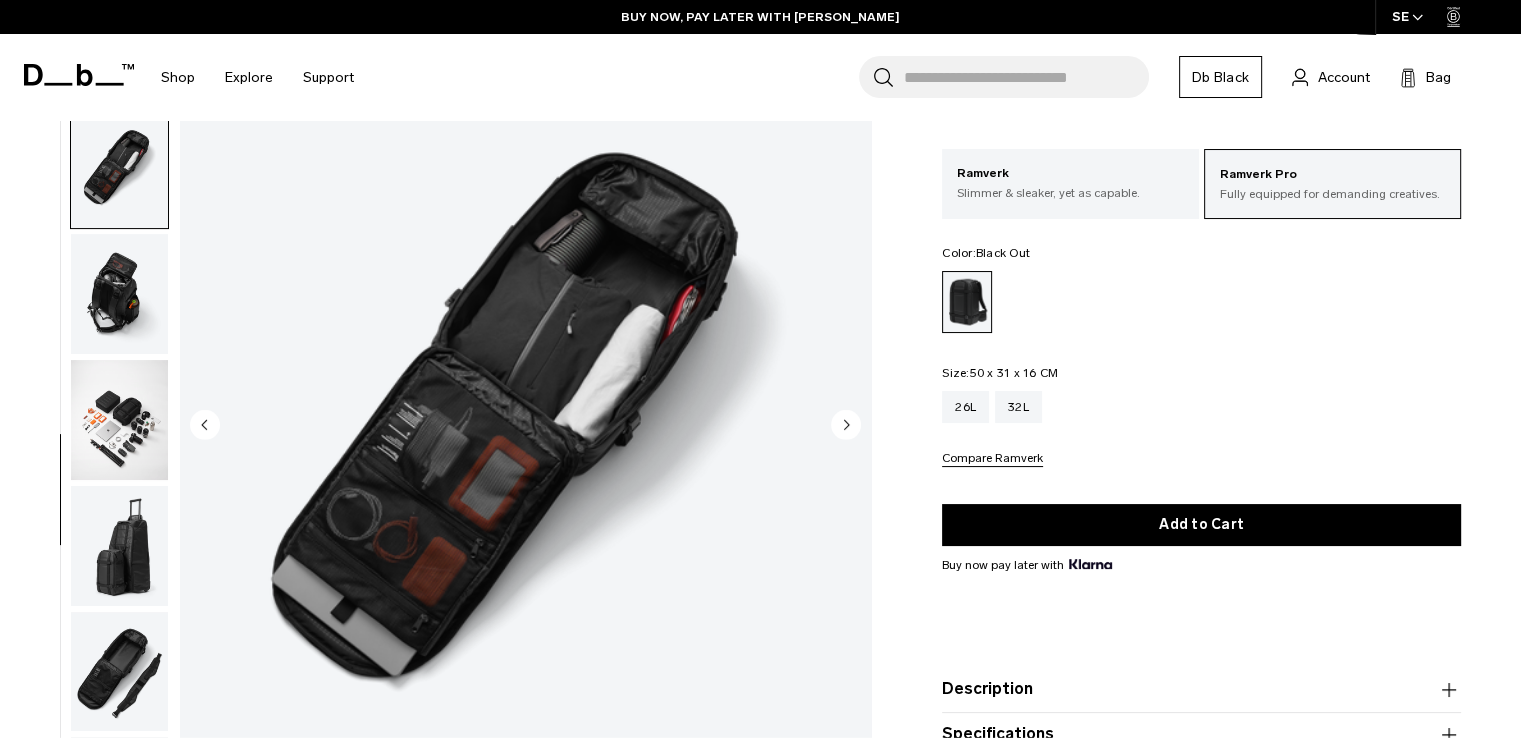 click 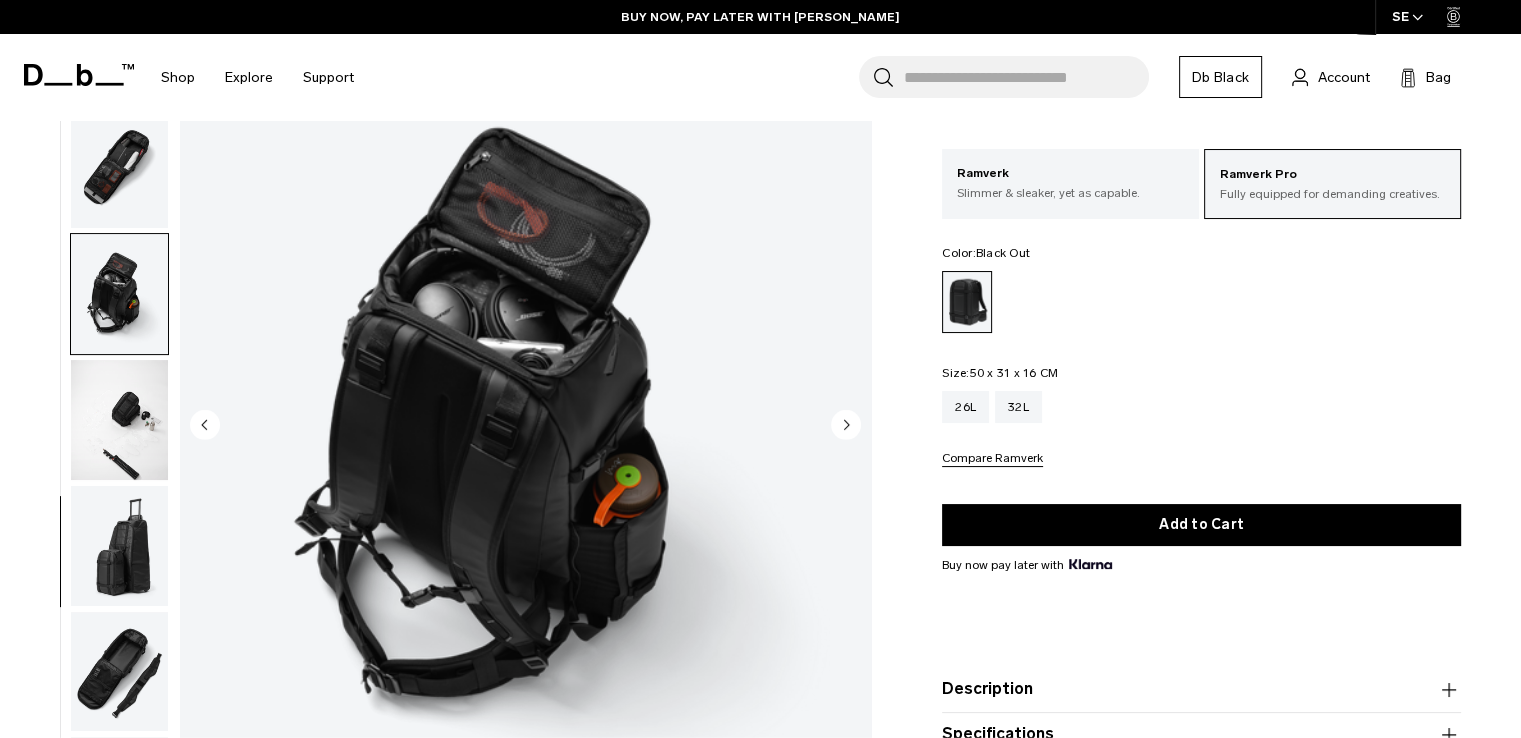 click 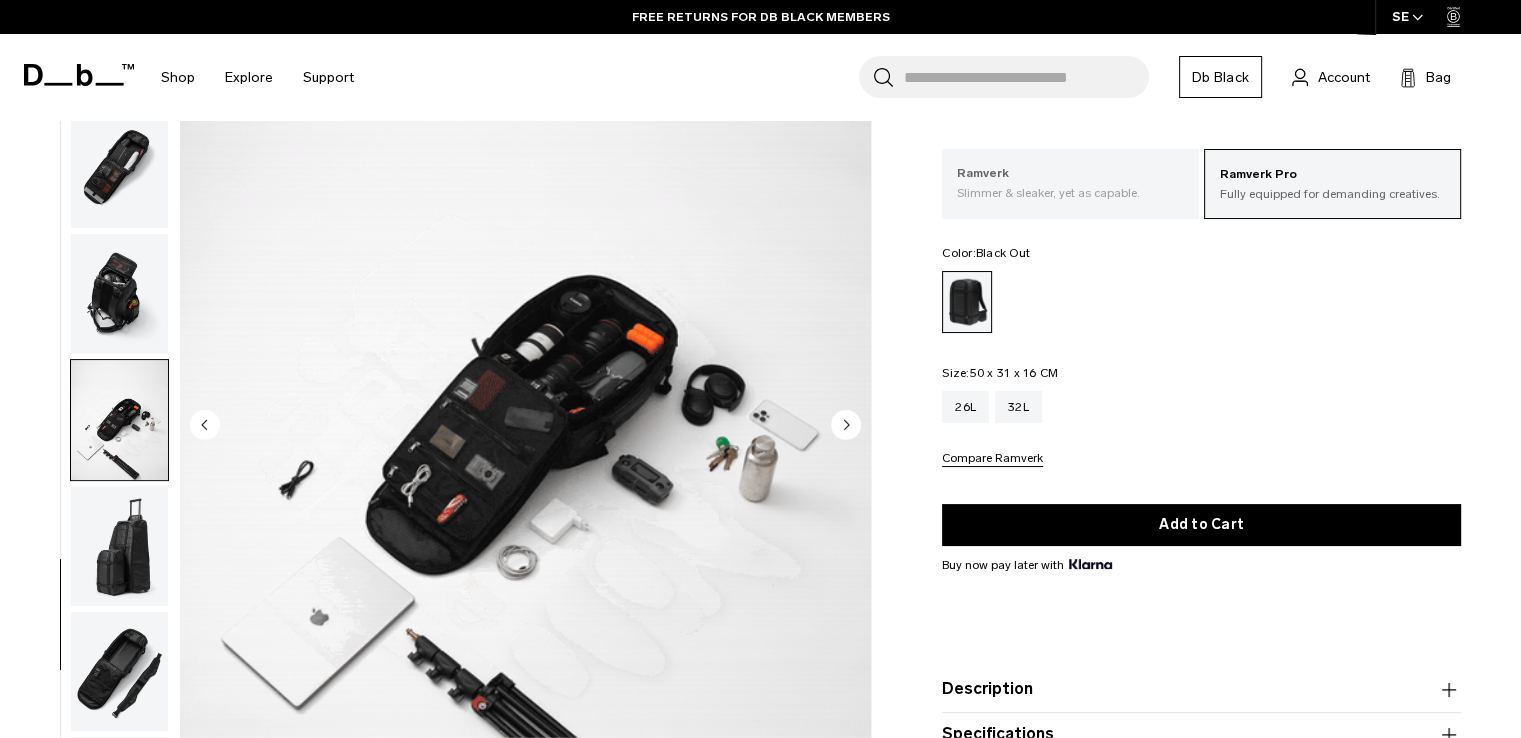 click on "Ramverk" at bounding box center (1070, 174) 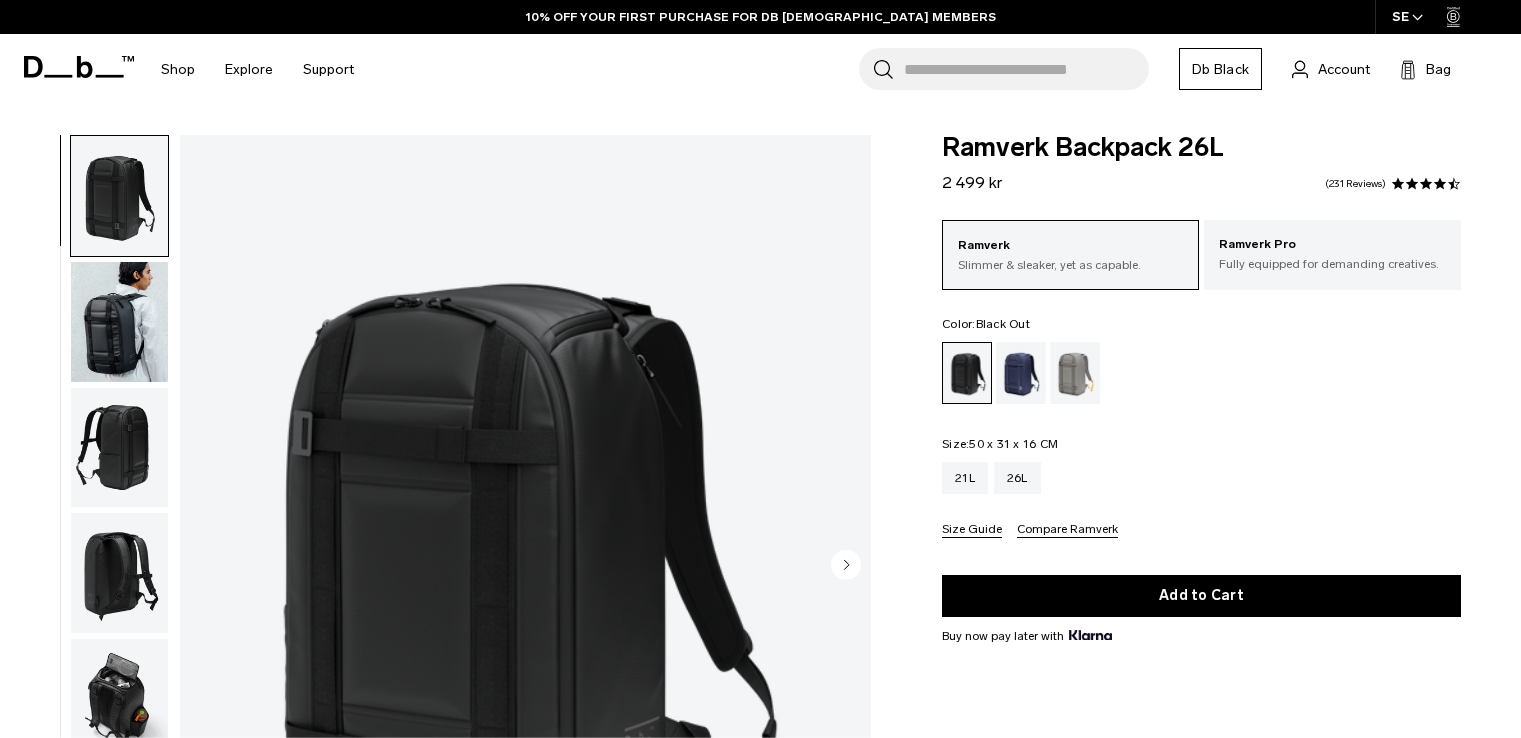 click 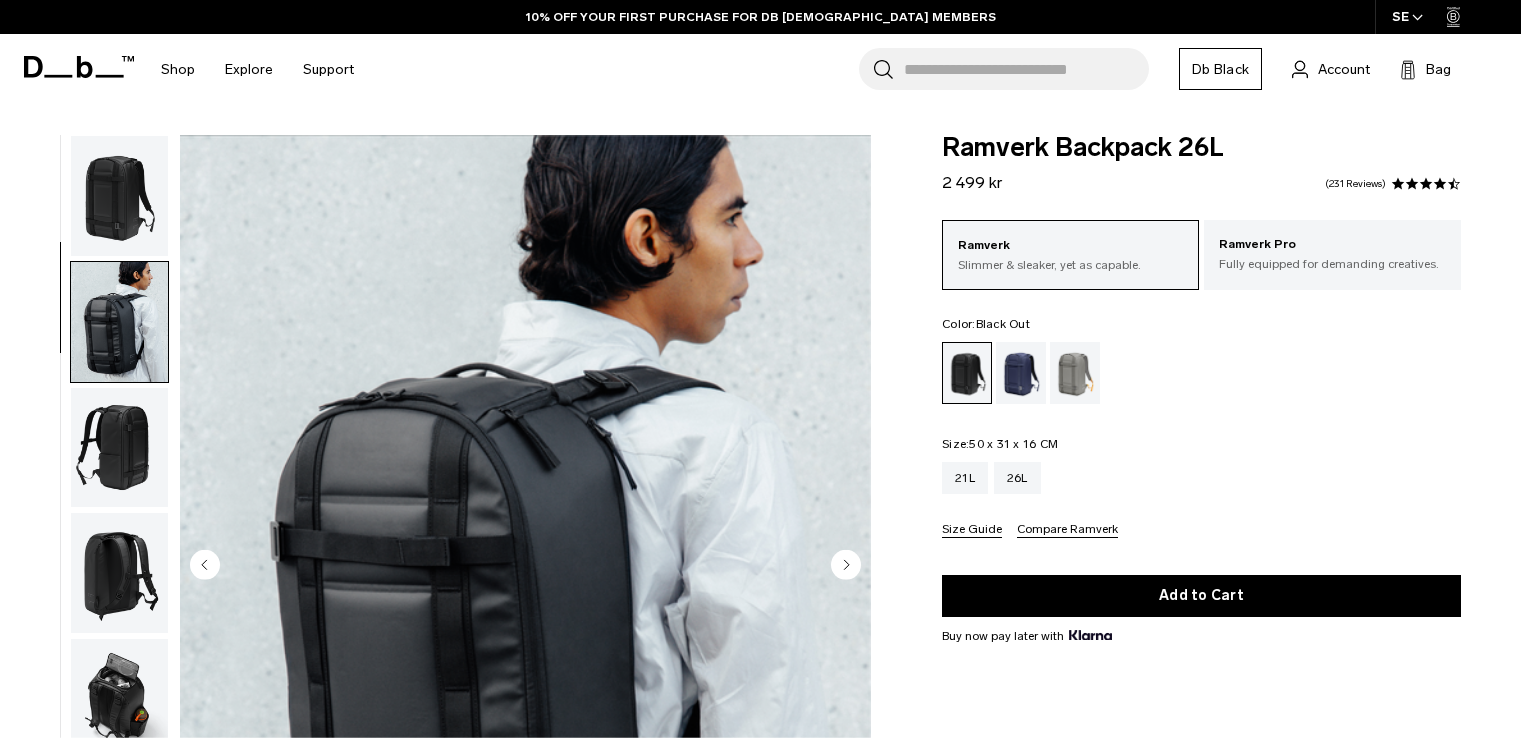 scroll, scrollTop: 172, scrollLeft: 0, axis: vertical 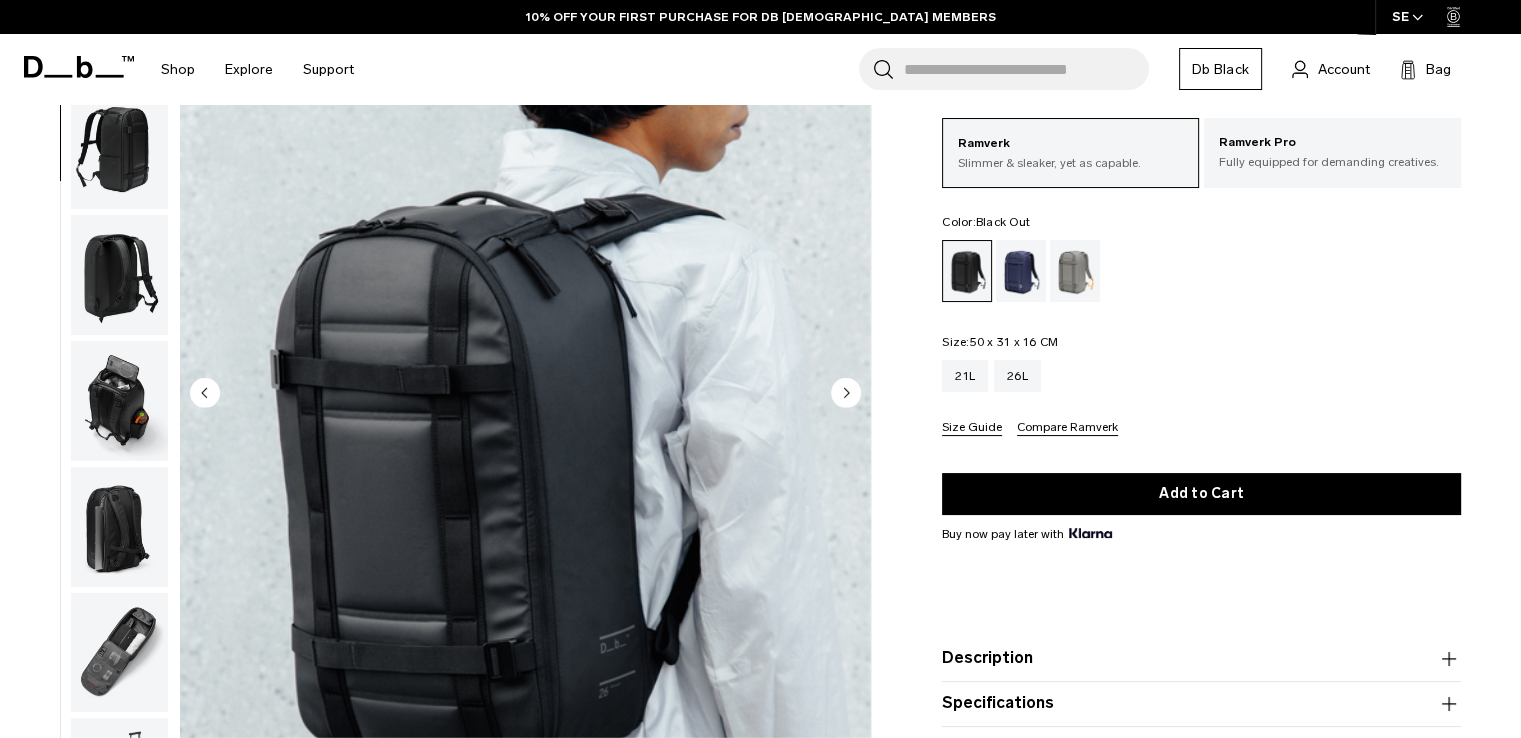 click 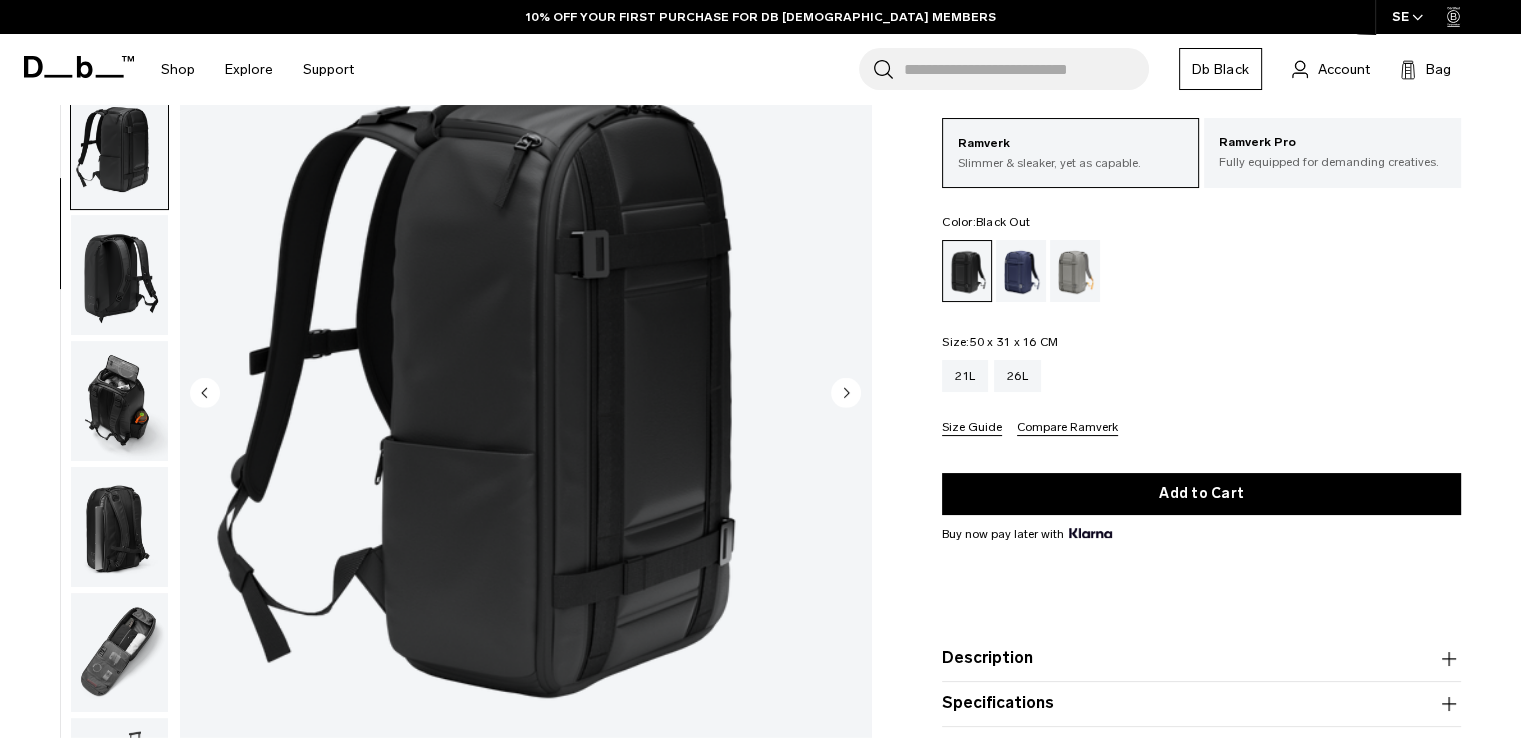 scroll, scrollTop: 172, scrollLeft: 0, axis: vertical 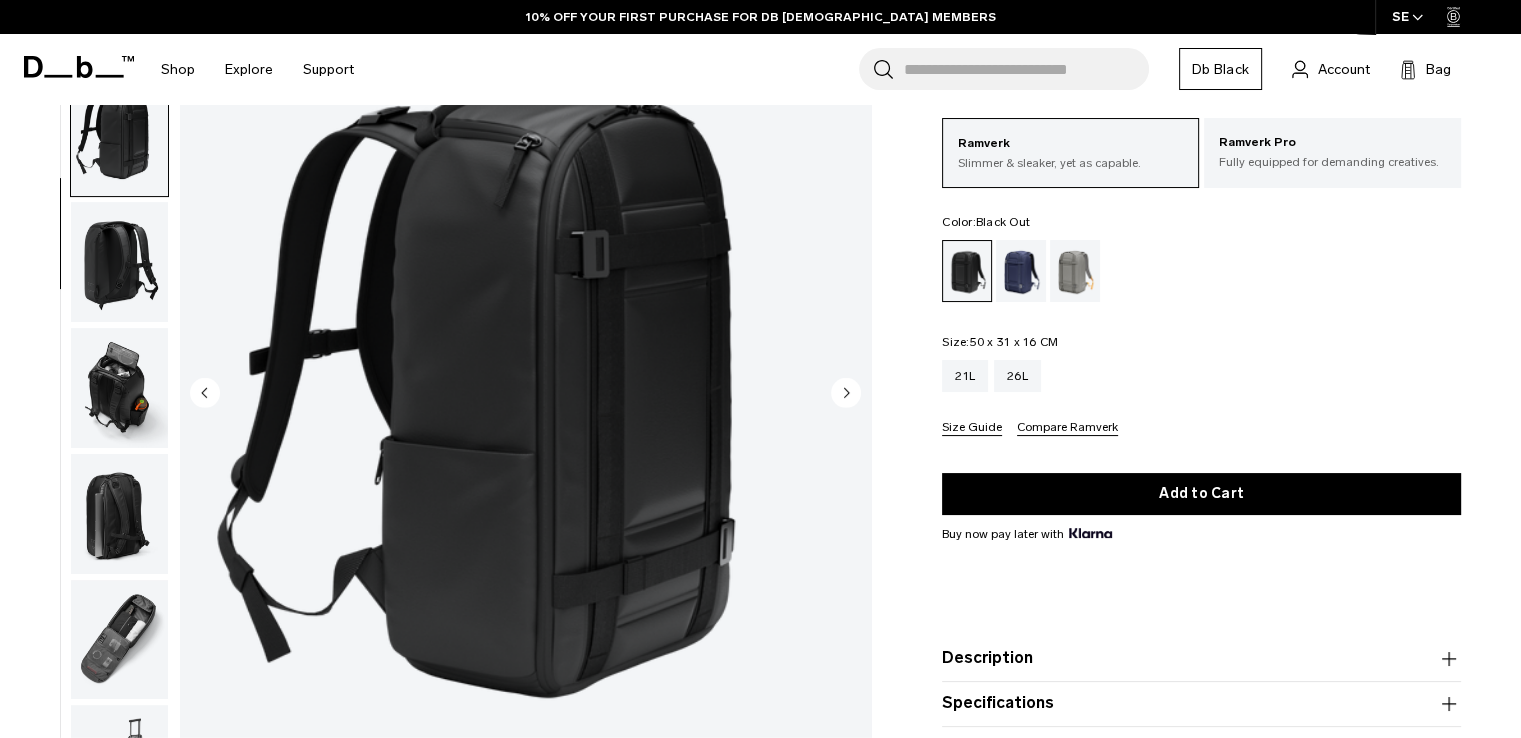 click 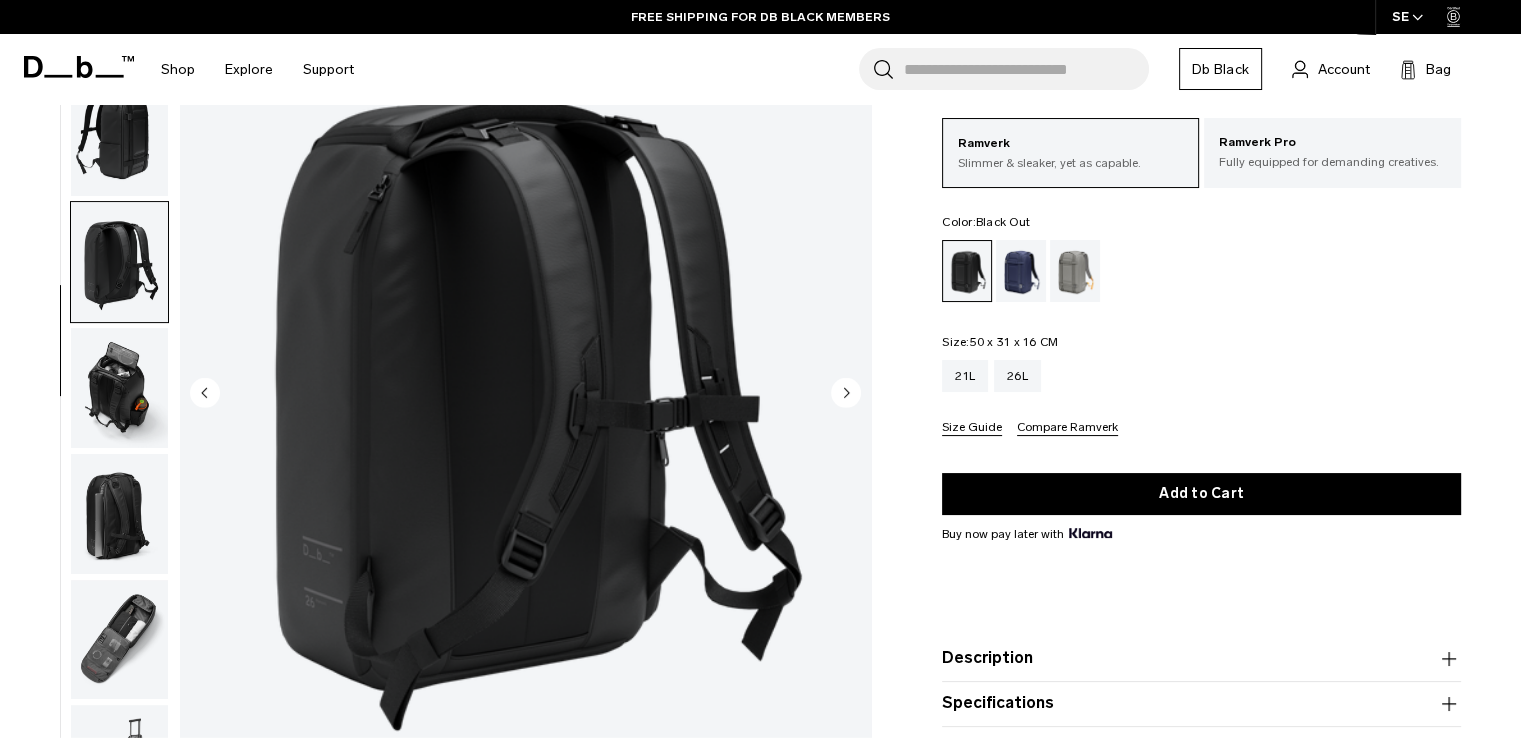 click 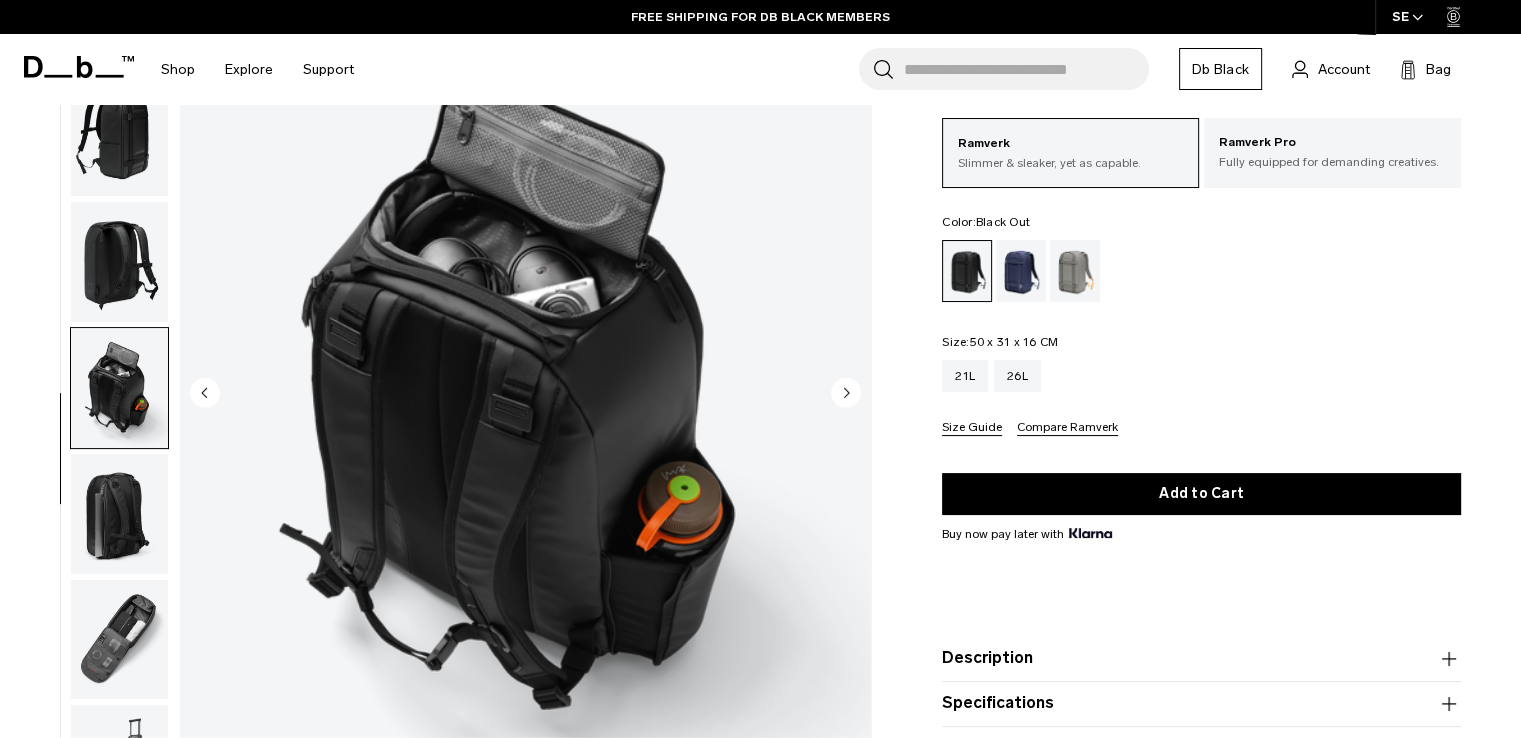 click 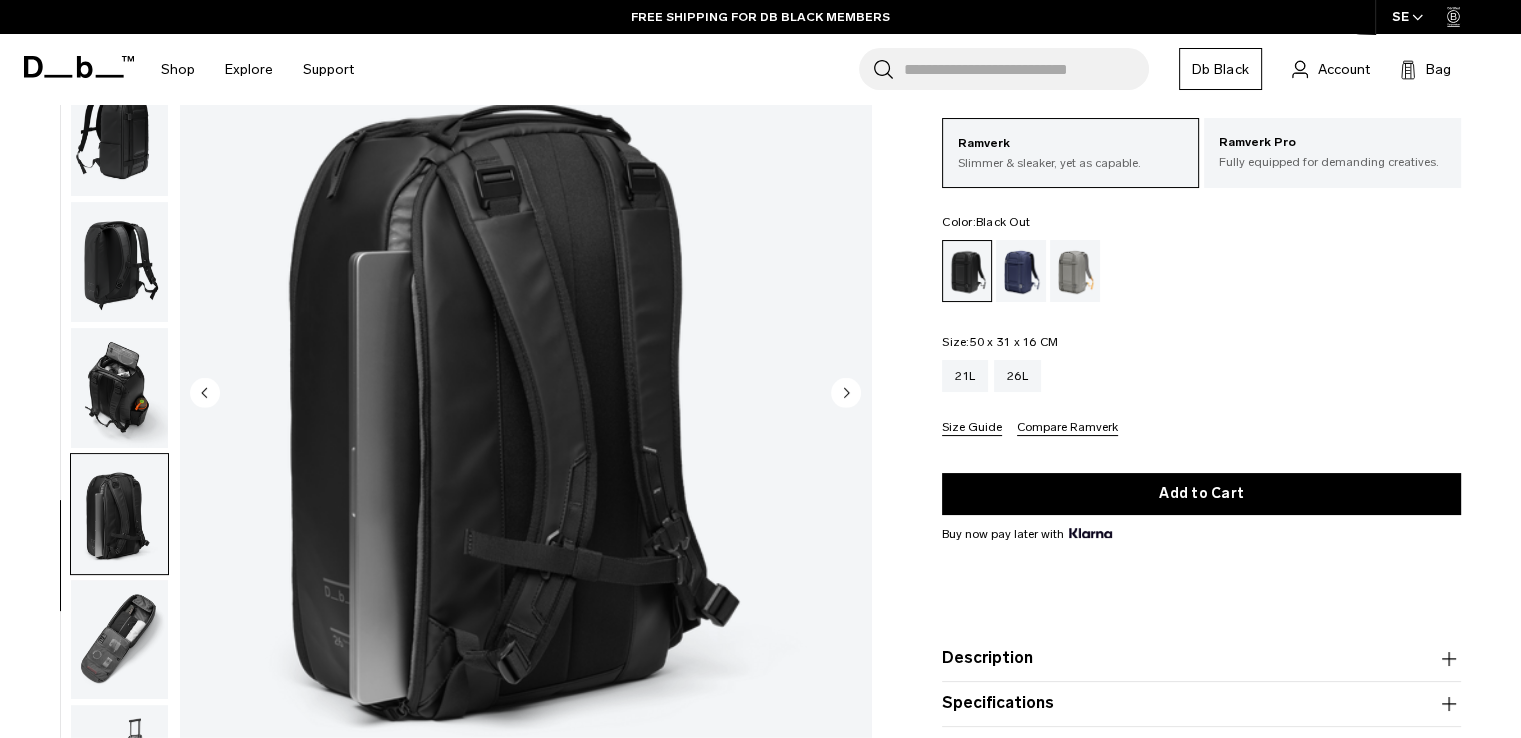 click 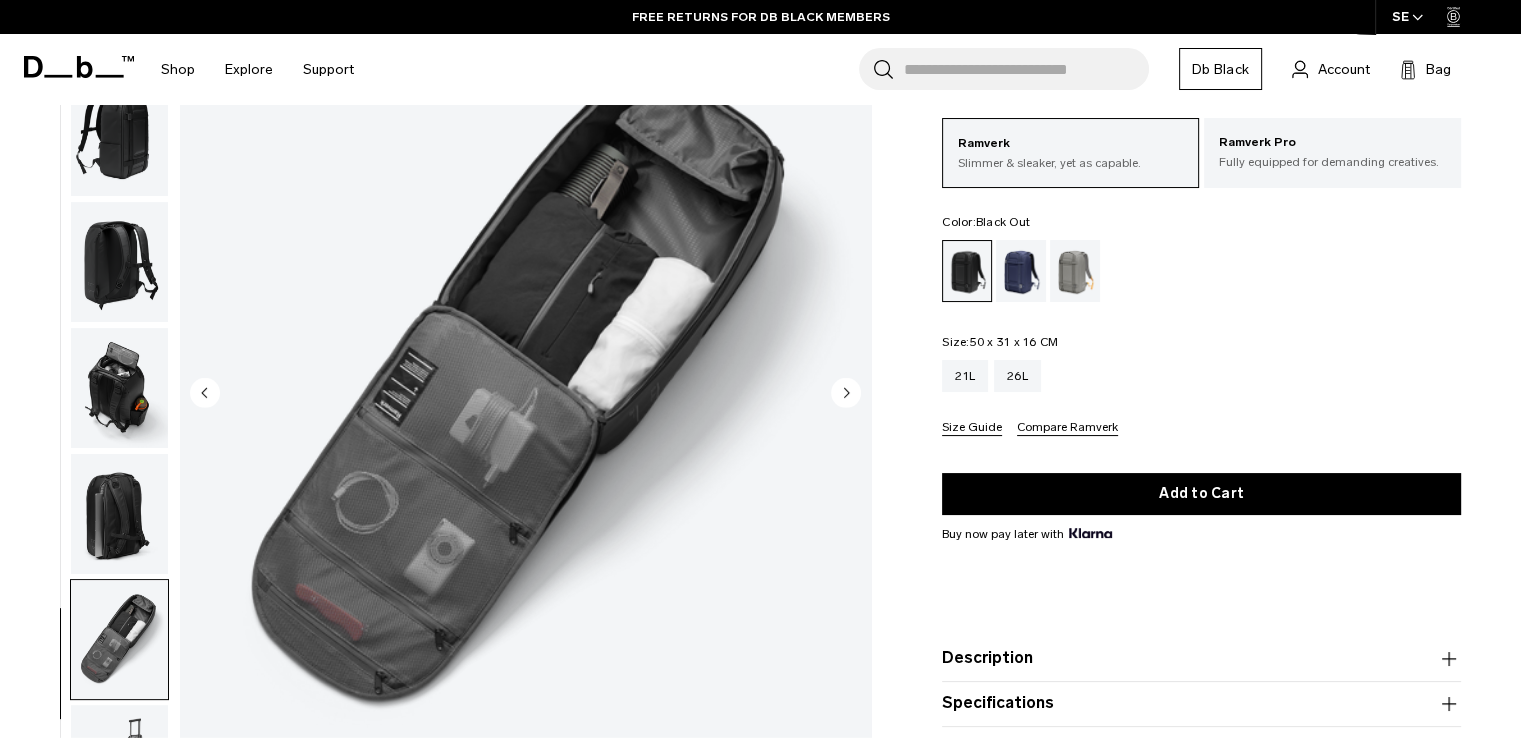 click 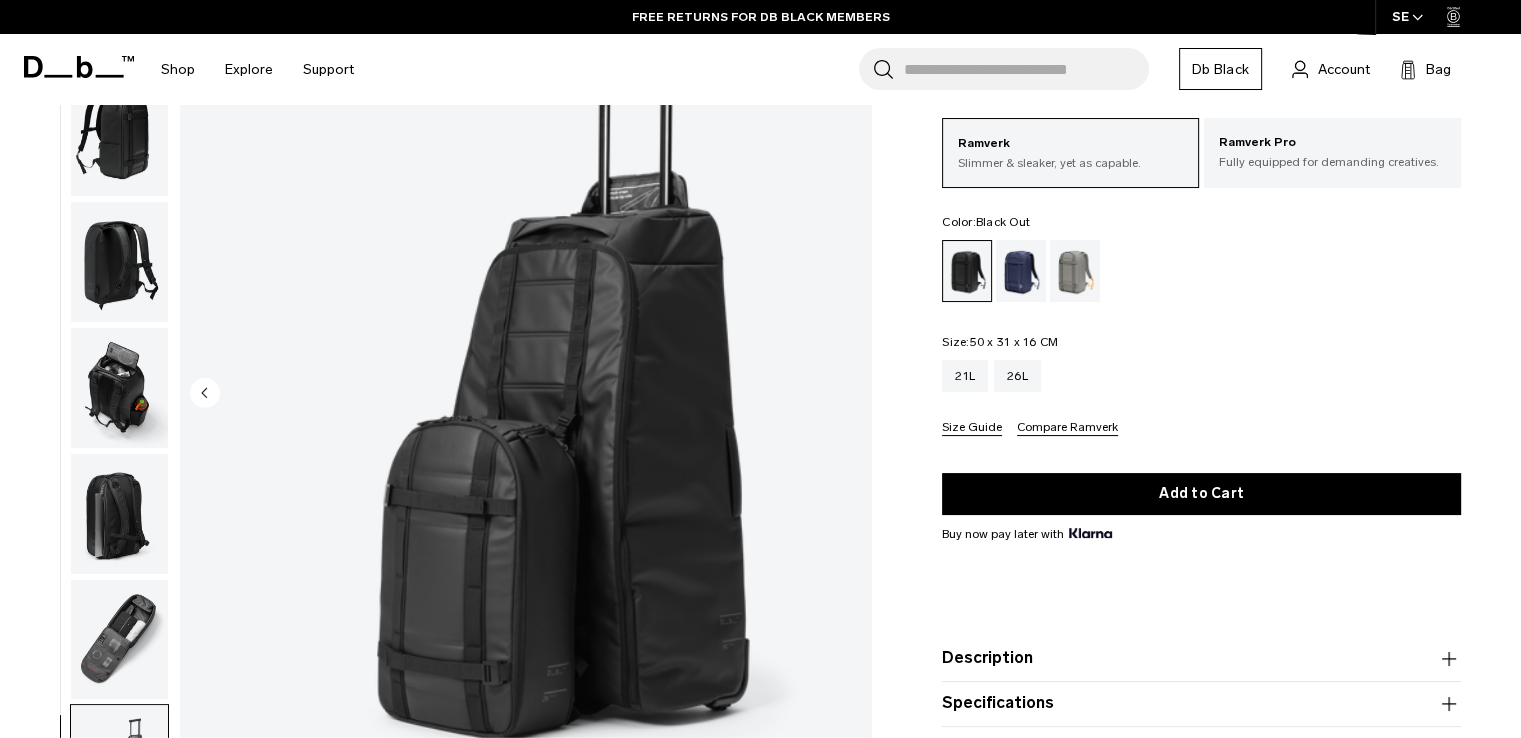 click 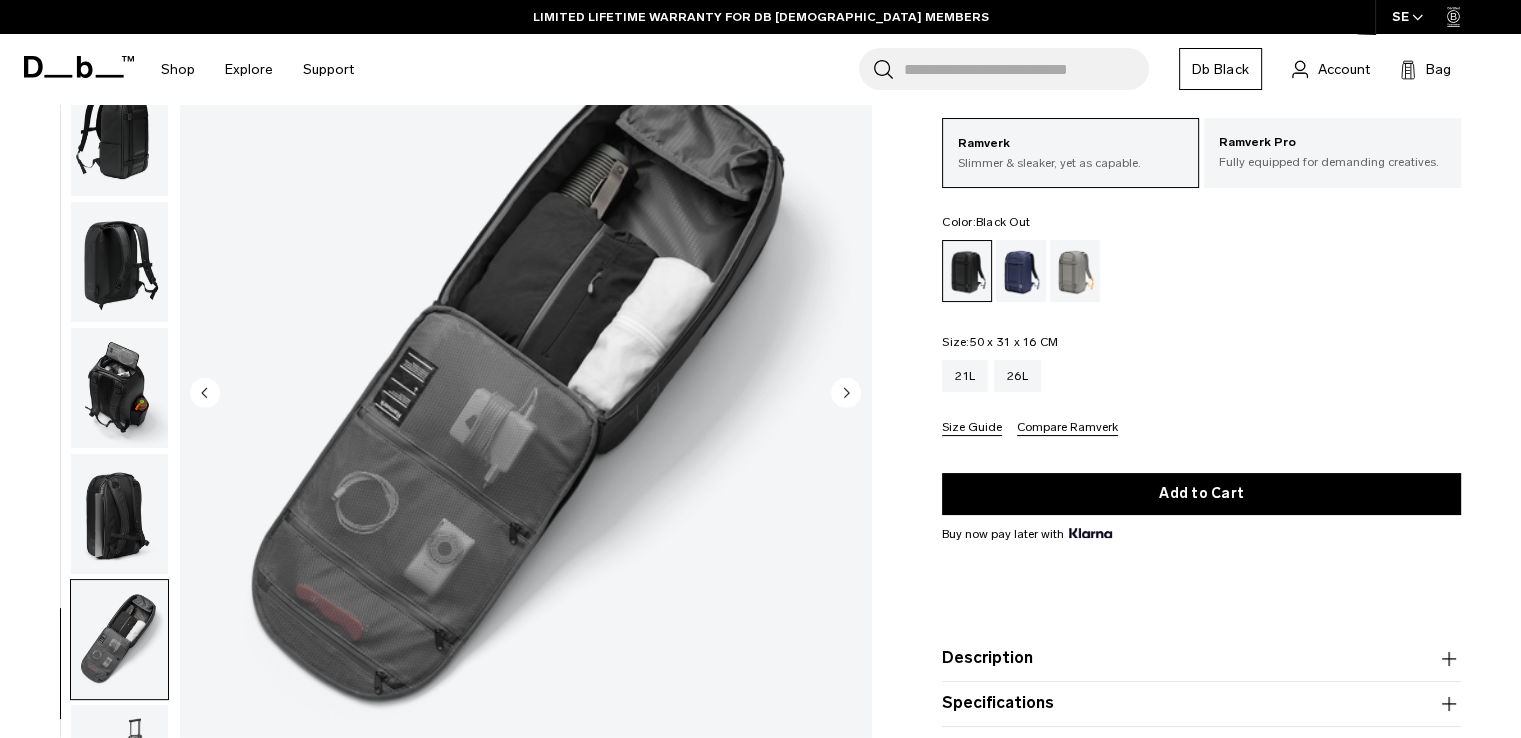 click at bounding box center [525, 394] 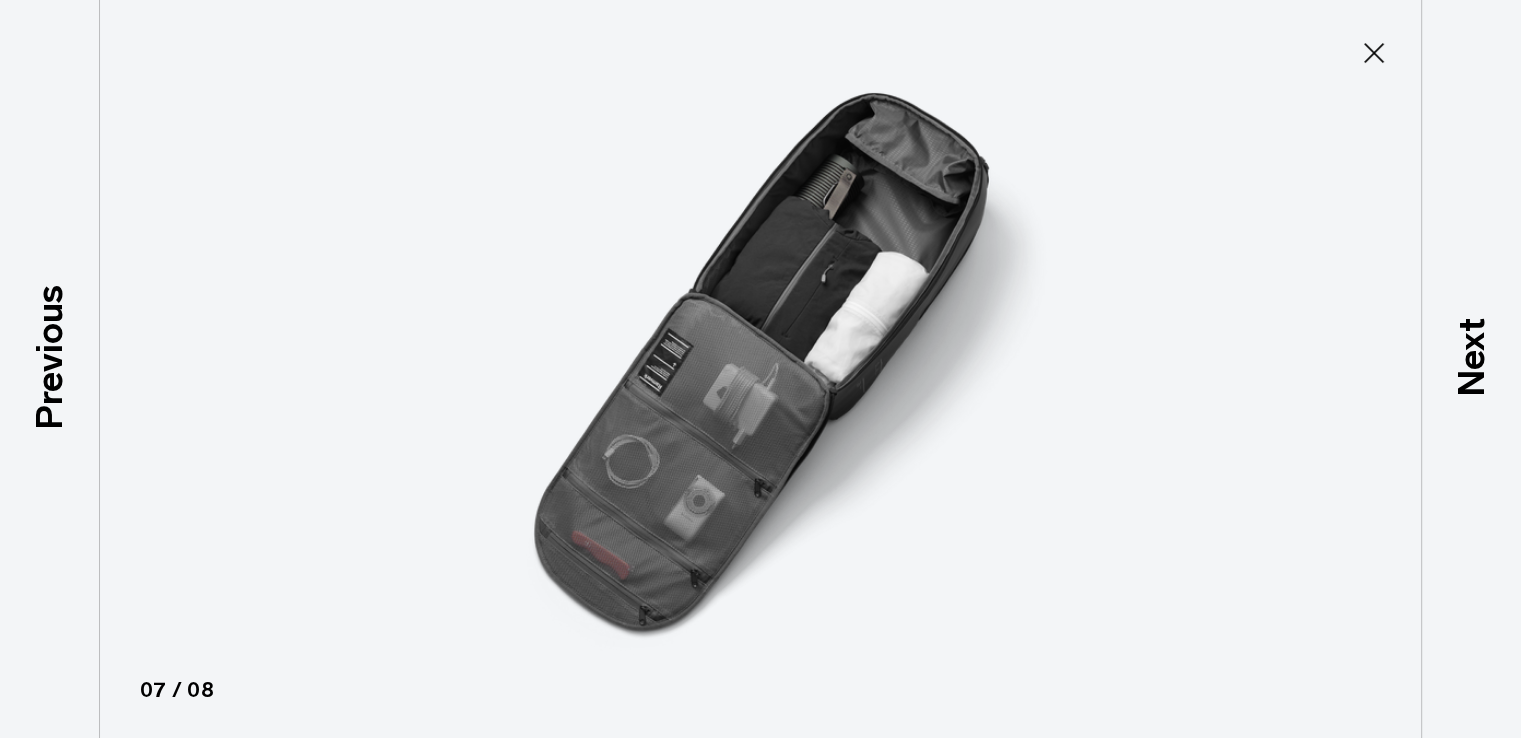 scroll, scrollTop: 128, scrollLeft: 0, axis: vertical 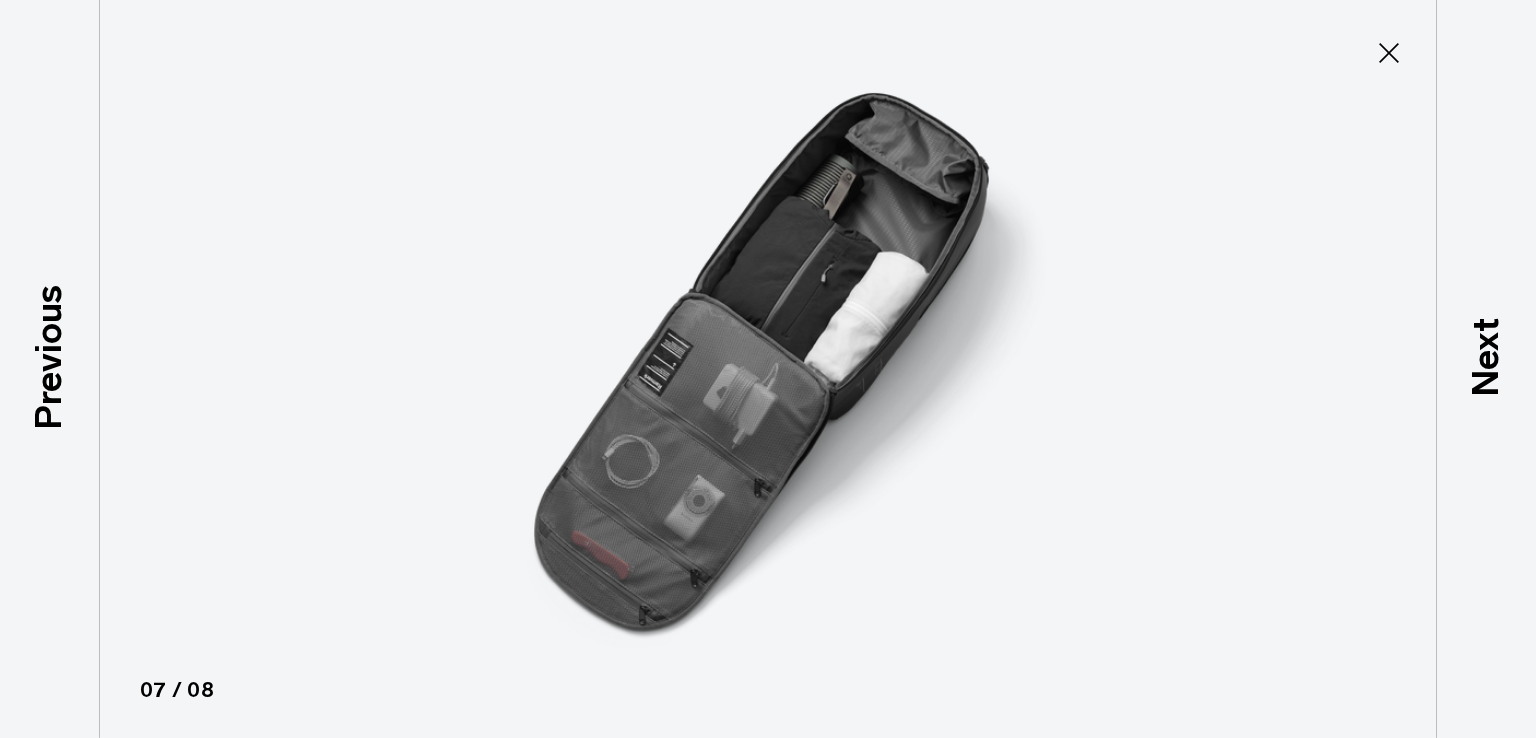 click at bounding box center [768, 369] 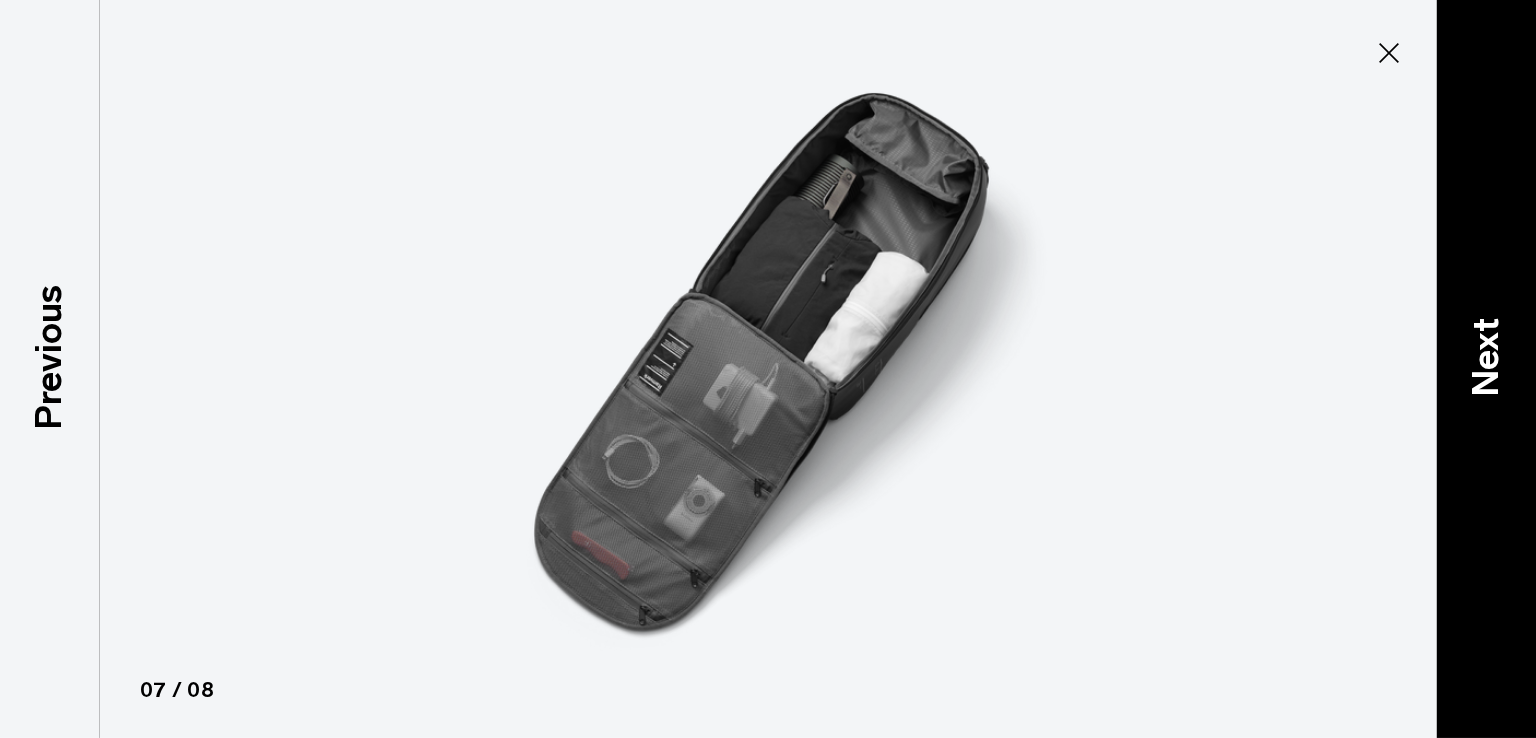click on "Next" at bounding box center (1486, 356) 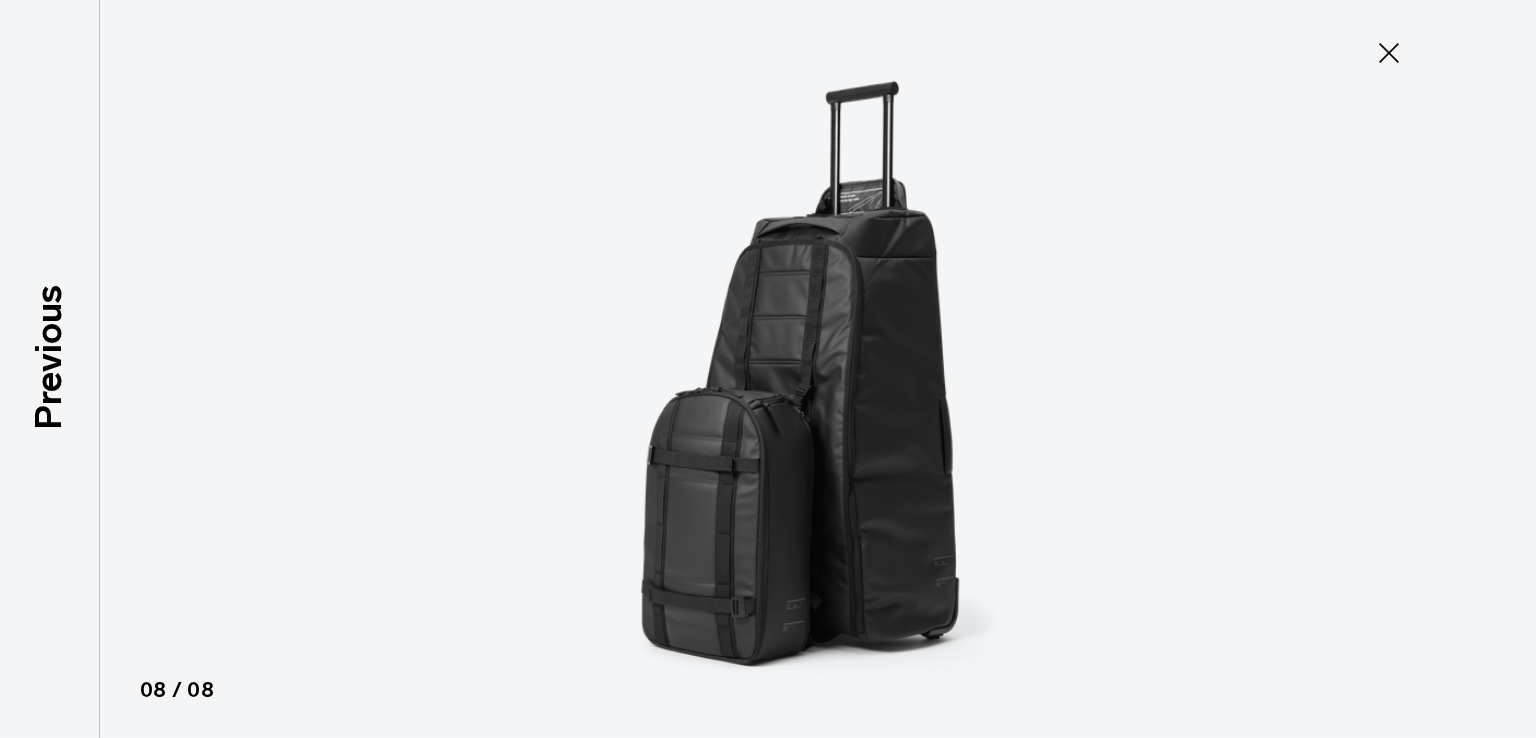 click 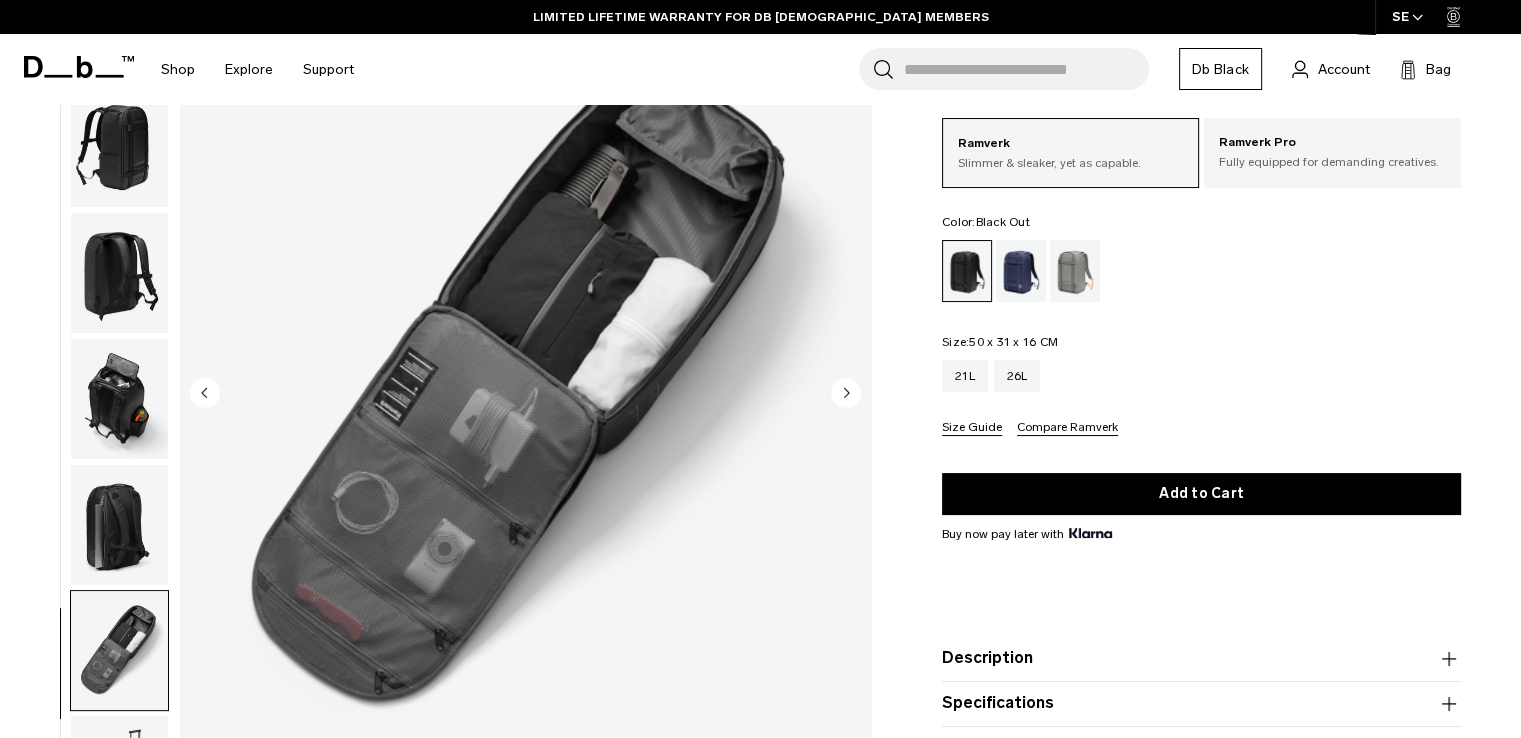scroll, scrollTop: 140, scrollLeft: 0, axis: vertical 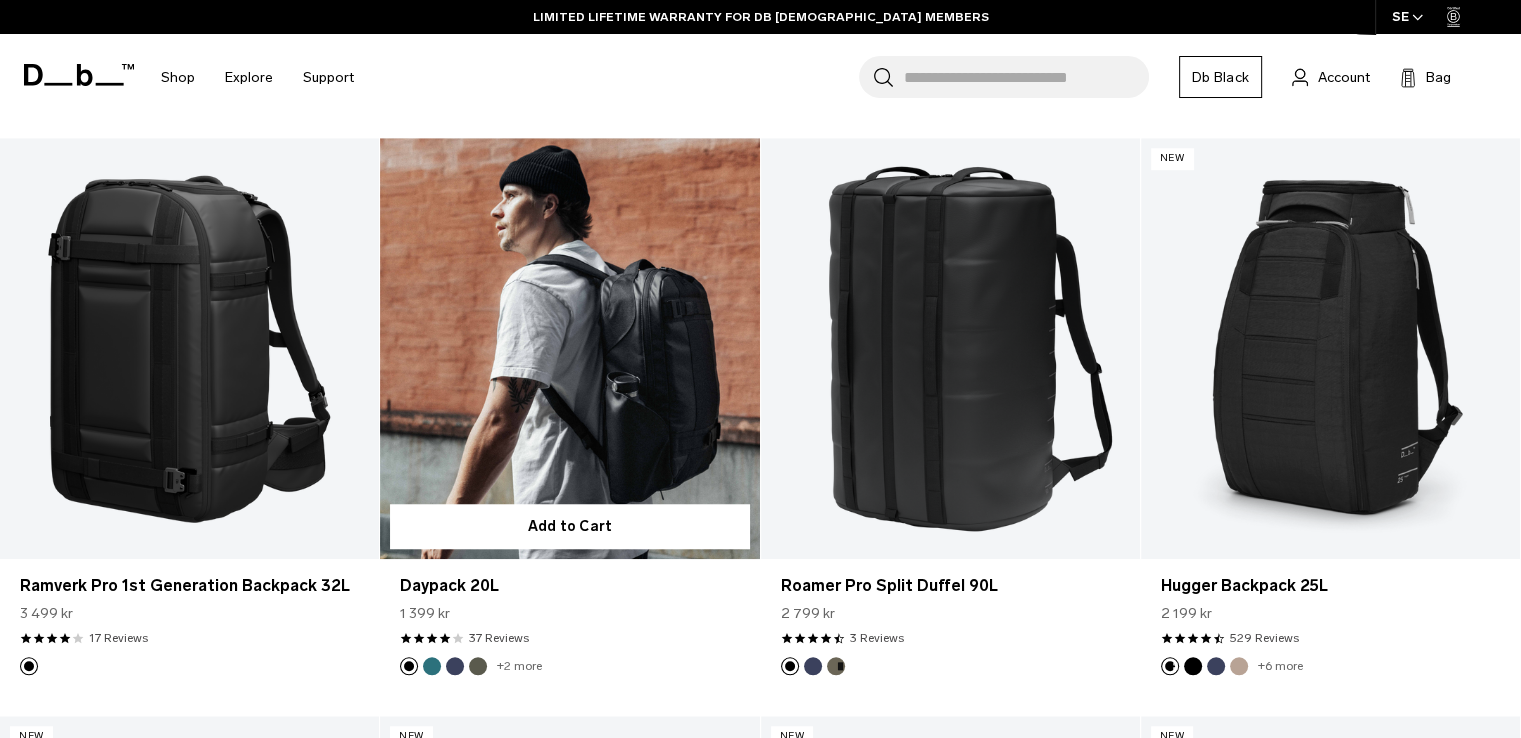 click at bounding box center (569, 348) 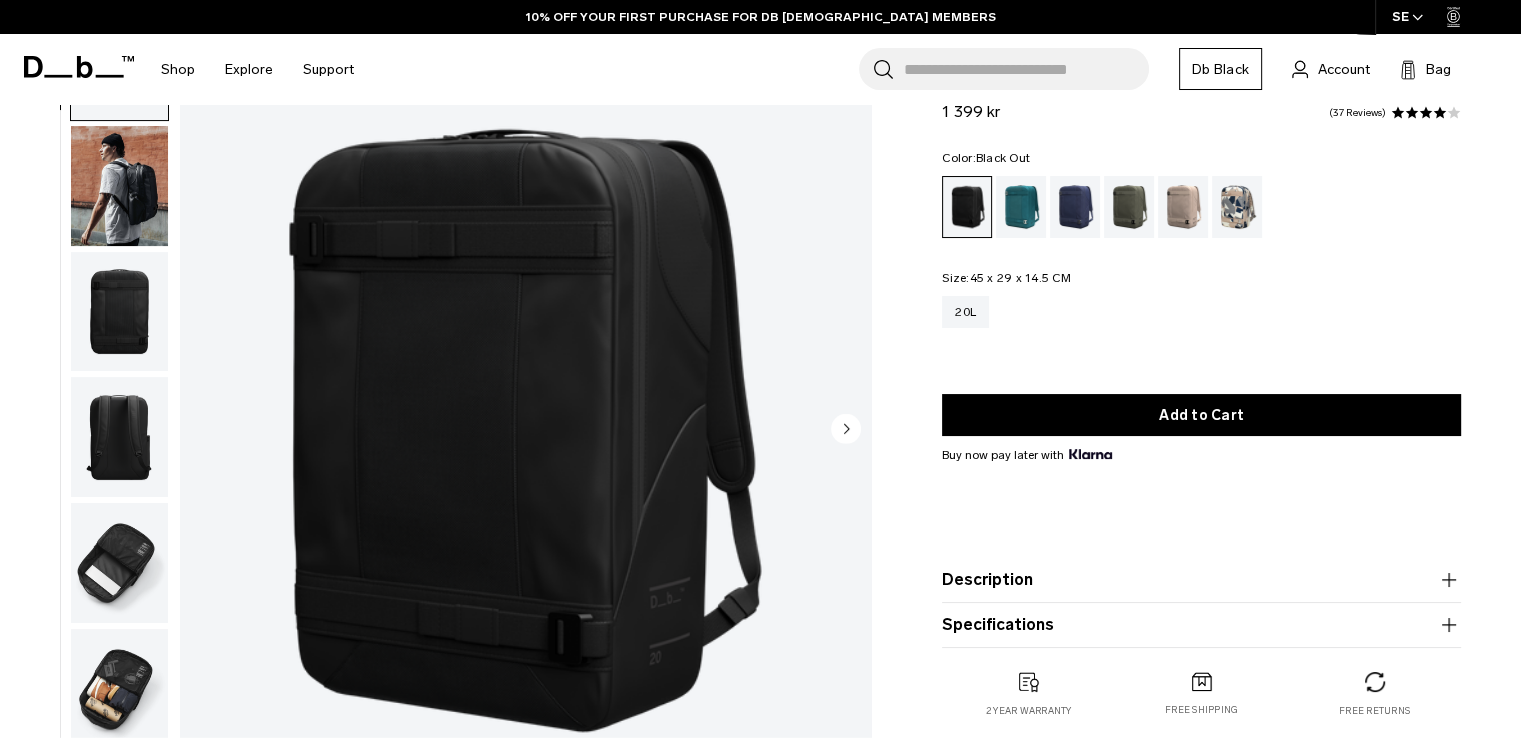 click 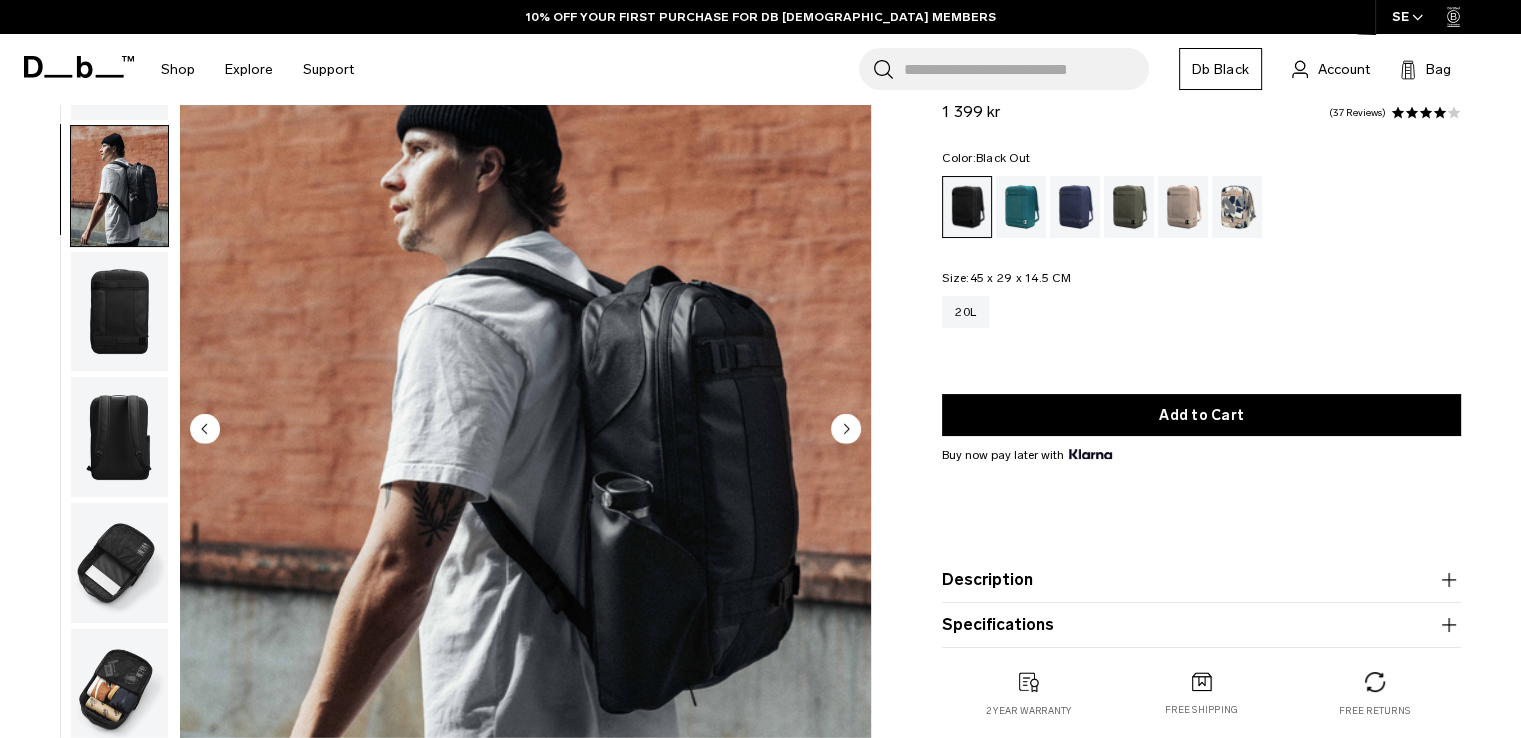 scroll, scrollTop: 136, scrollLeft: 0, axis: vertical 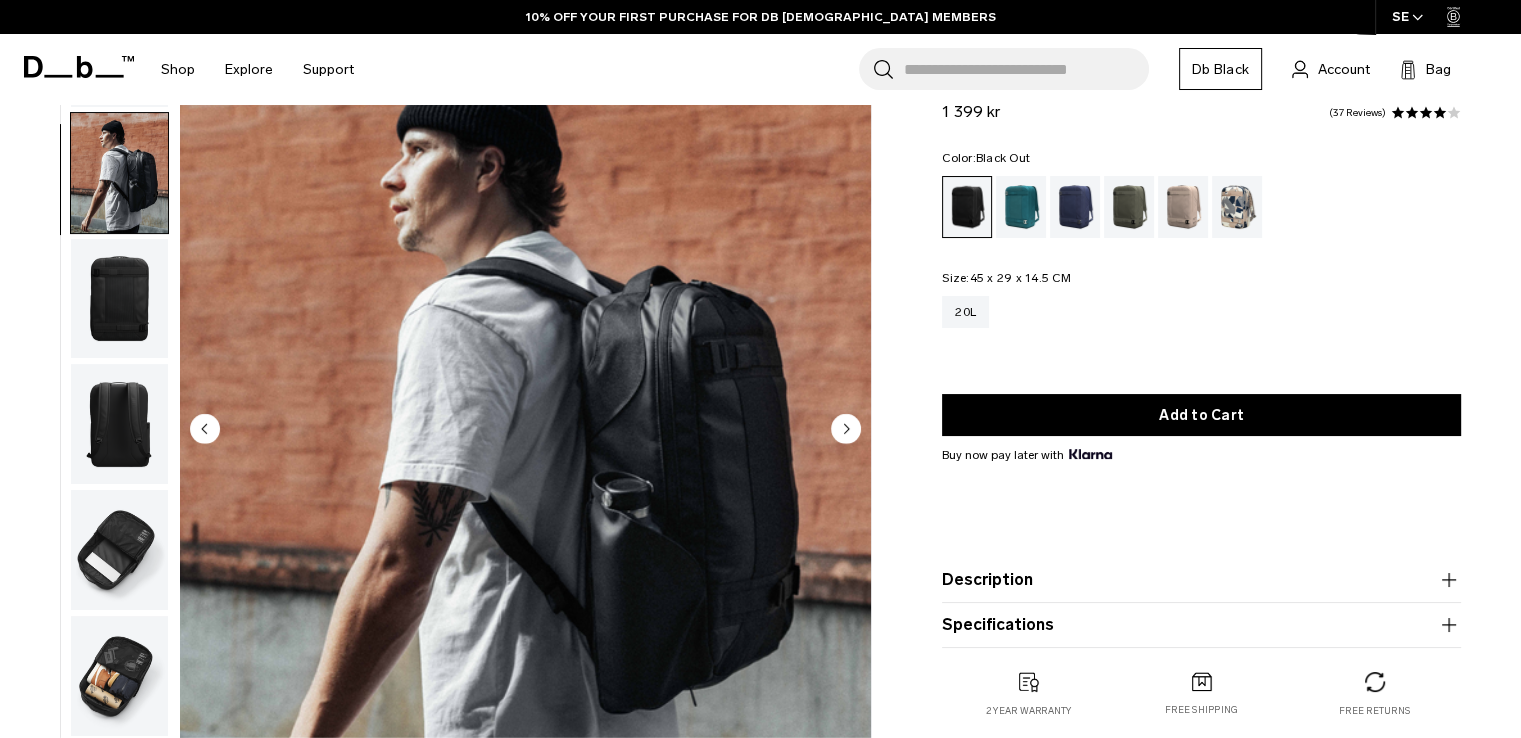 click 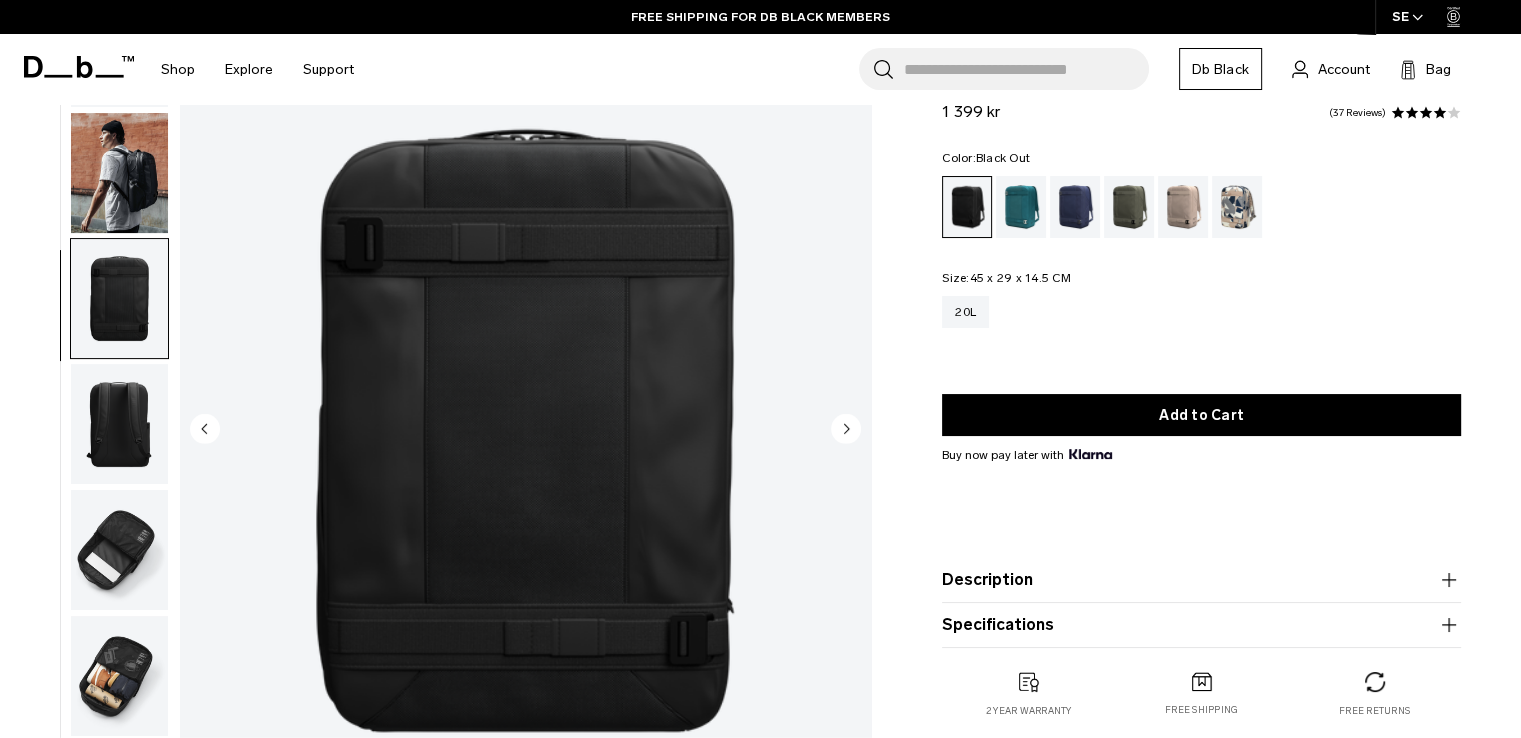 click 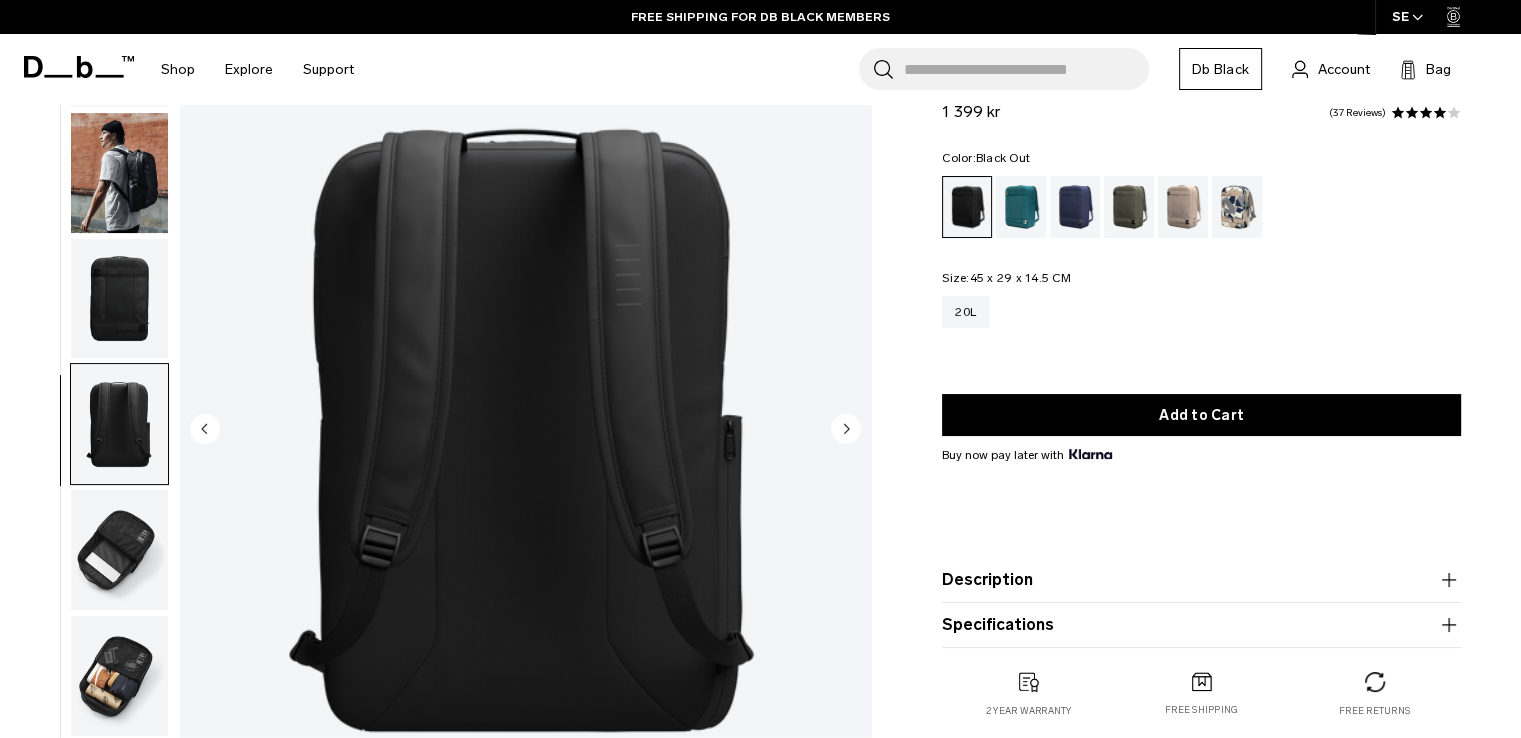click 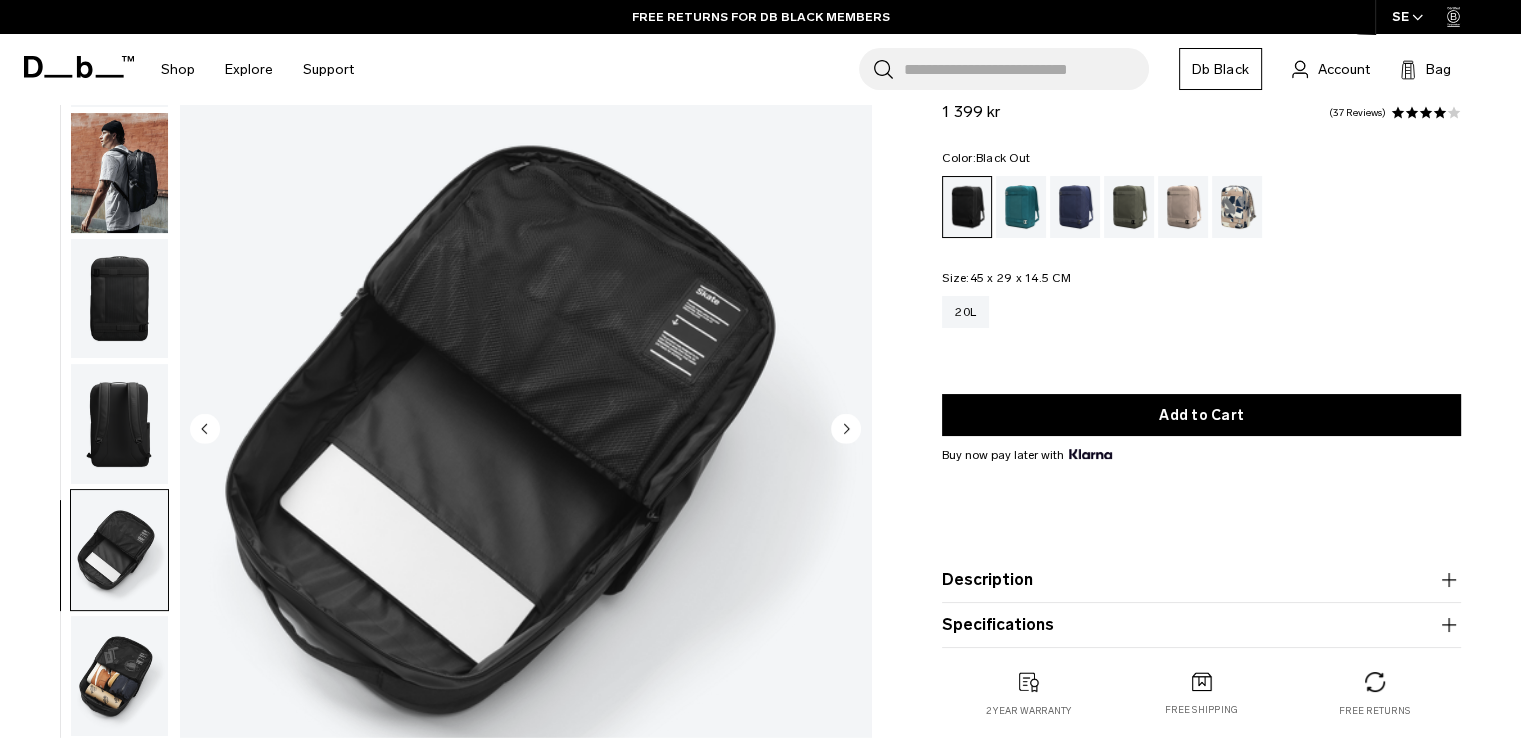 click 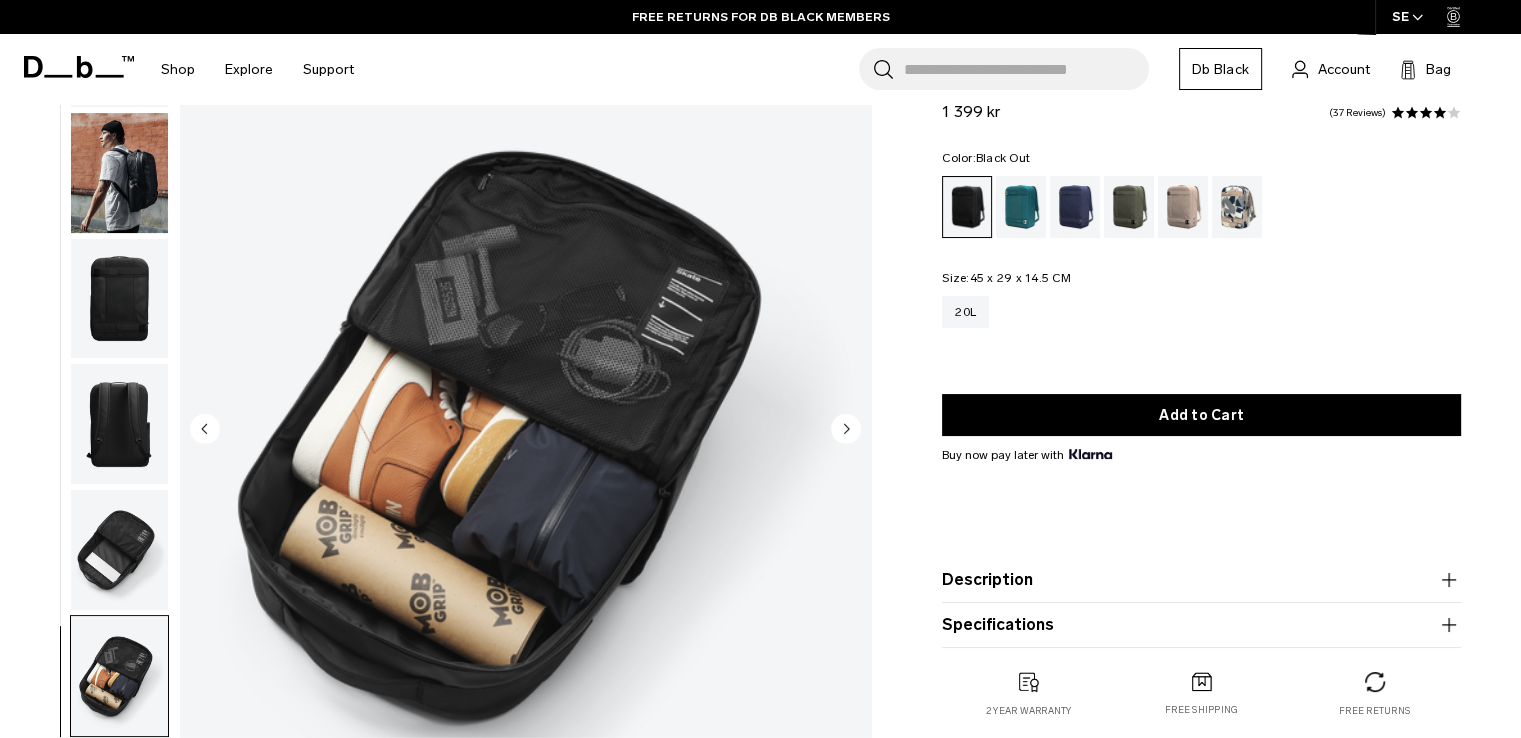 click 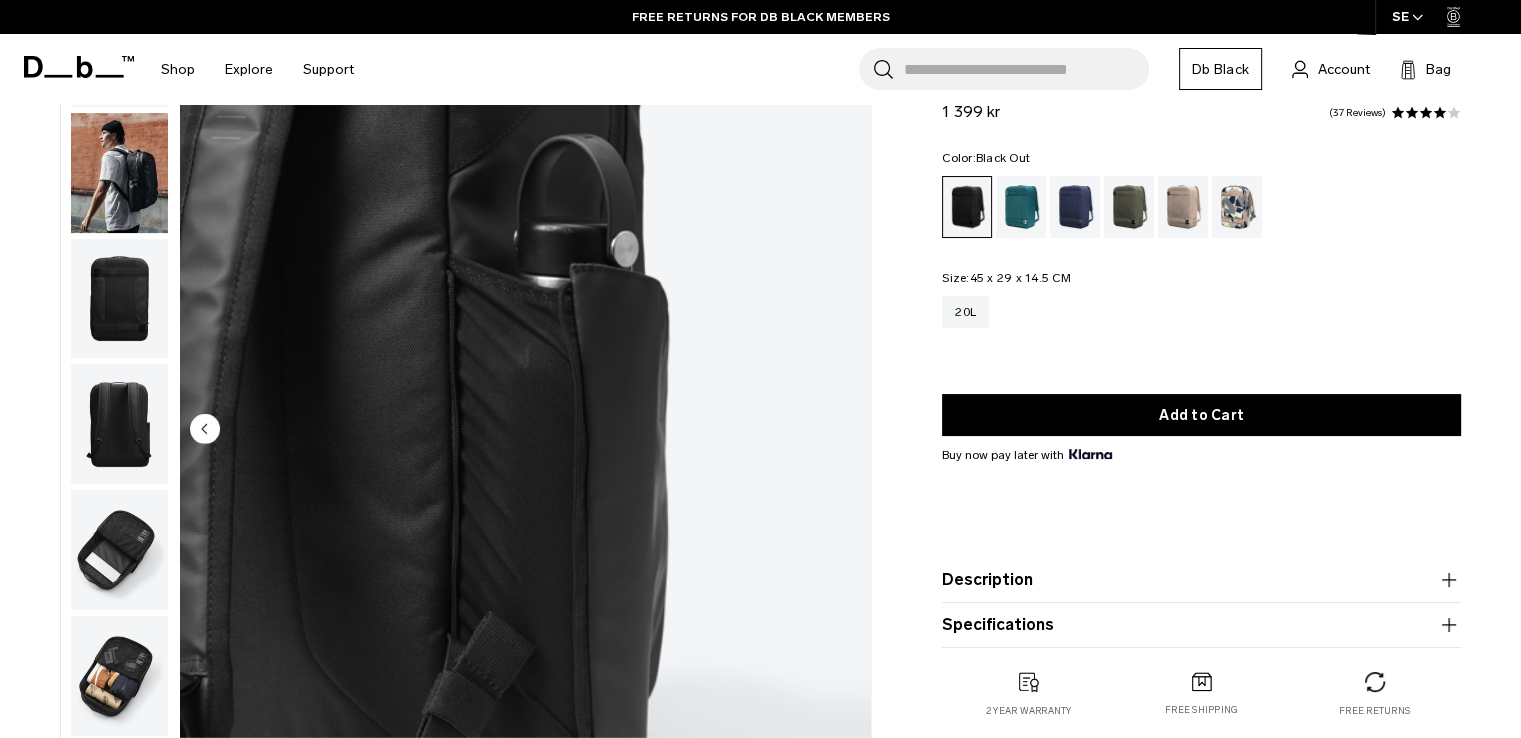 click at bounding box center [525, 430] 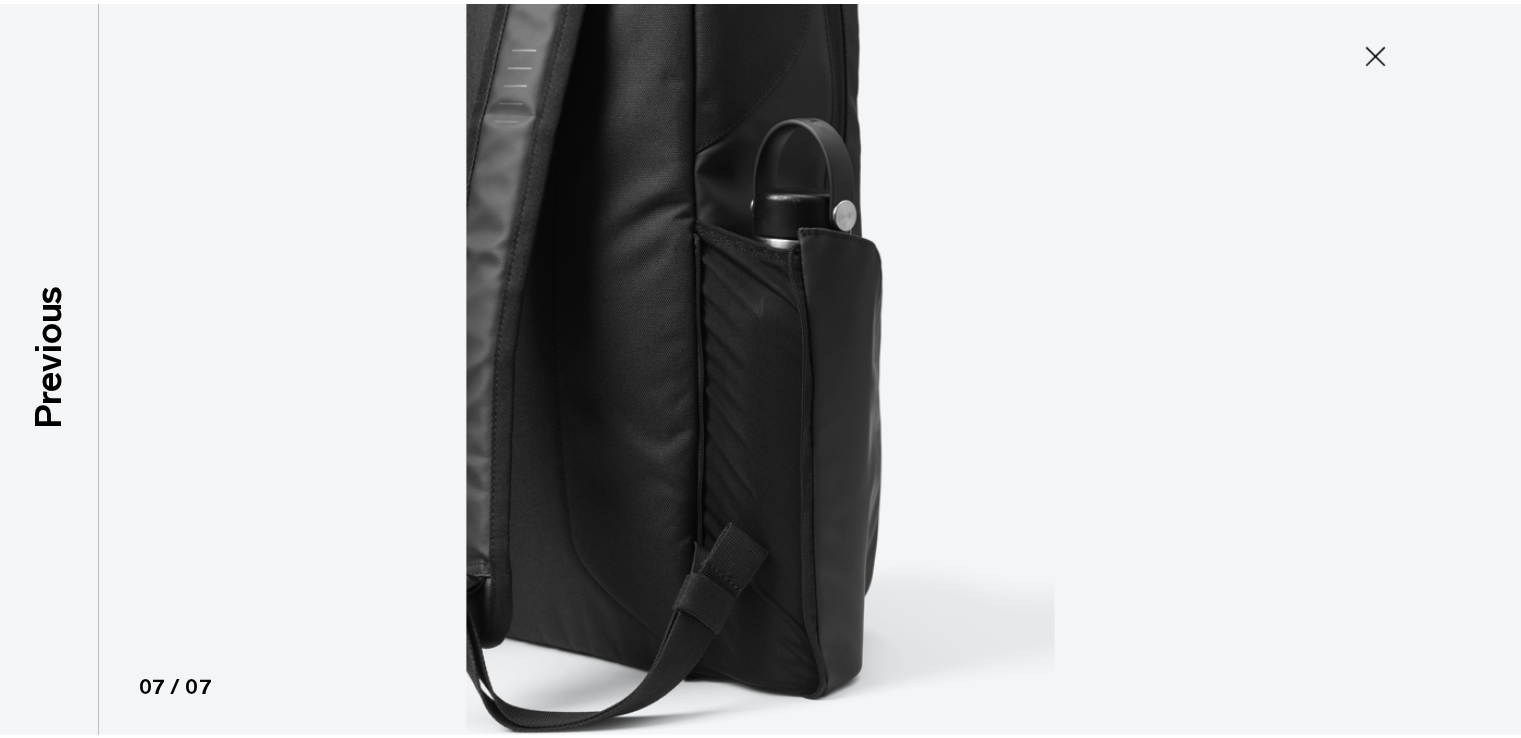 scroll, scrollTop: 3, scrollLeft: 0, axis: vertical 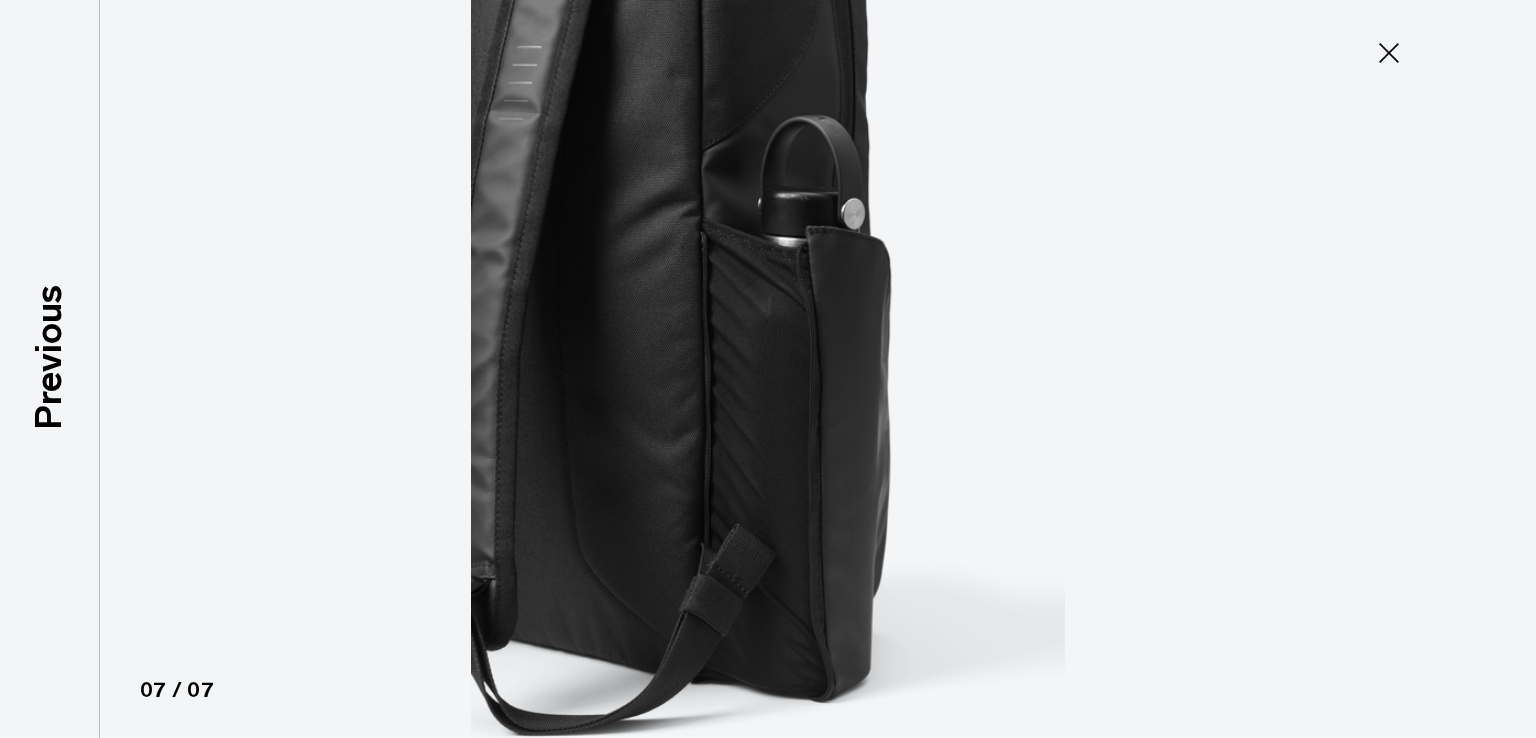 click 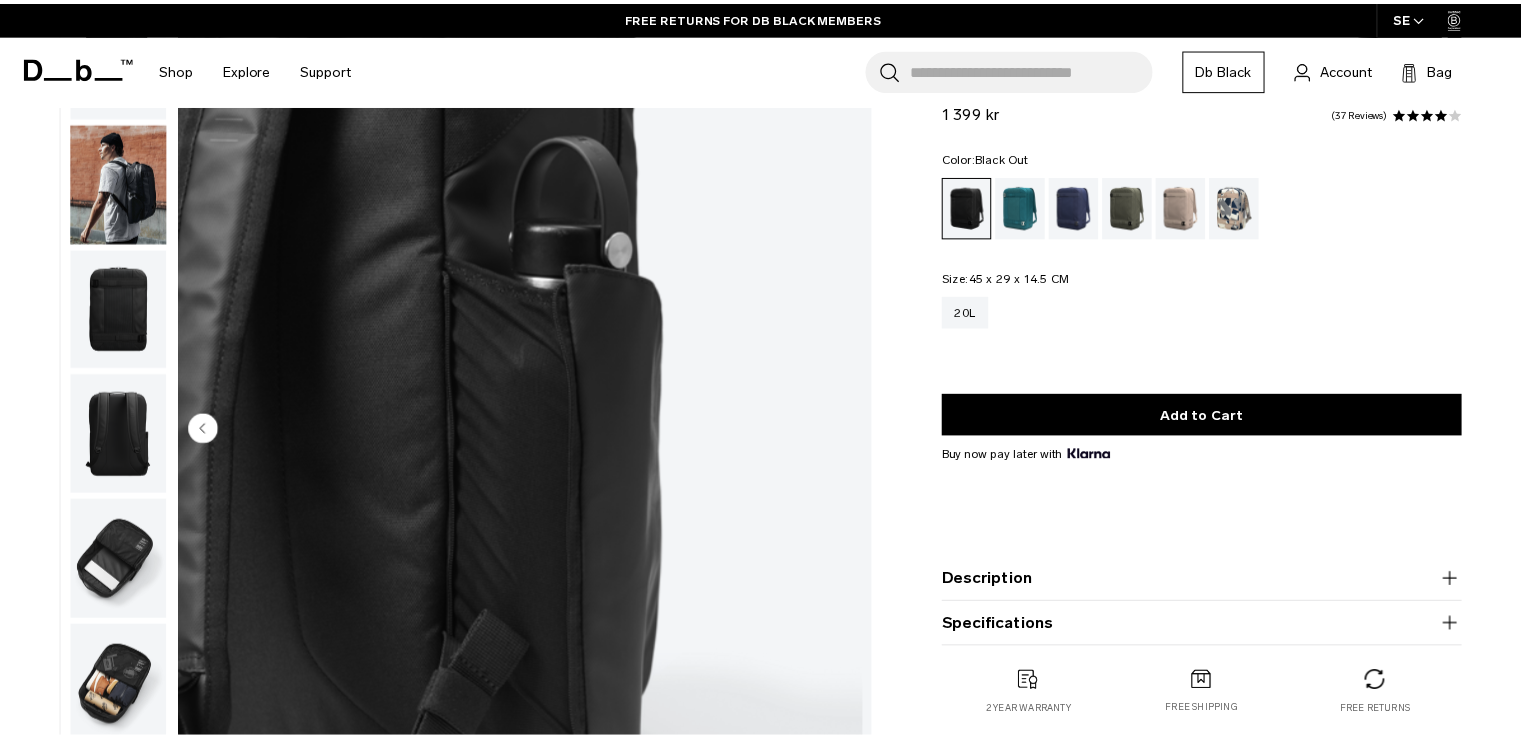 scroll, scrollTop: 14, scrollLeft: 0, axis: vertical 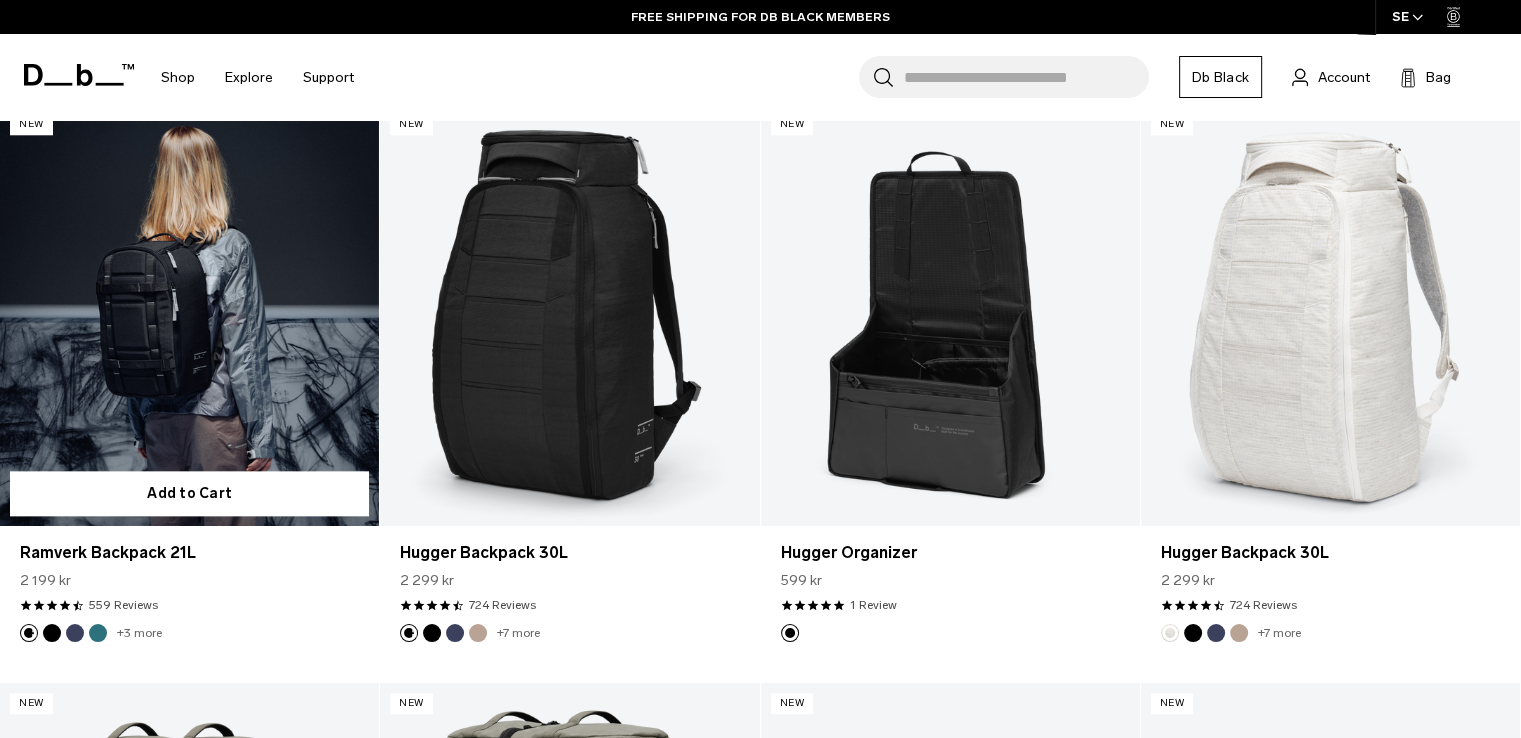 click at bounding box center [189, 314] 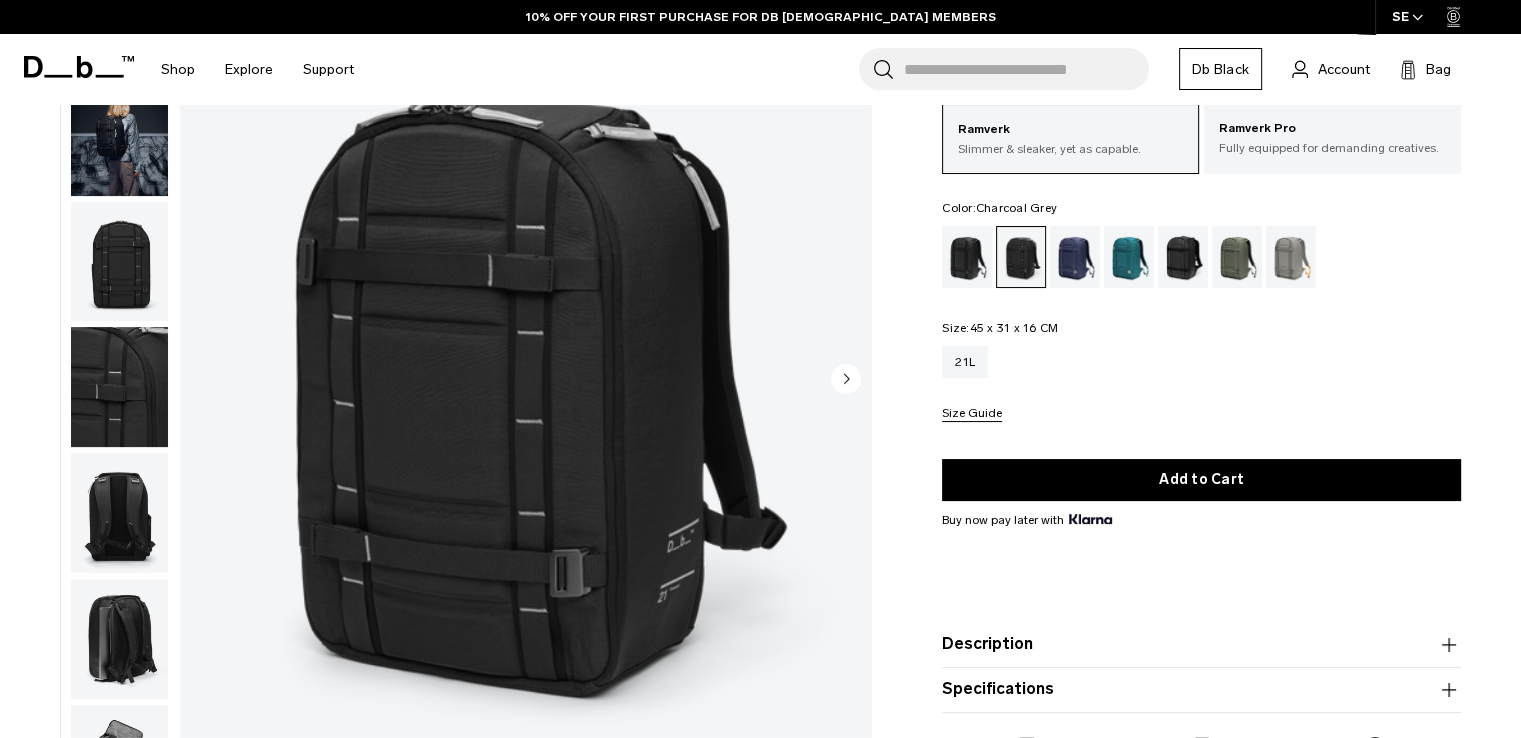 scroll, scrollTop: 186, scrollLeft: 0, axis: vertical 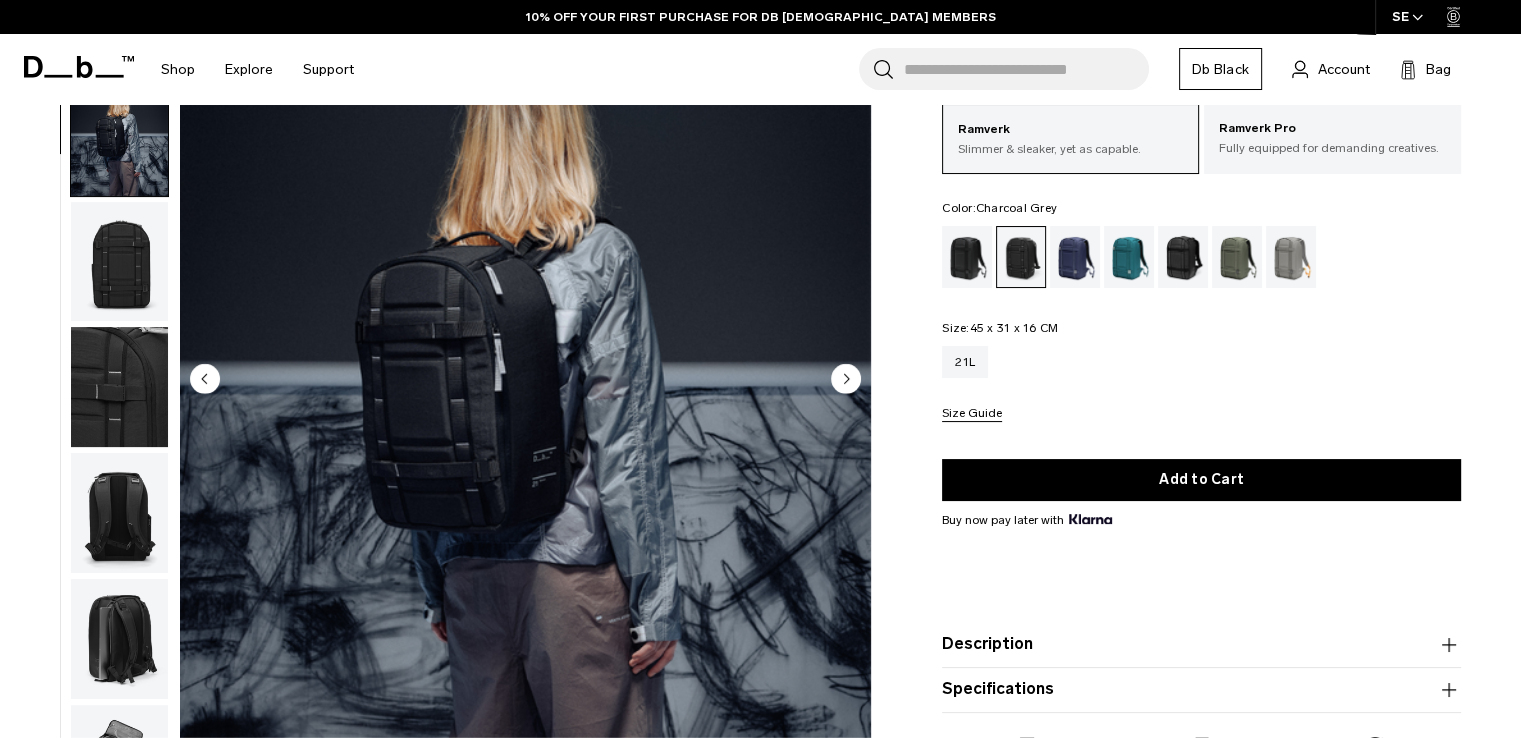click 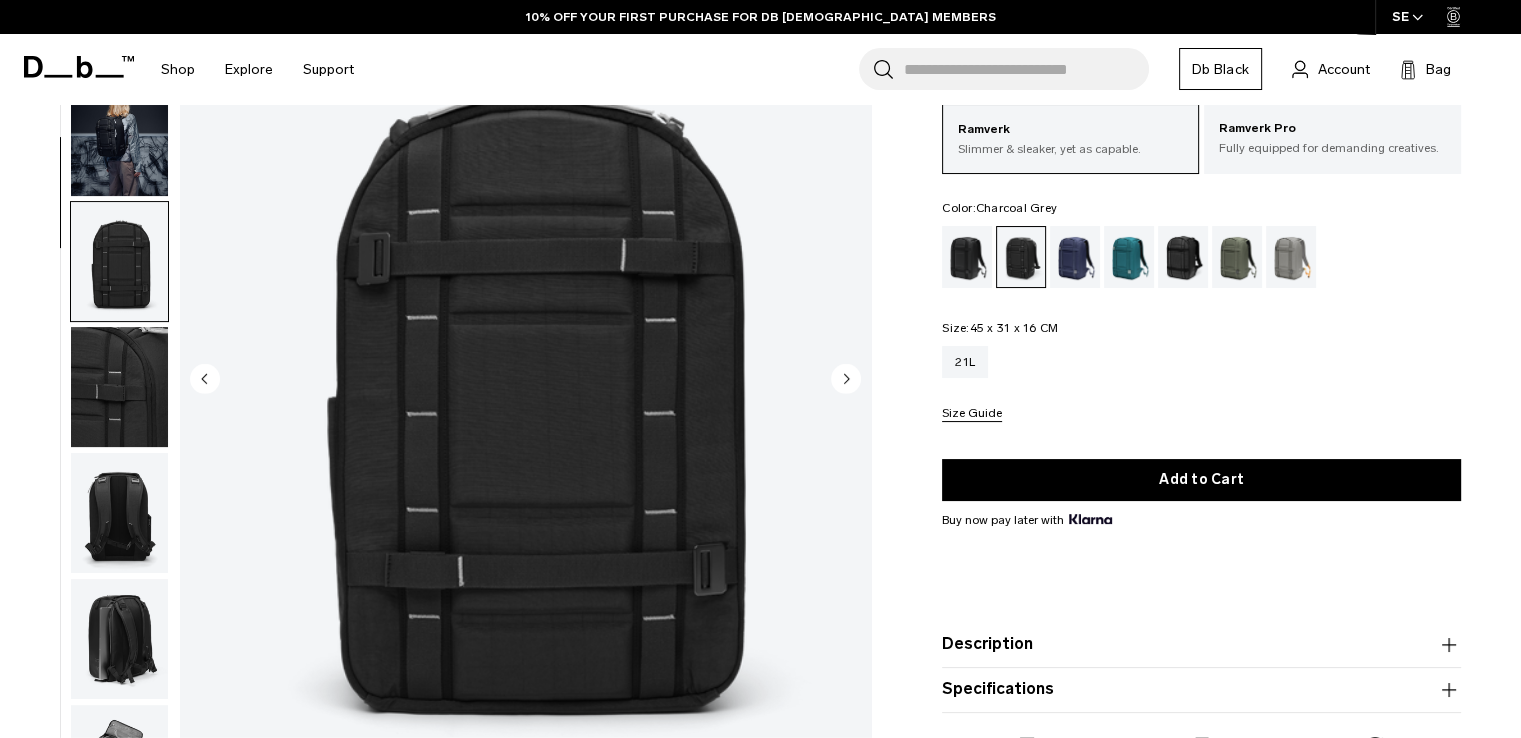 click 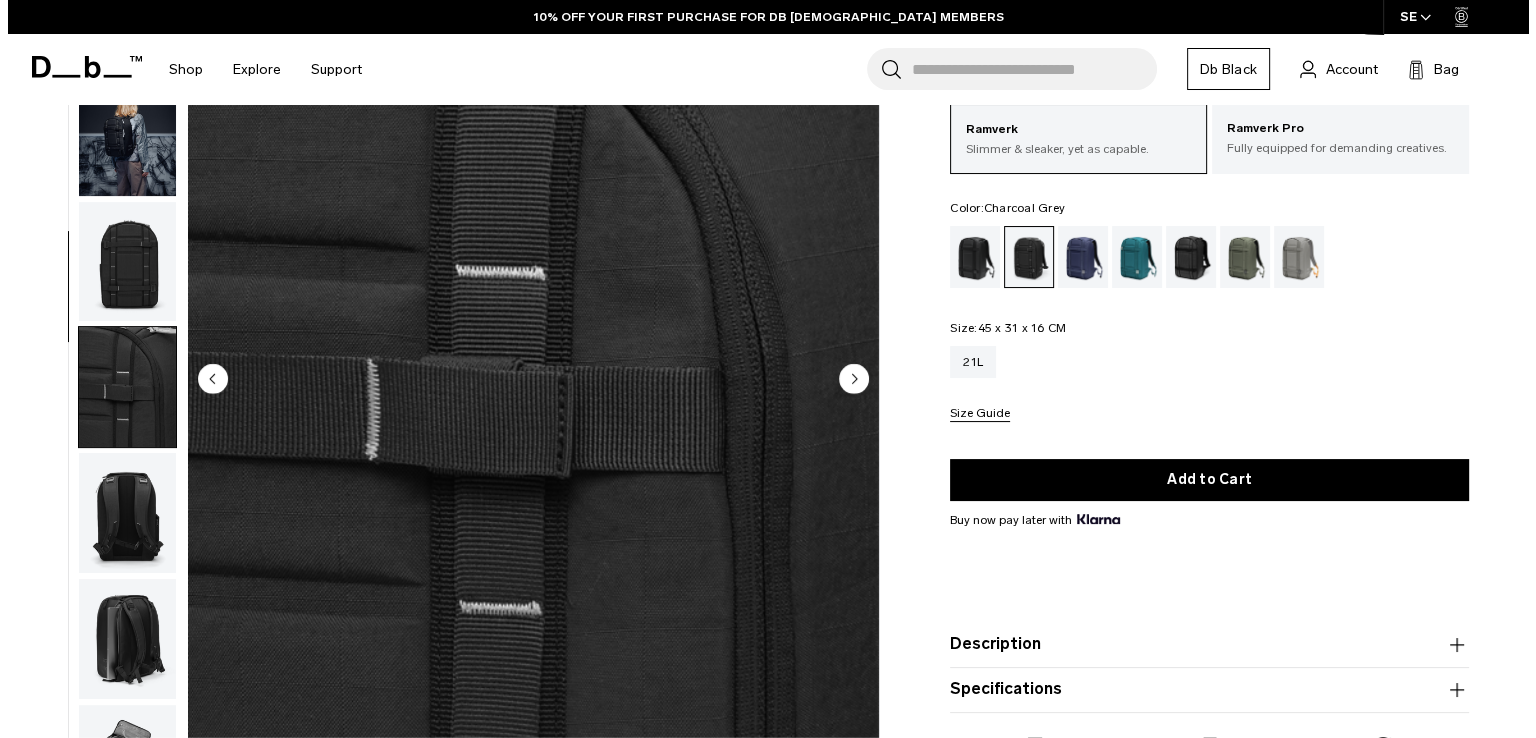 scroll, scrollTop: 265, scrollLeft: 0, axis: vertical 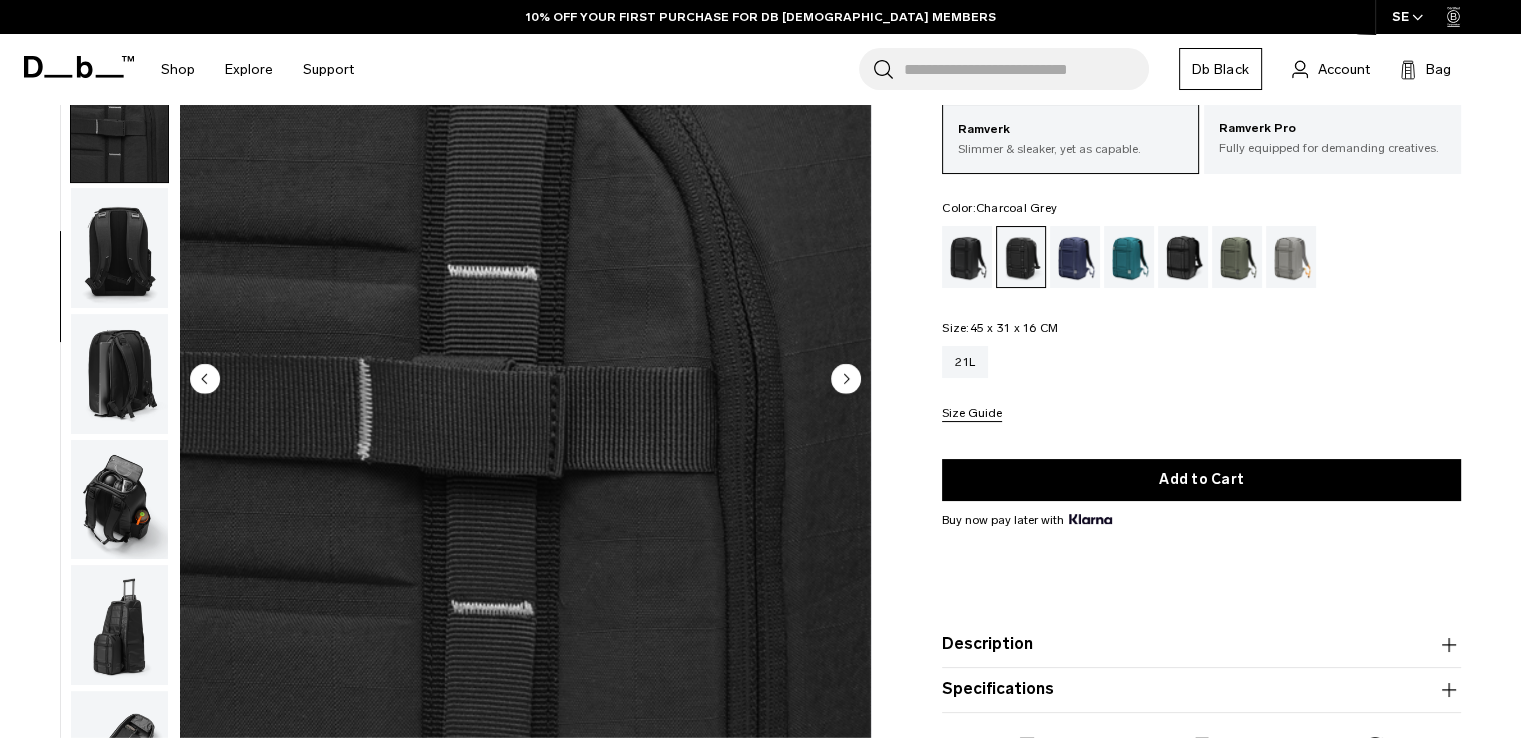 click 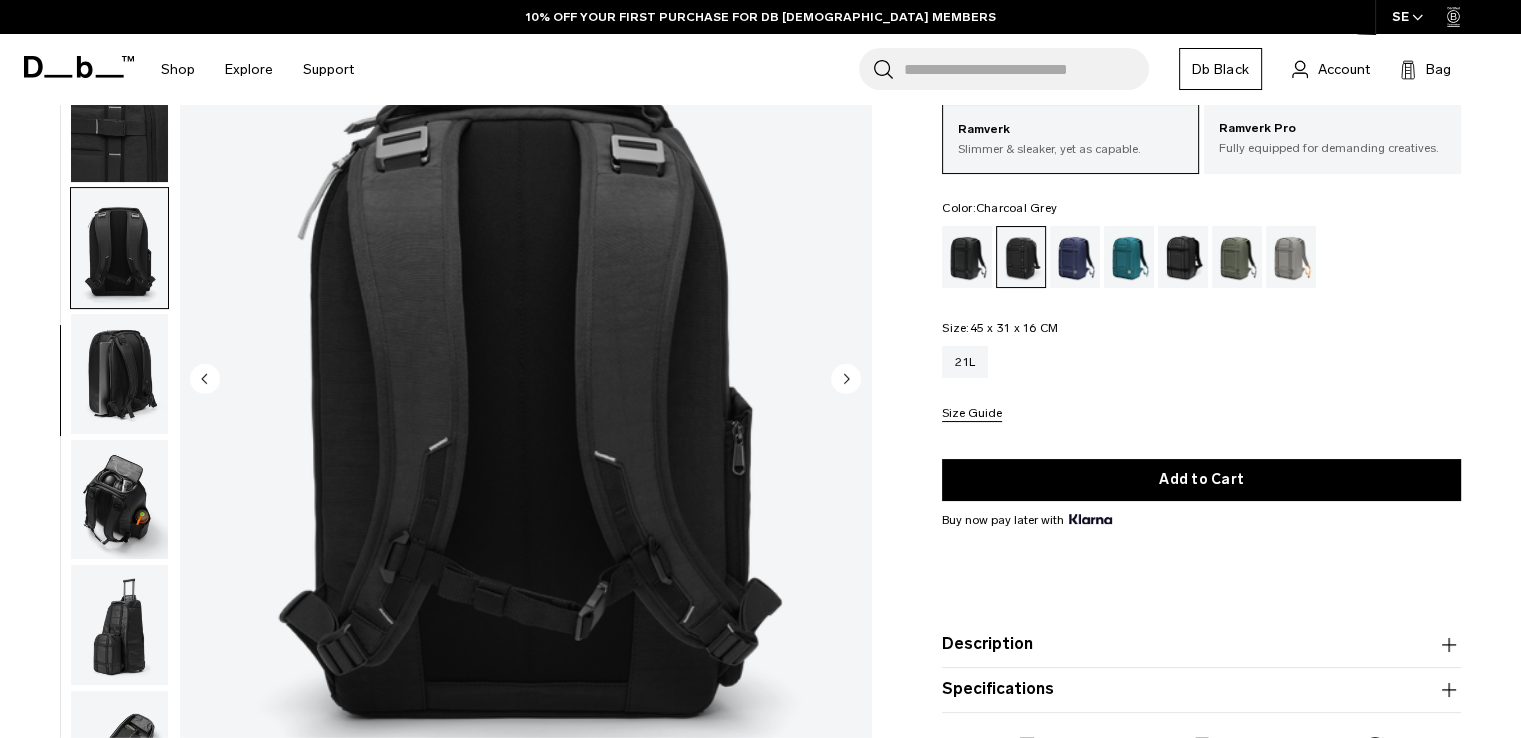 click 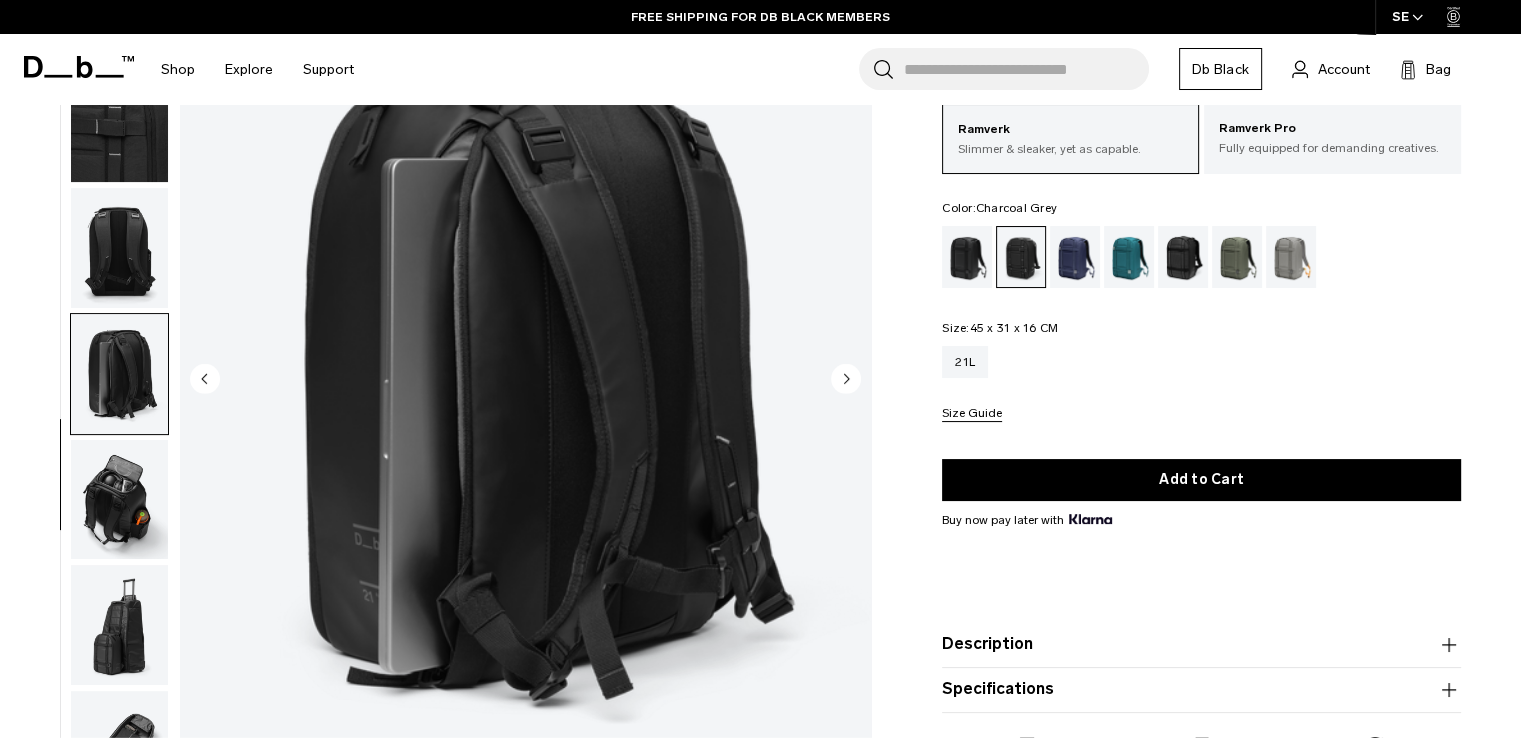 click 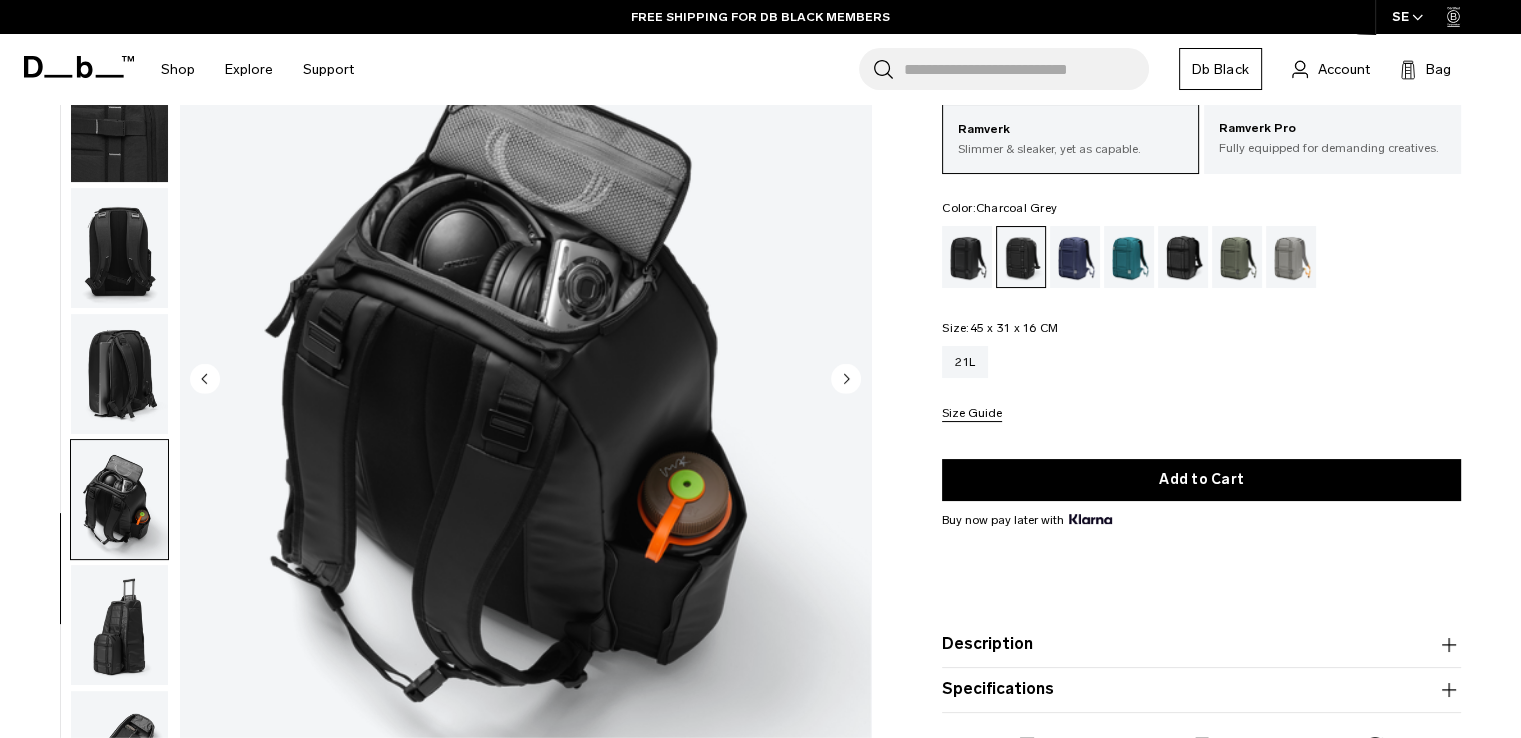 click 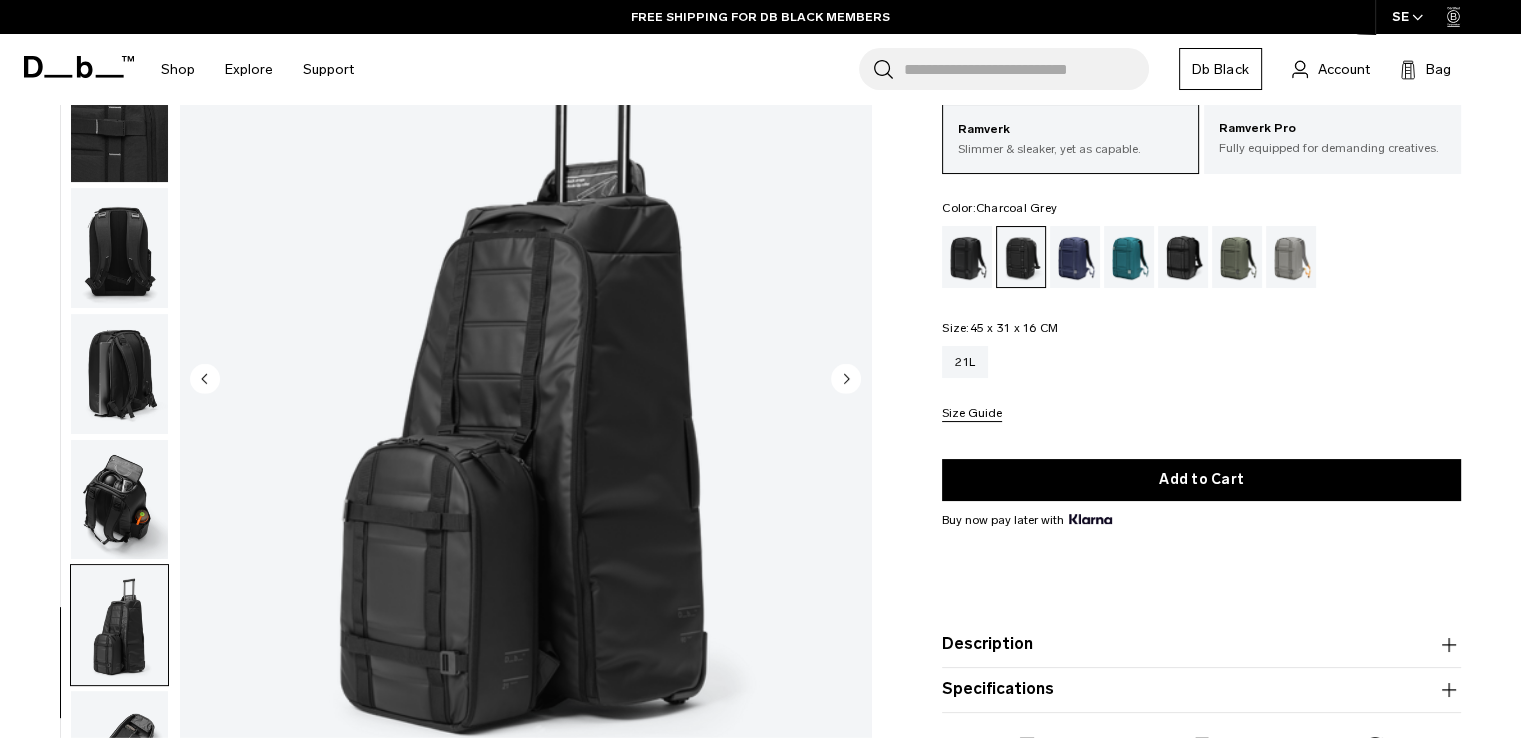 click 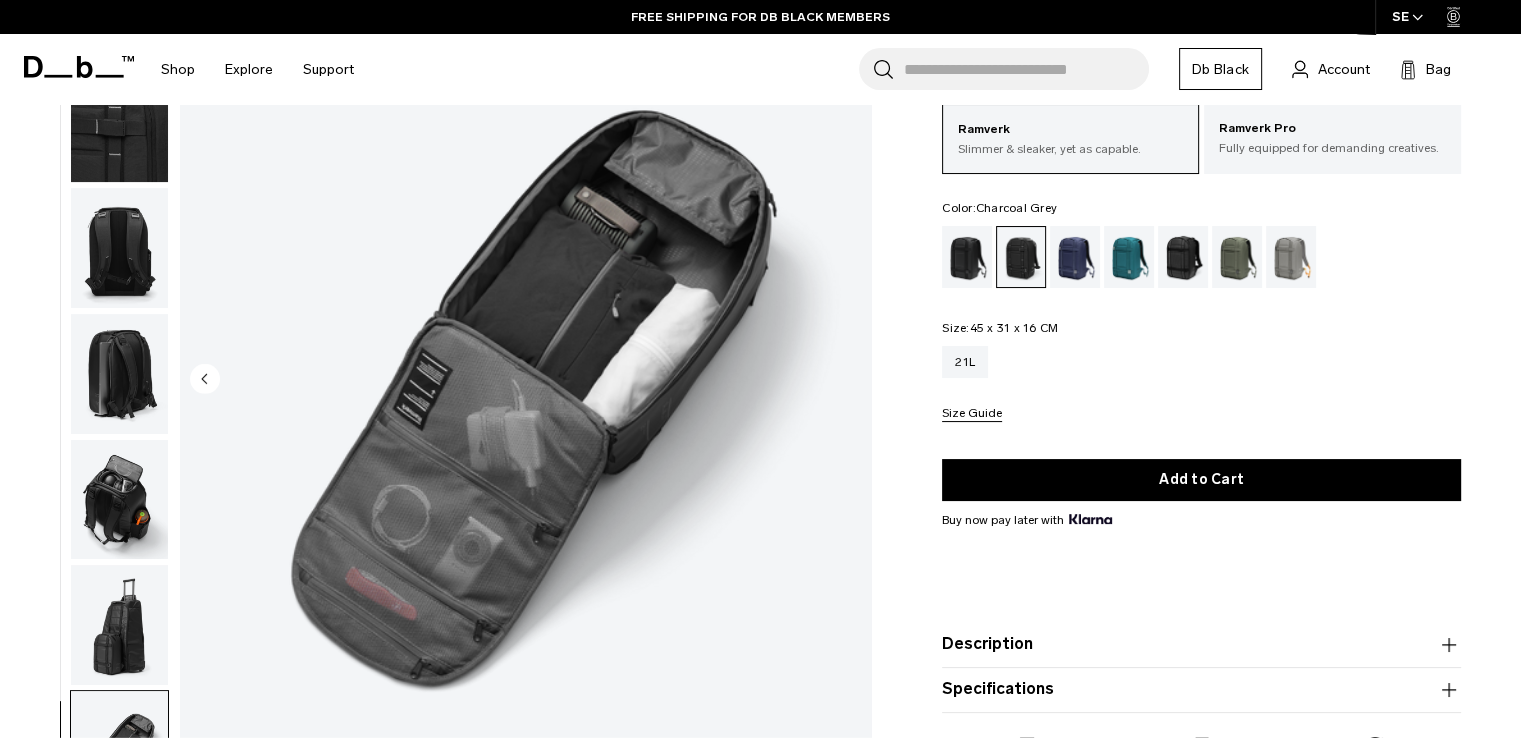 click at bounding box center (525, 380) 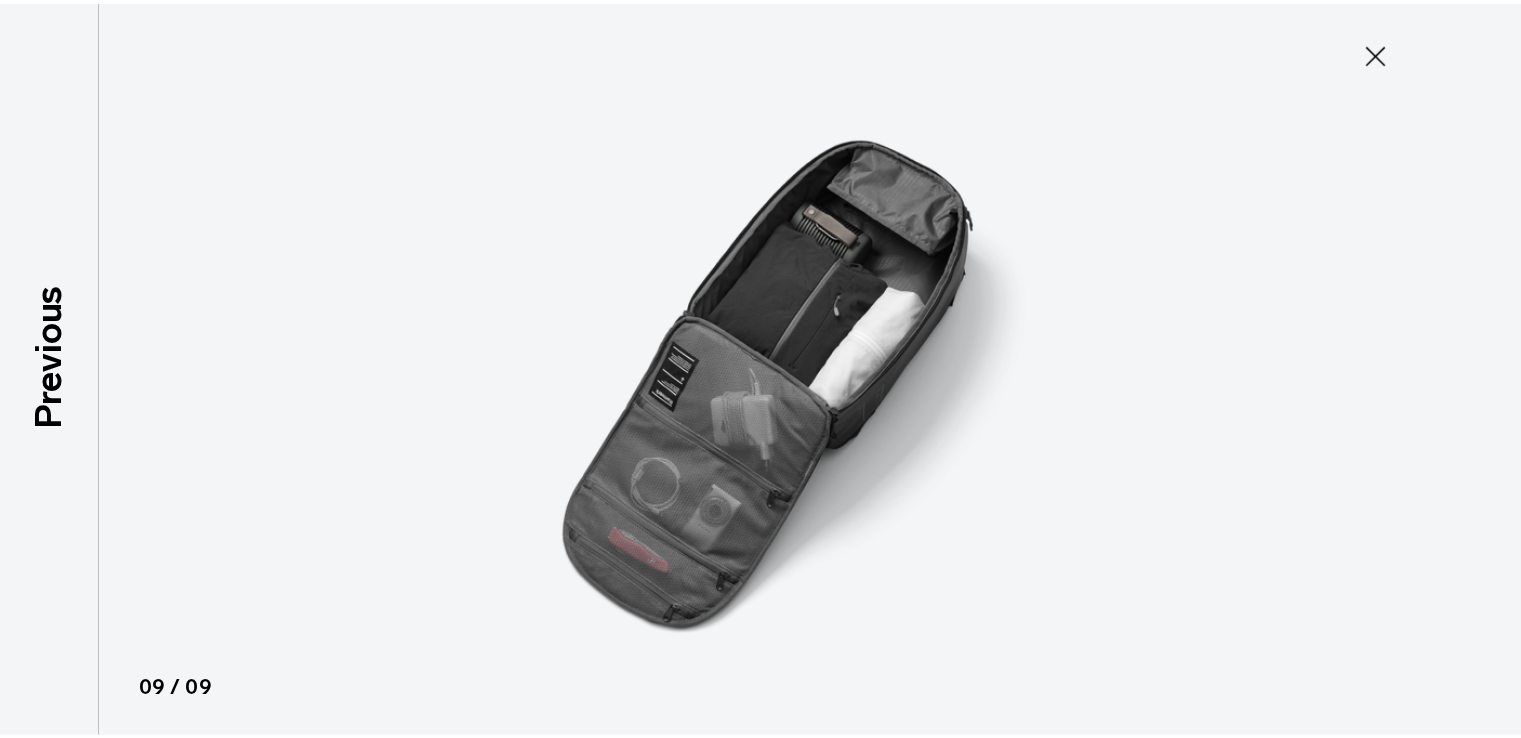 scroll, scrollTop: 254, scrollLeft: 0, axis: vertical 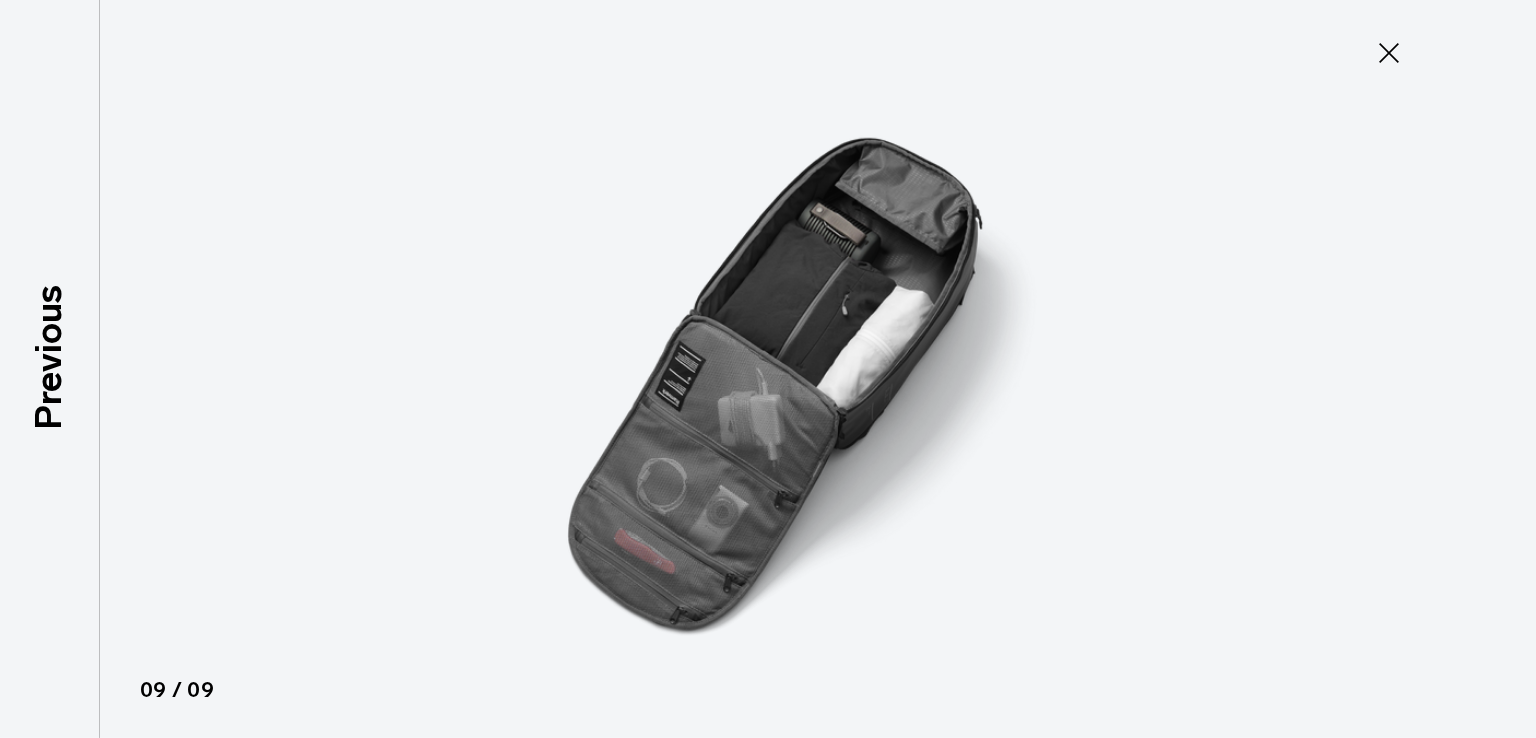 click 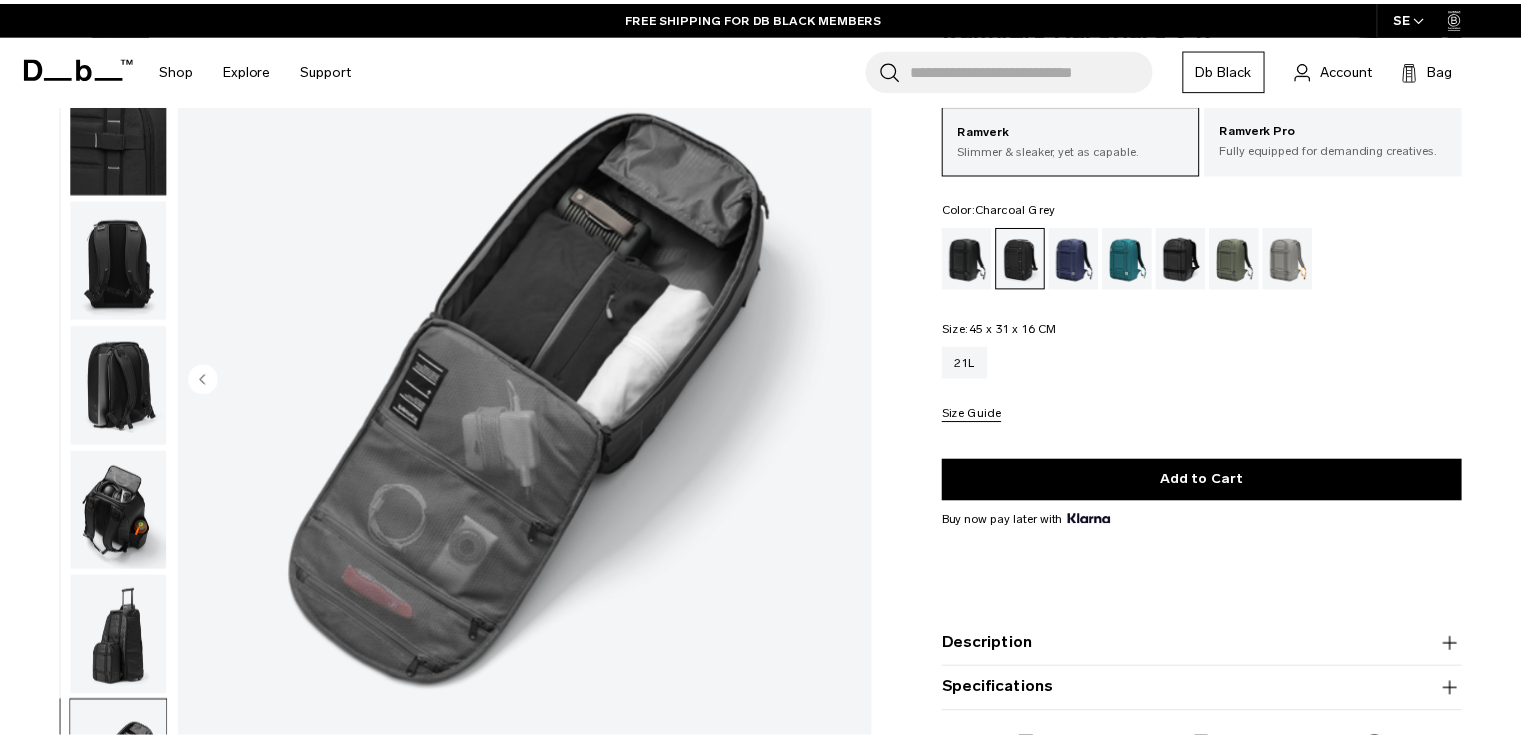 scroll, scrollTop: 265, scrollLeft: 0, axis: vertical 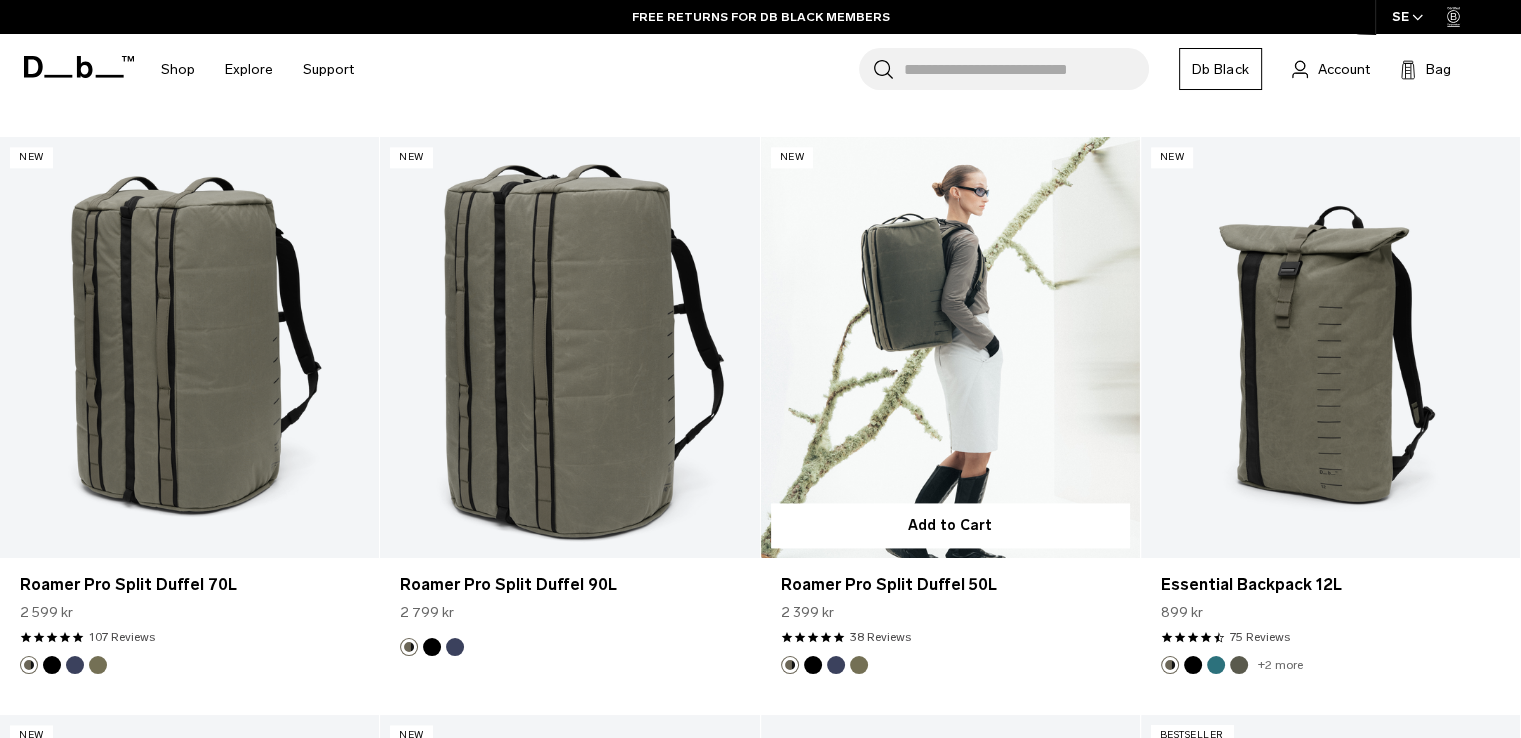 click at bounding box center (950, 347) 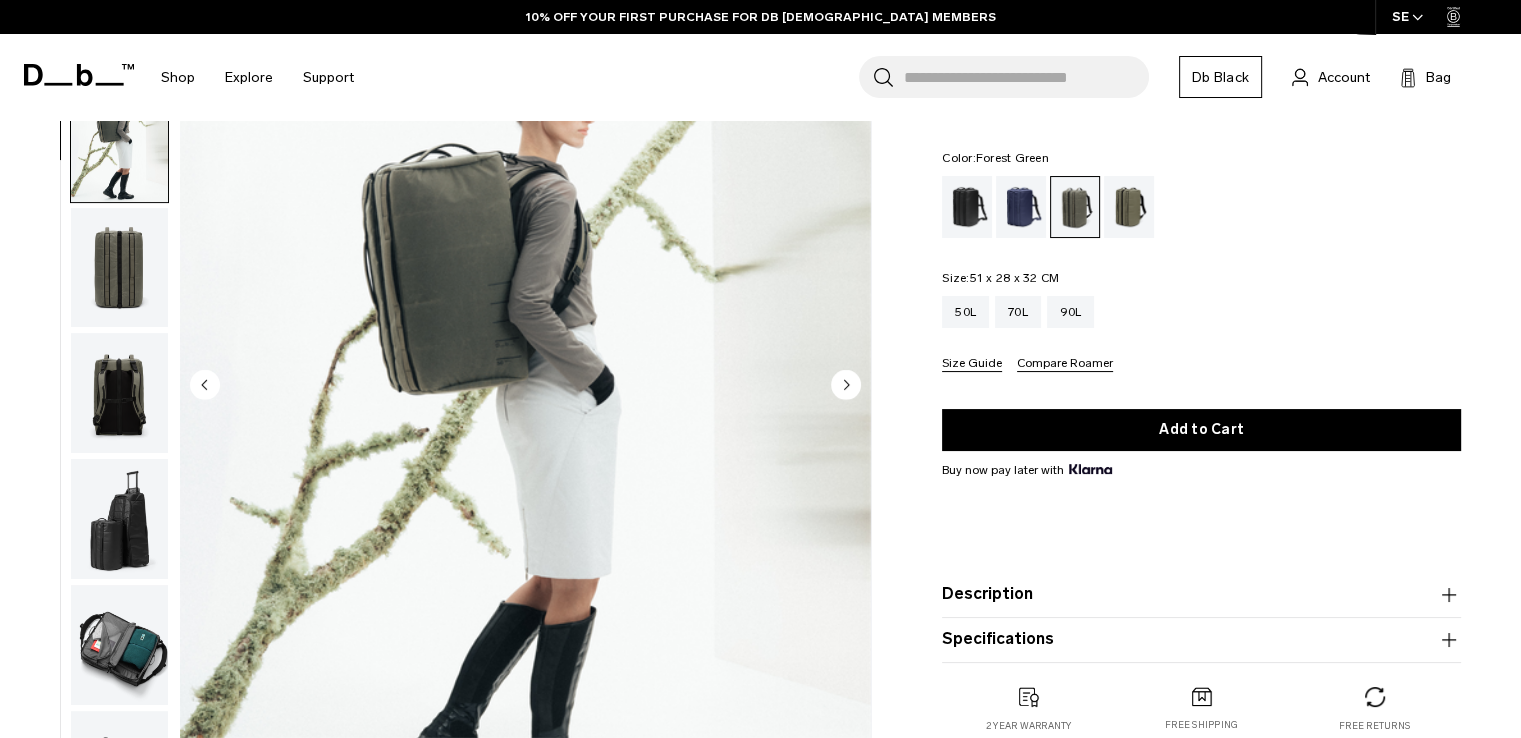 scroll, scrollTop: 180, scrollLeft: 0, axis: vertical 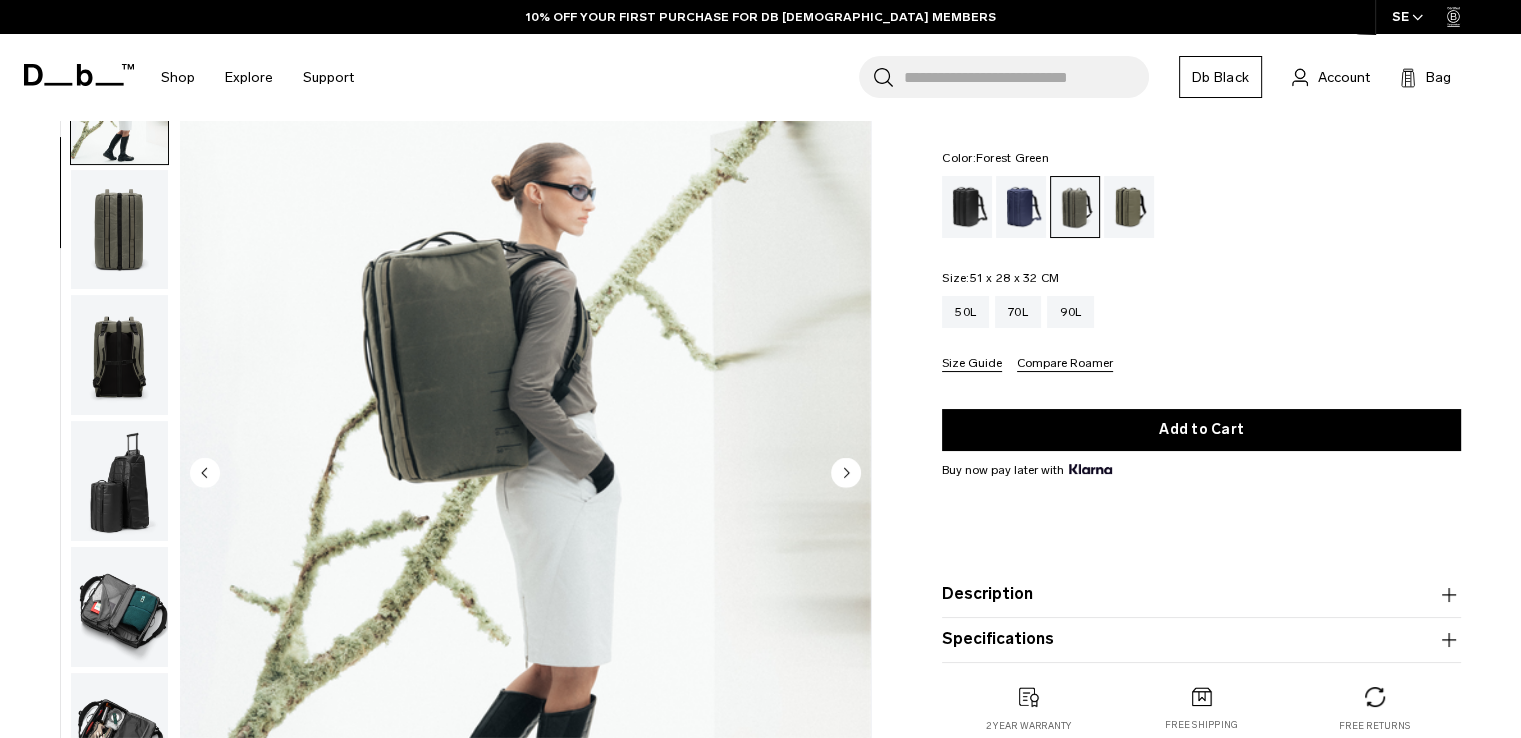 click 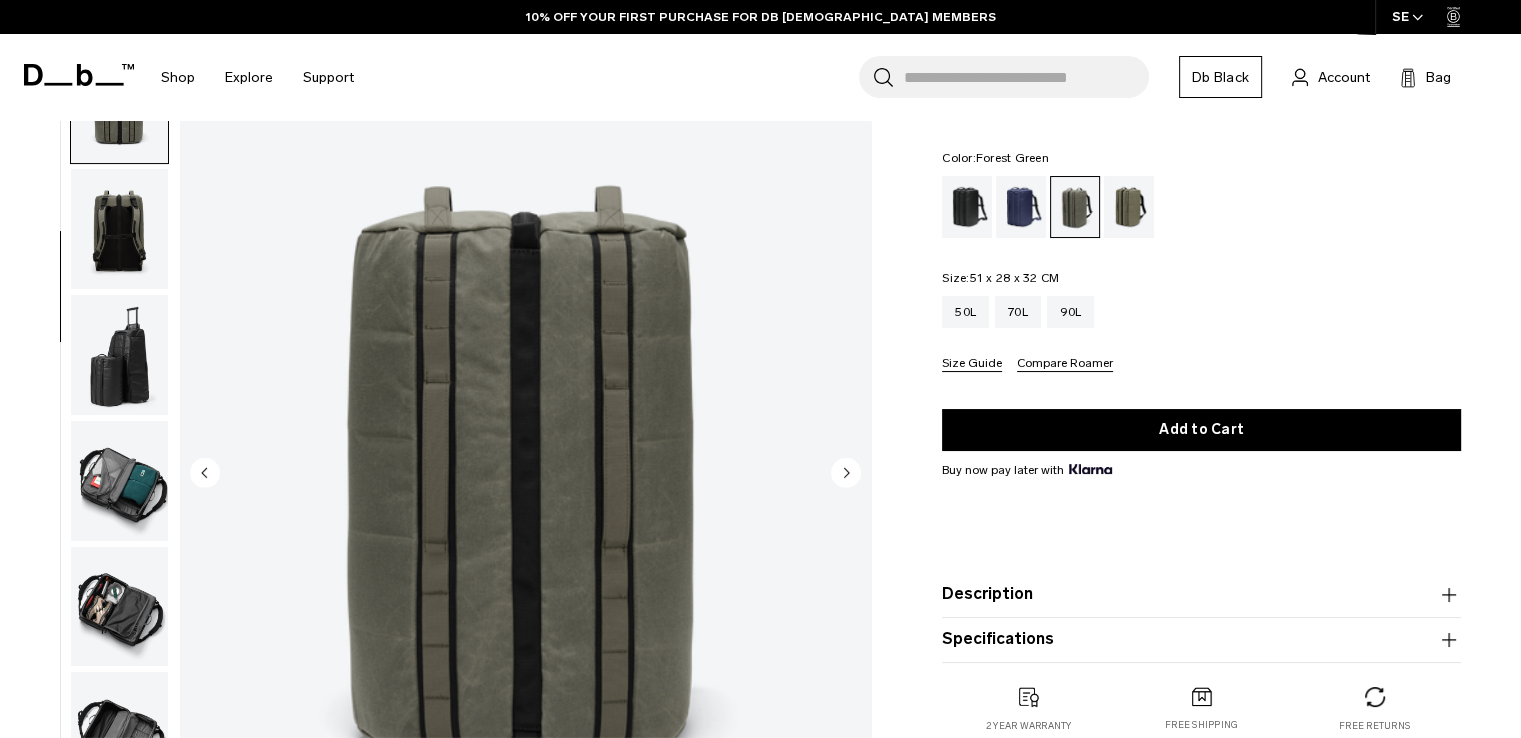 click 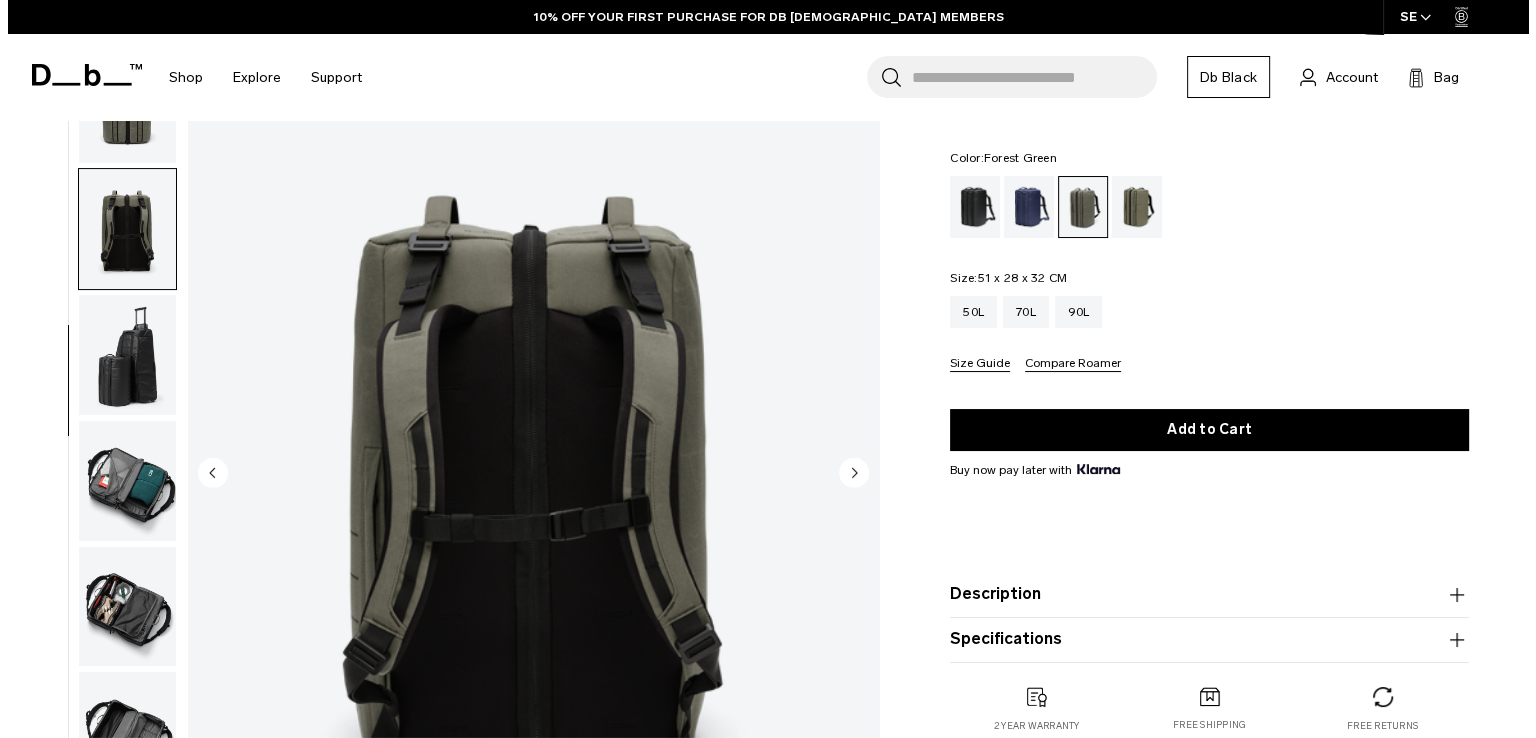 scroll, scrollTop: 265, scrollLeft: 0, axis: vertical 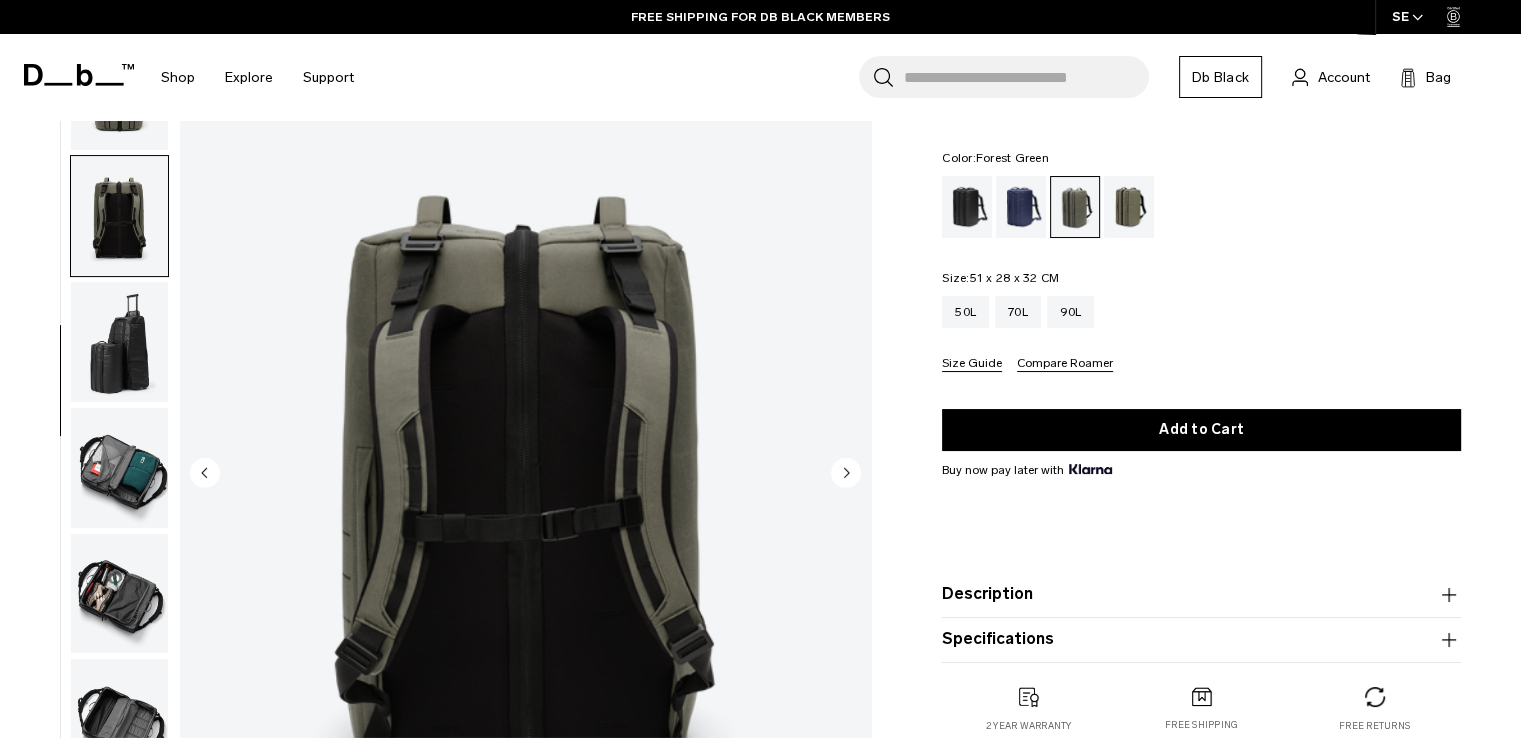 click 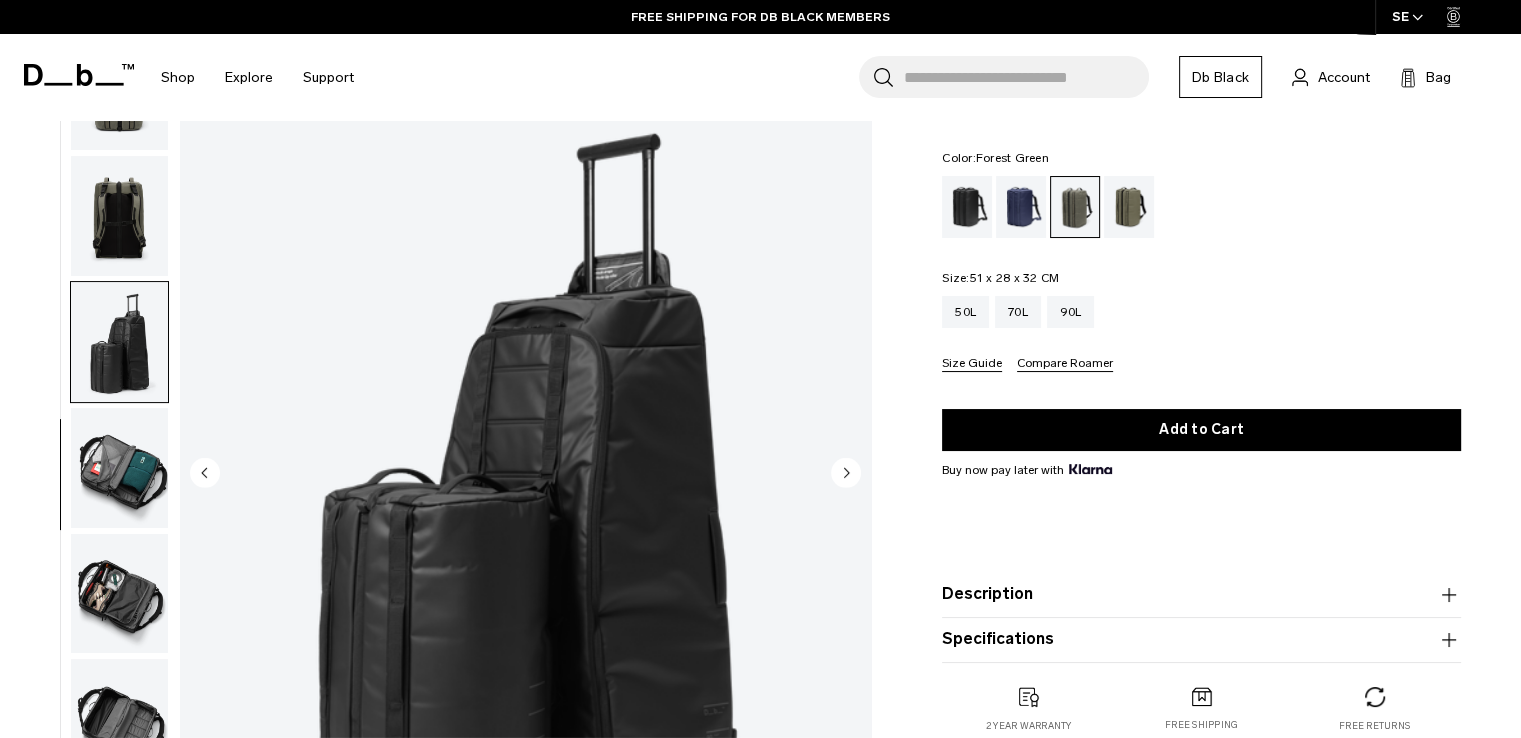 click 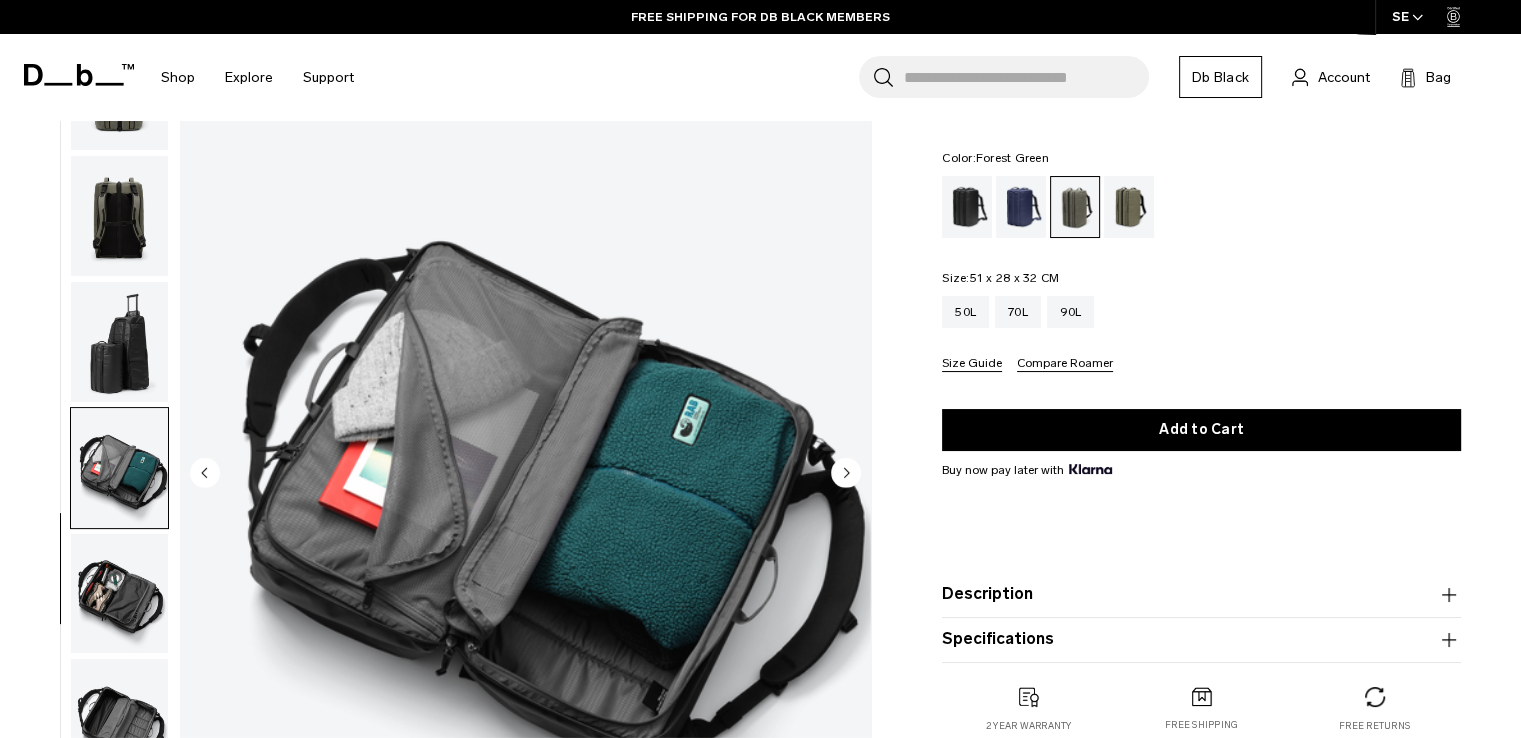 click 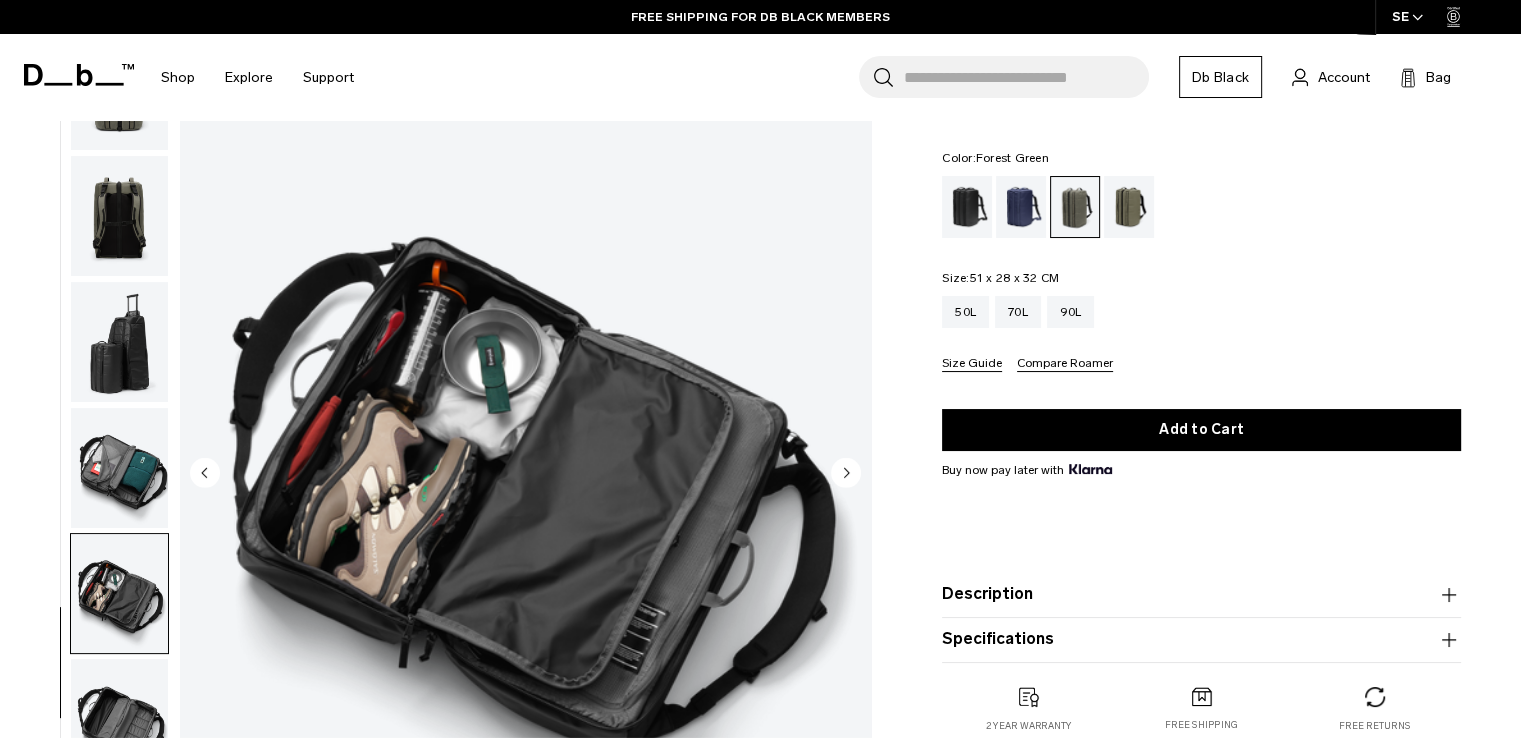 click 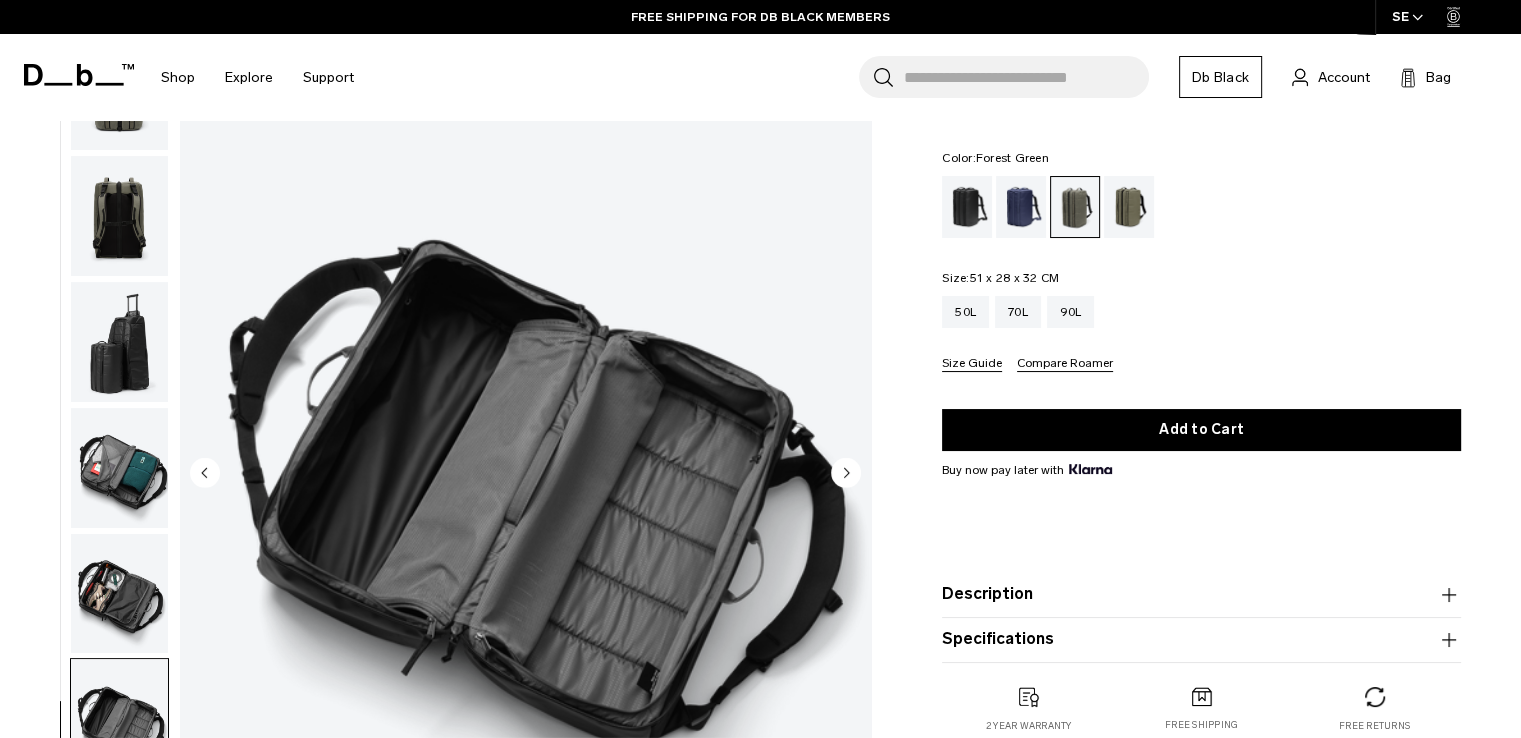 click 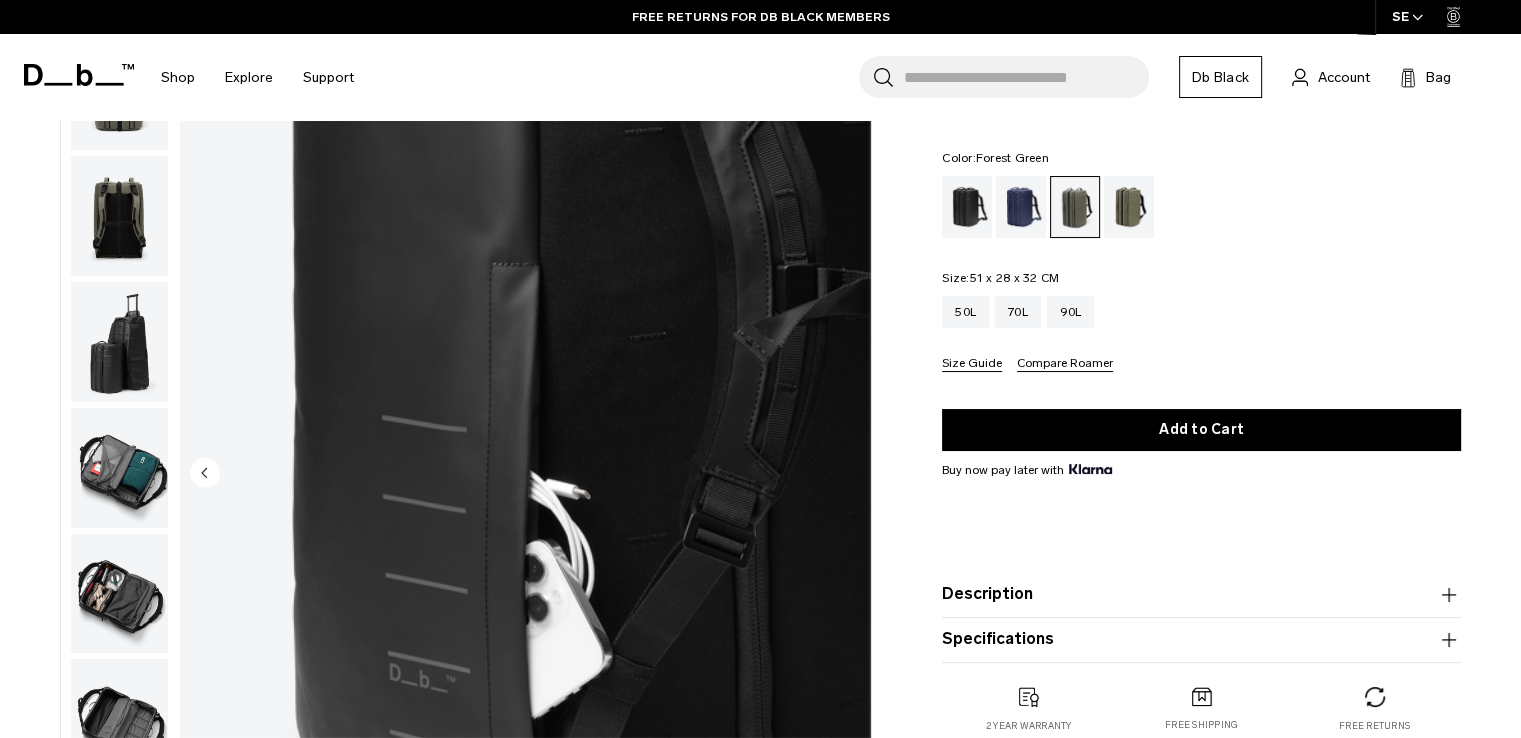 click at bounding box center [525, 474] 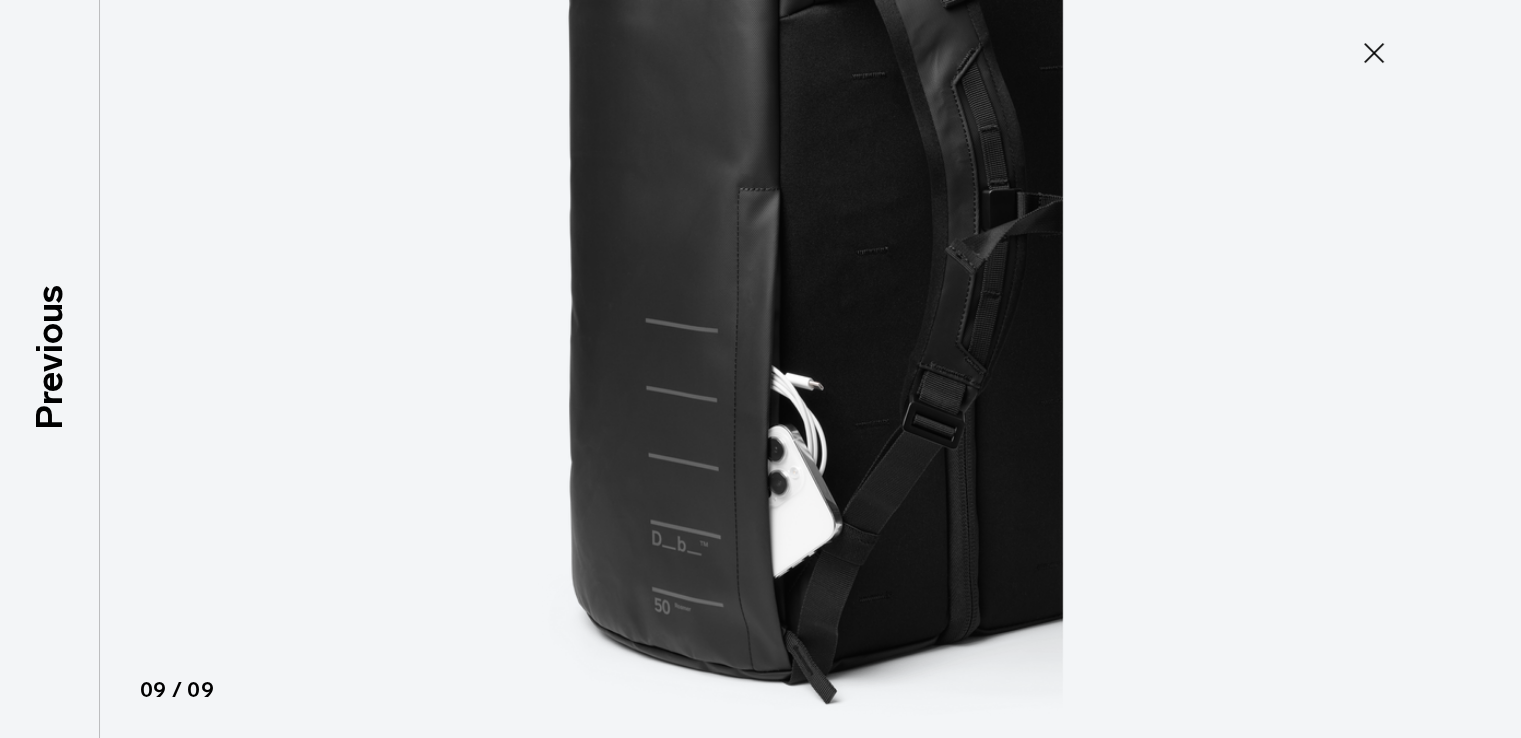 scroll, scrollTop: 254, scrollLeft: 0, axis: vertical 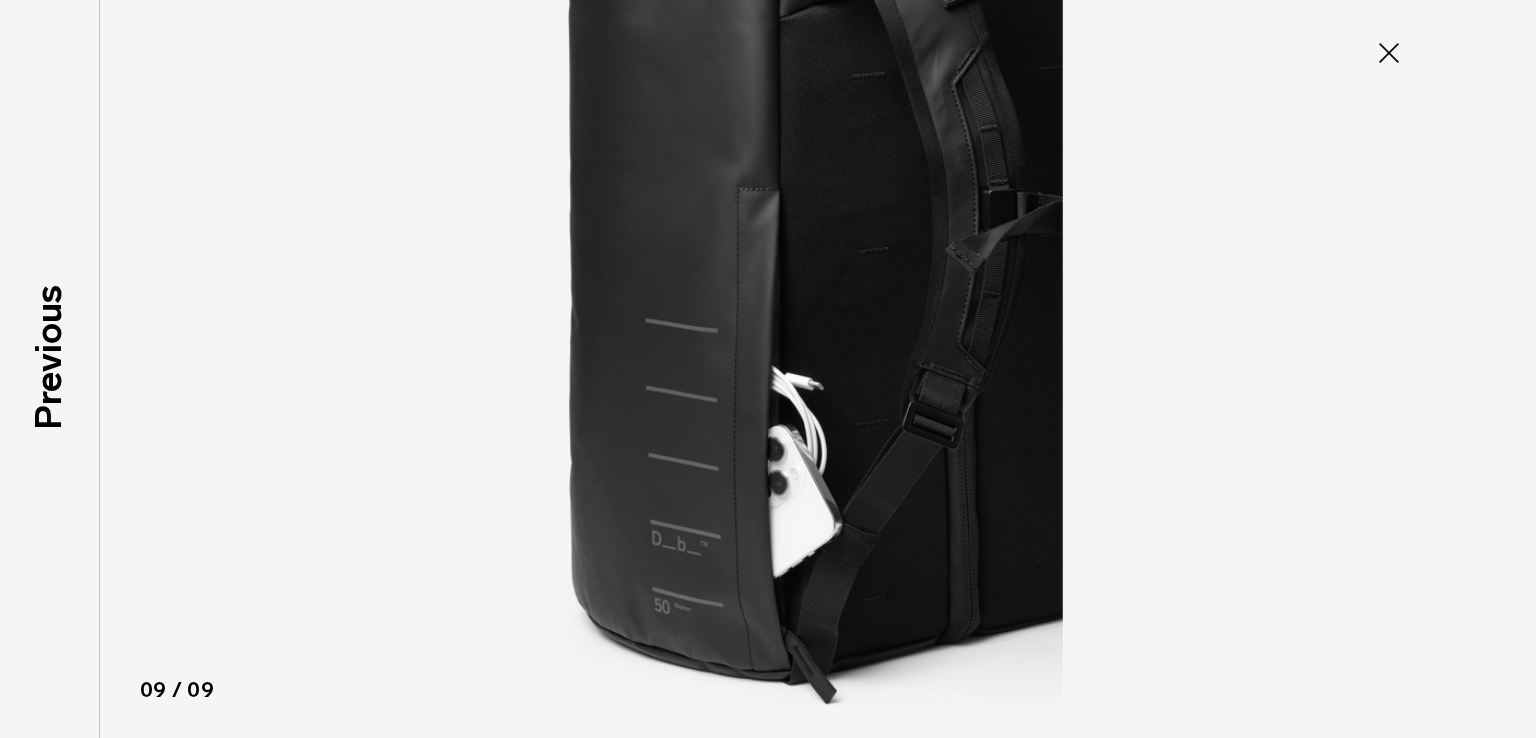 click 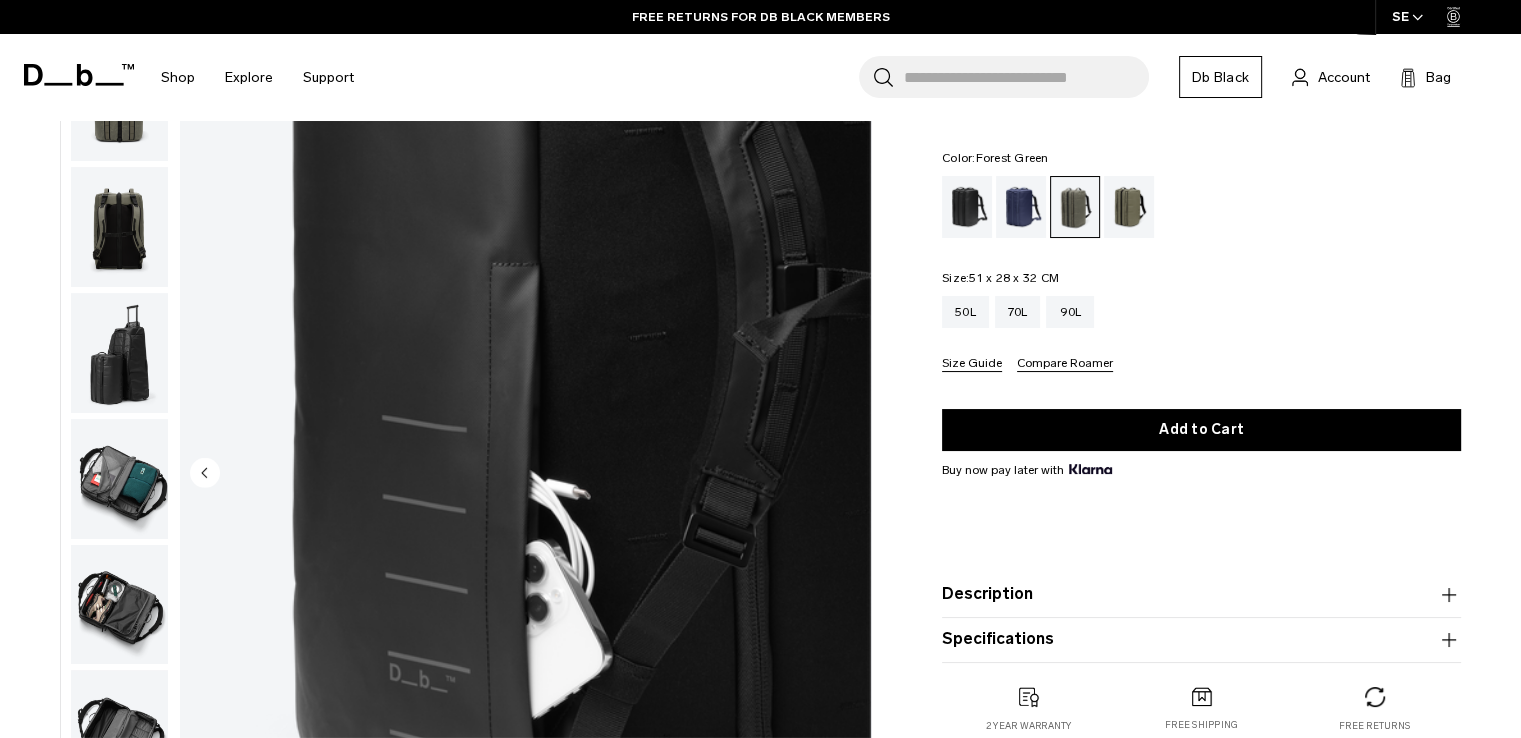 scroll, scrollTop: 265, scrollLeft: 0, axis: vertical 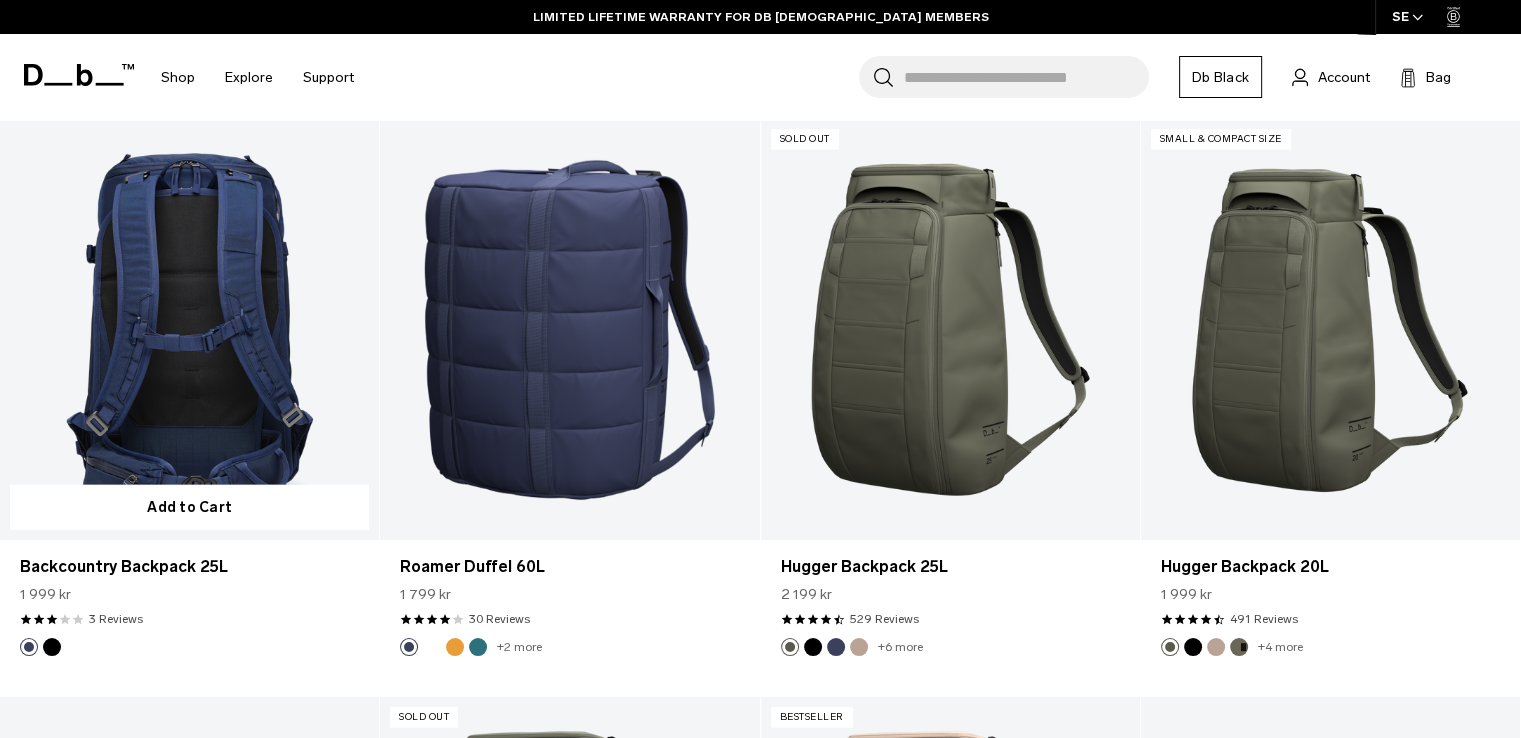 drag, startPoint x: 215, startPoint y: 540, endPoint x: 156, endPoint y: 437, distance: 118.70131 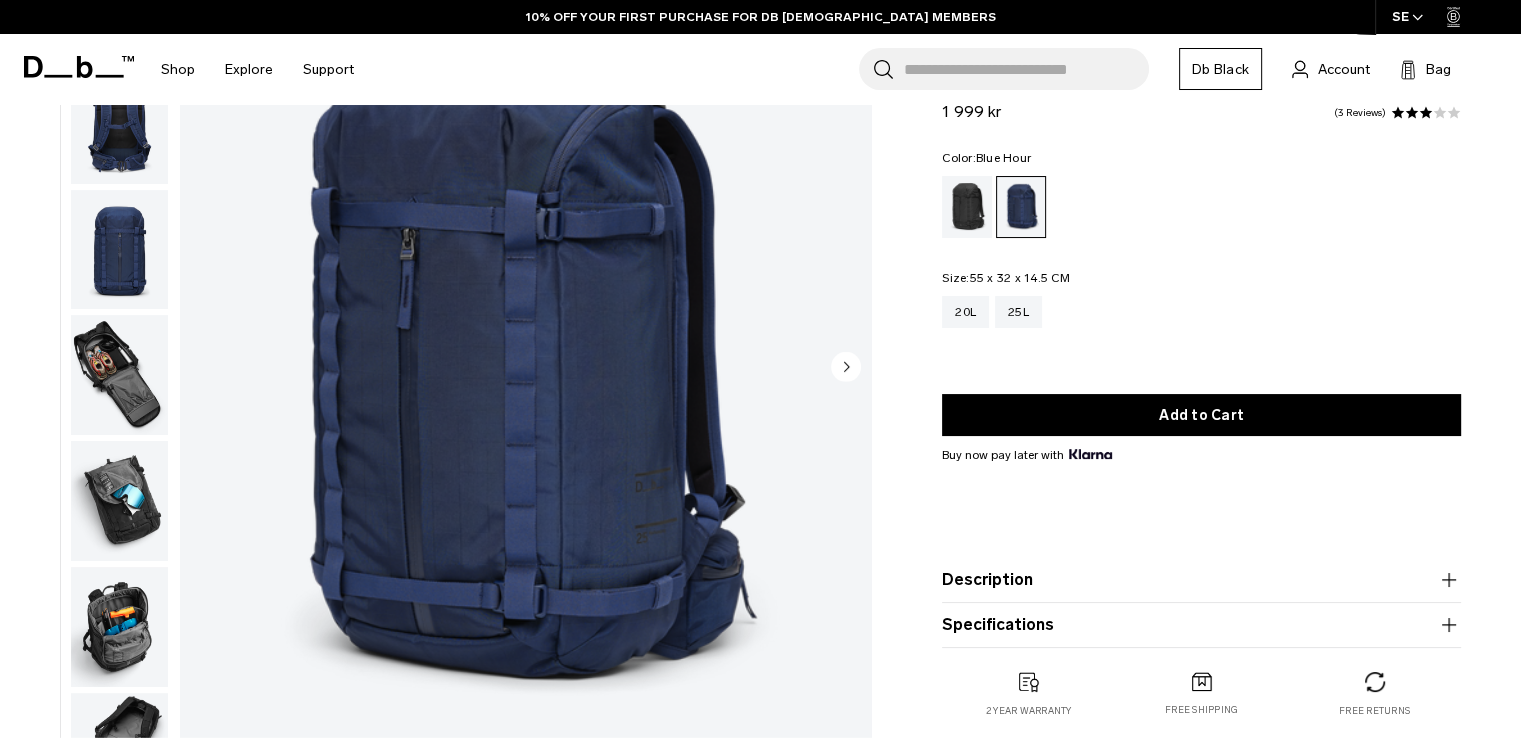 scroll, scrollTop: 198, scrollLeft: 0, axis: vertical 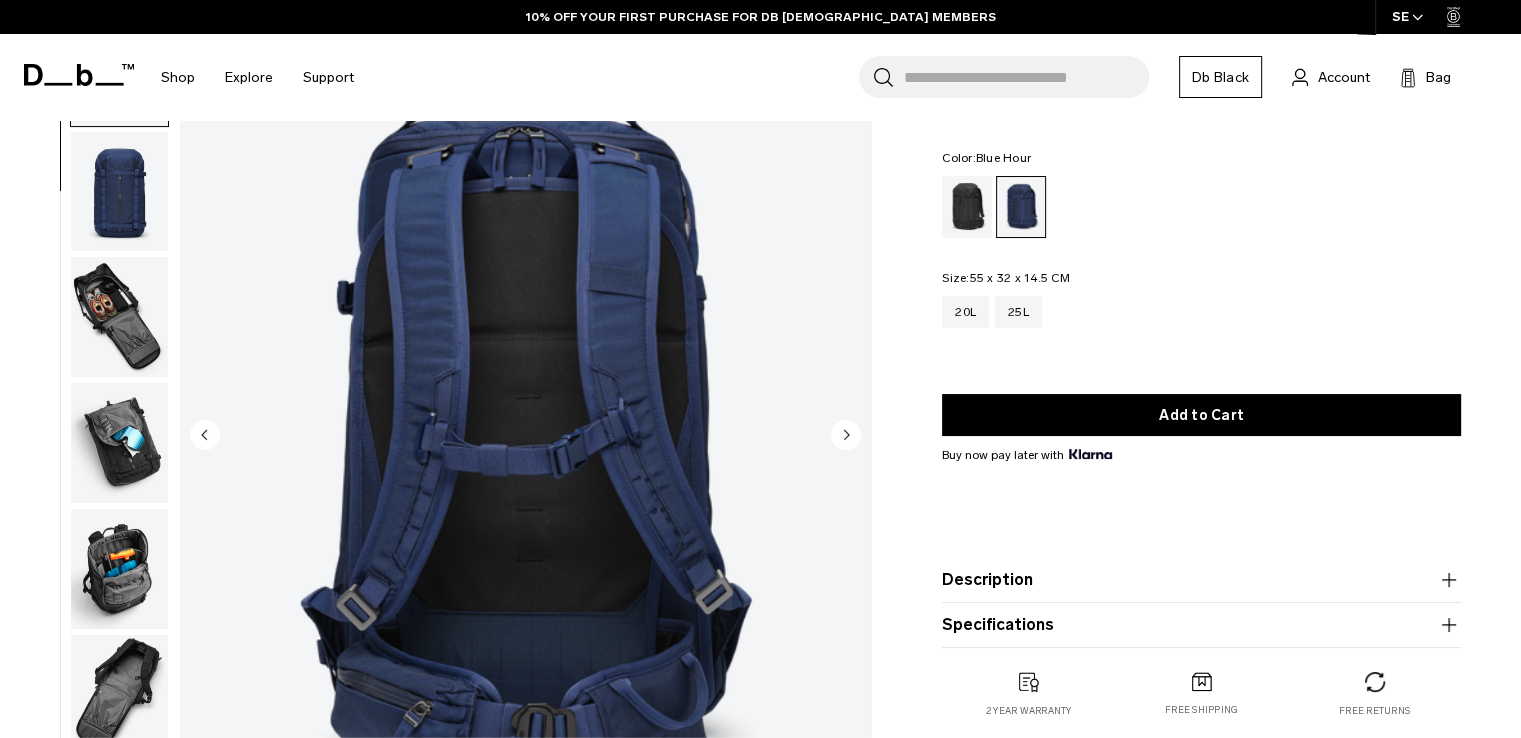 click 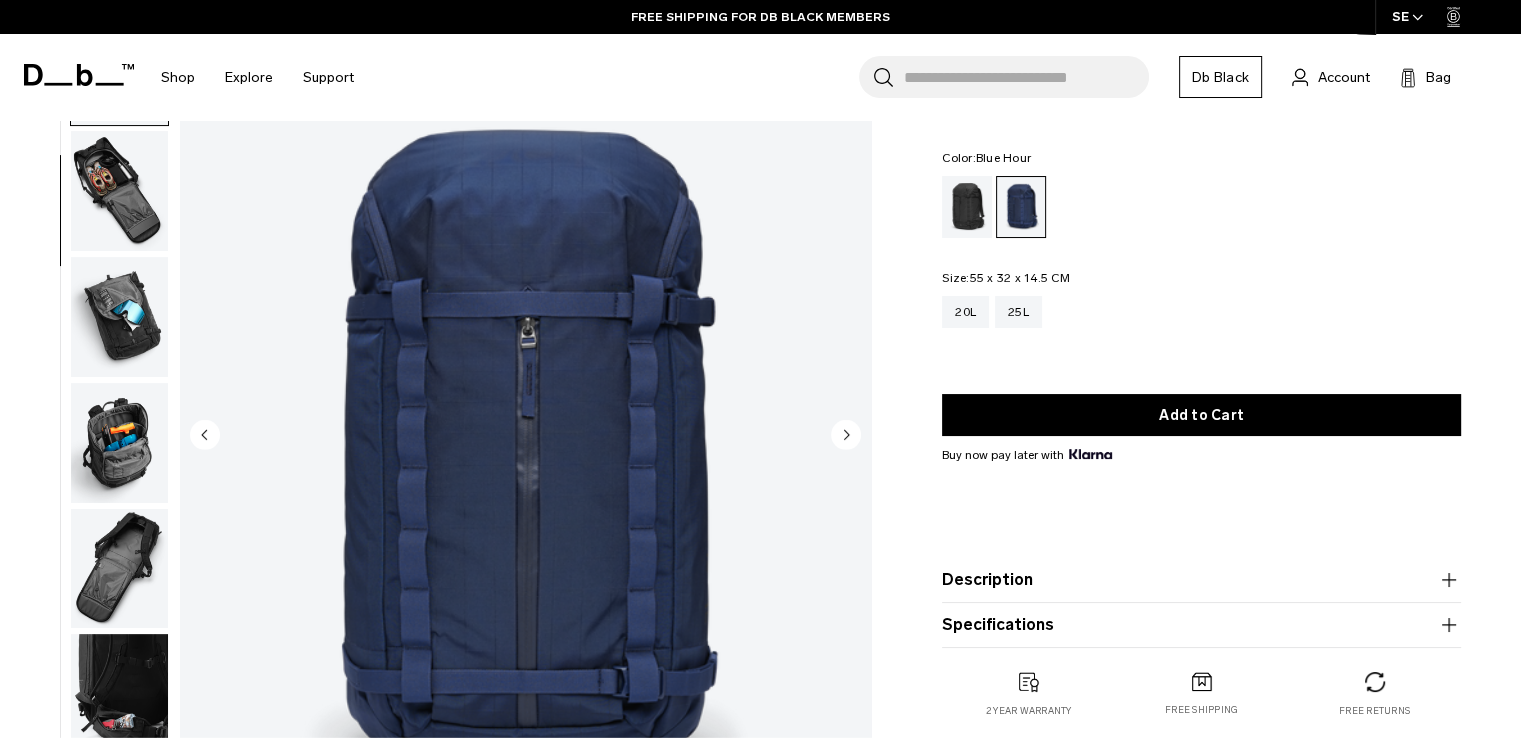 click 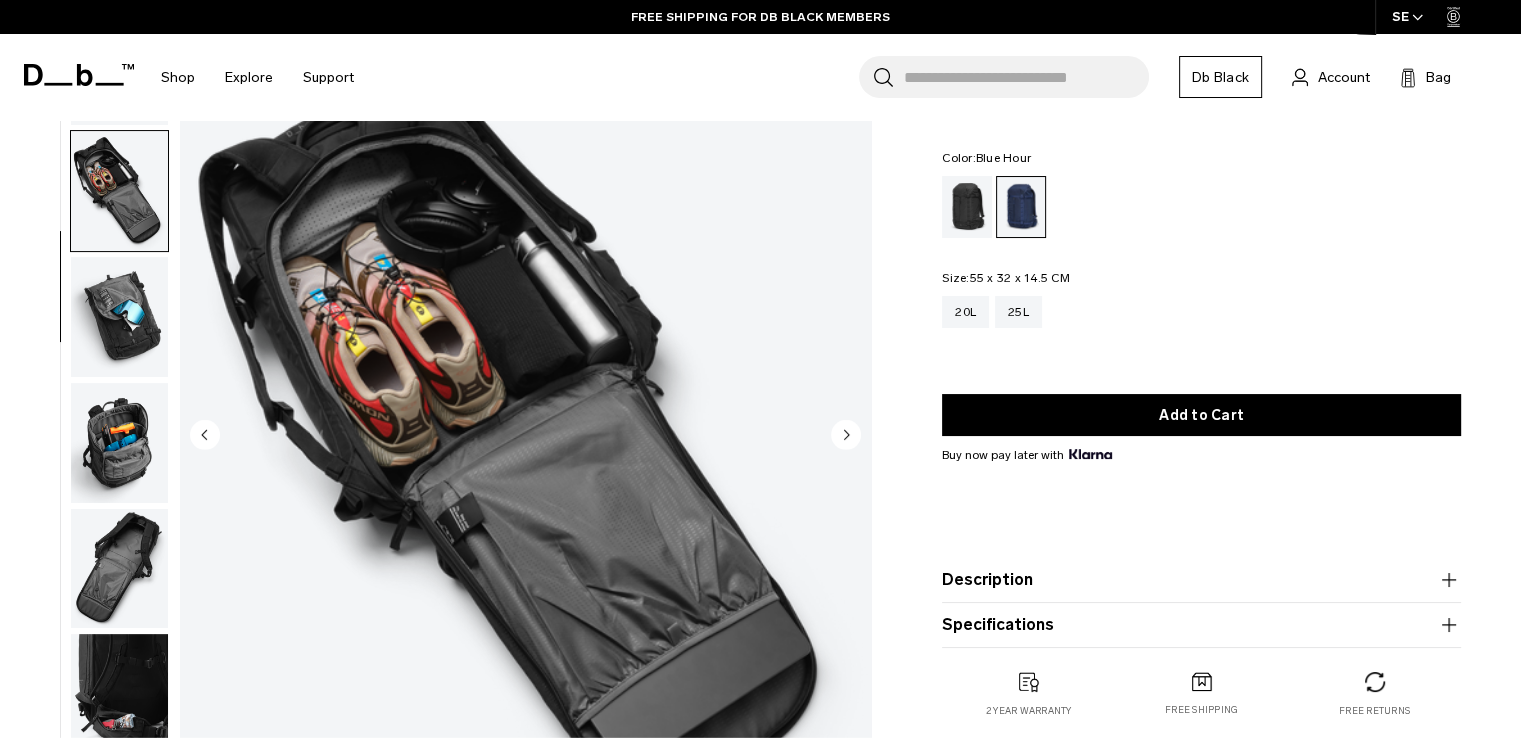 scroll, scrollTop: 378, scrollLeft: 0, axis: vertical 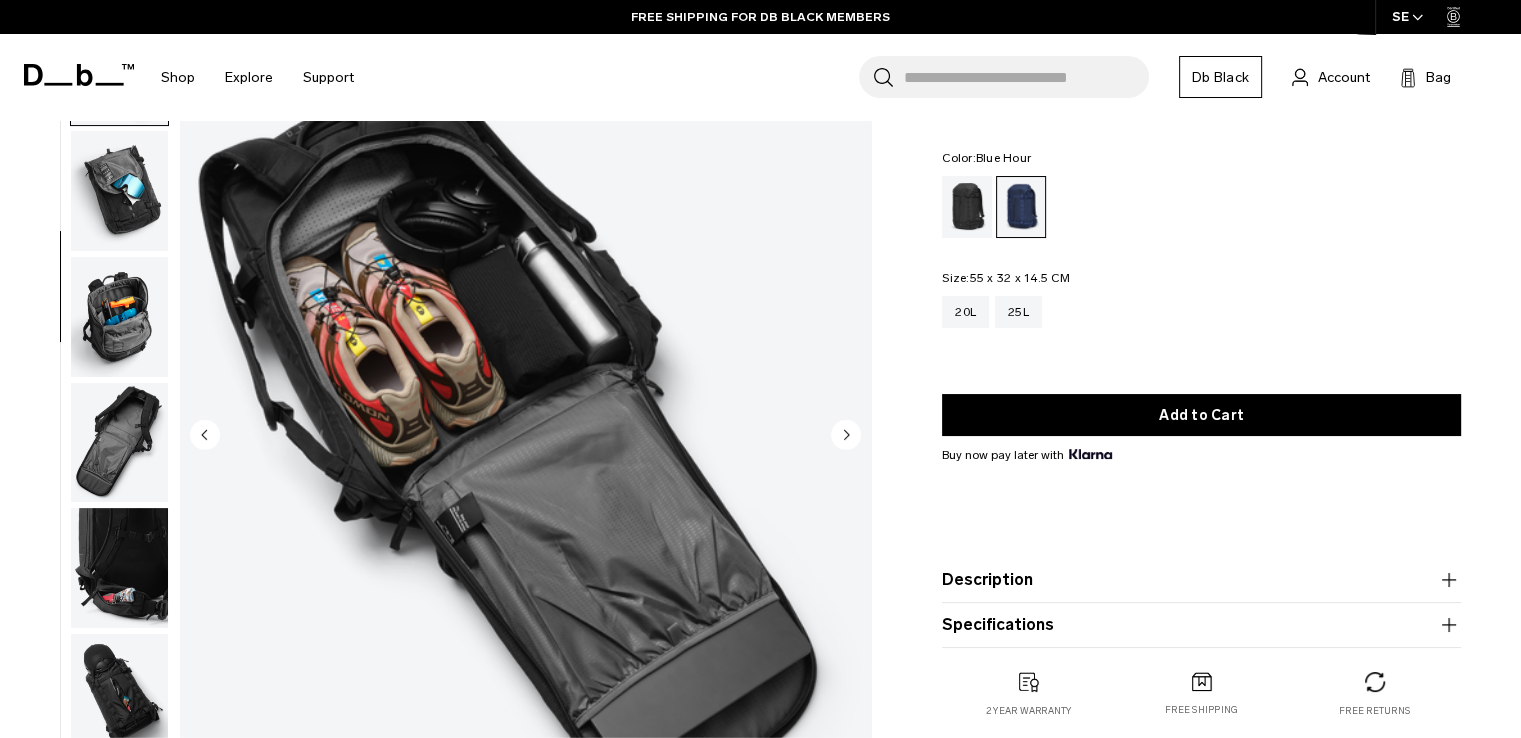 click 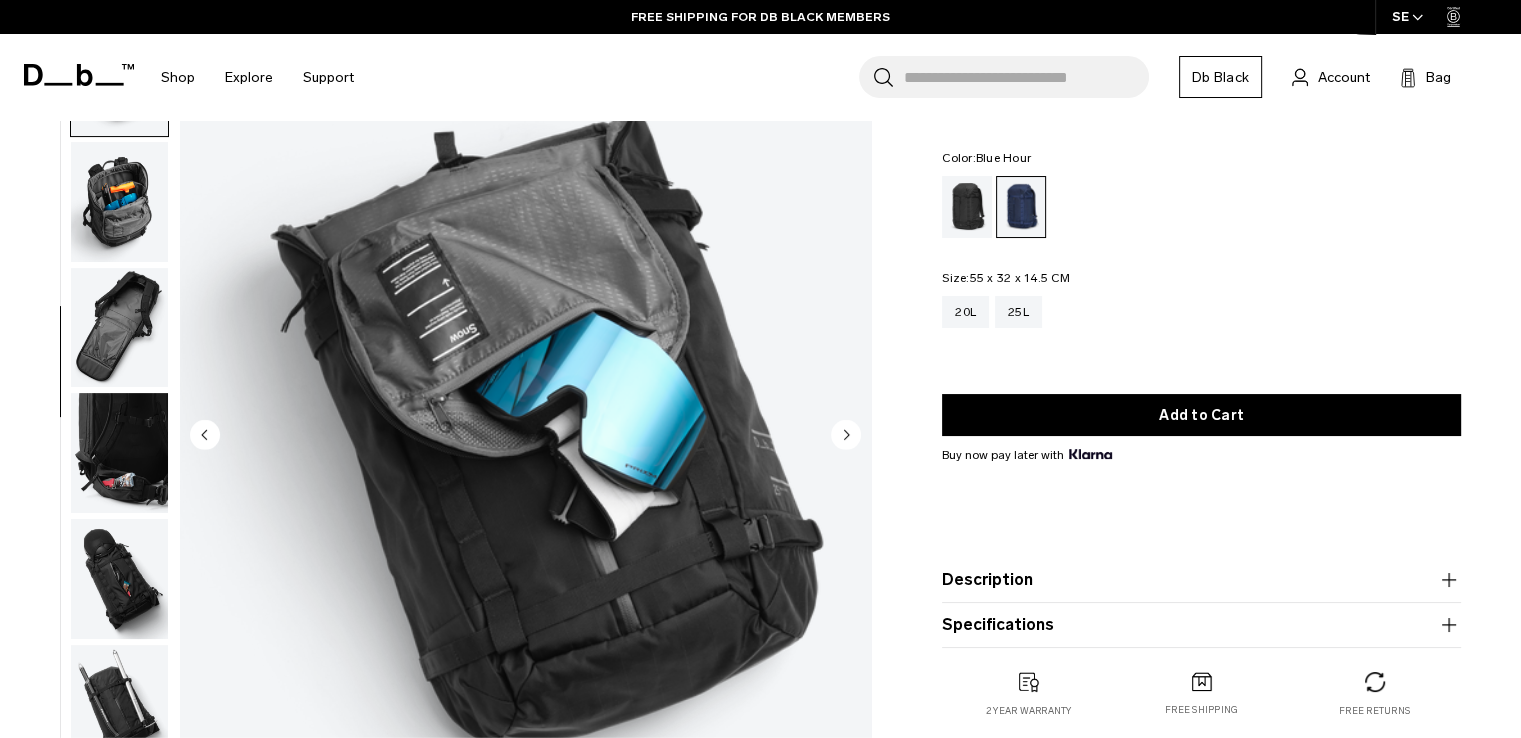 scroll, scrollTop: 504, scrollLeft: 0, axis: vertical 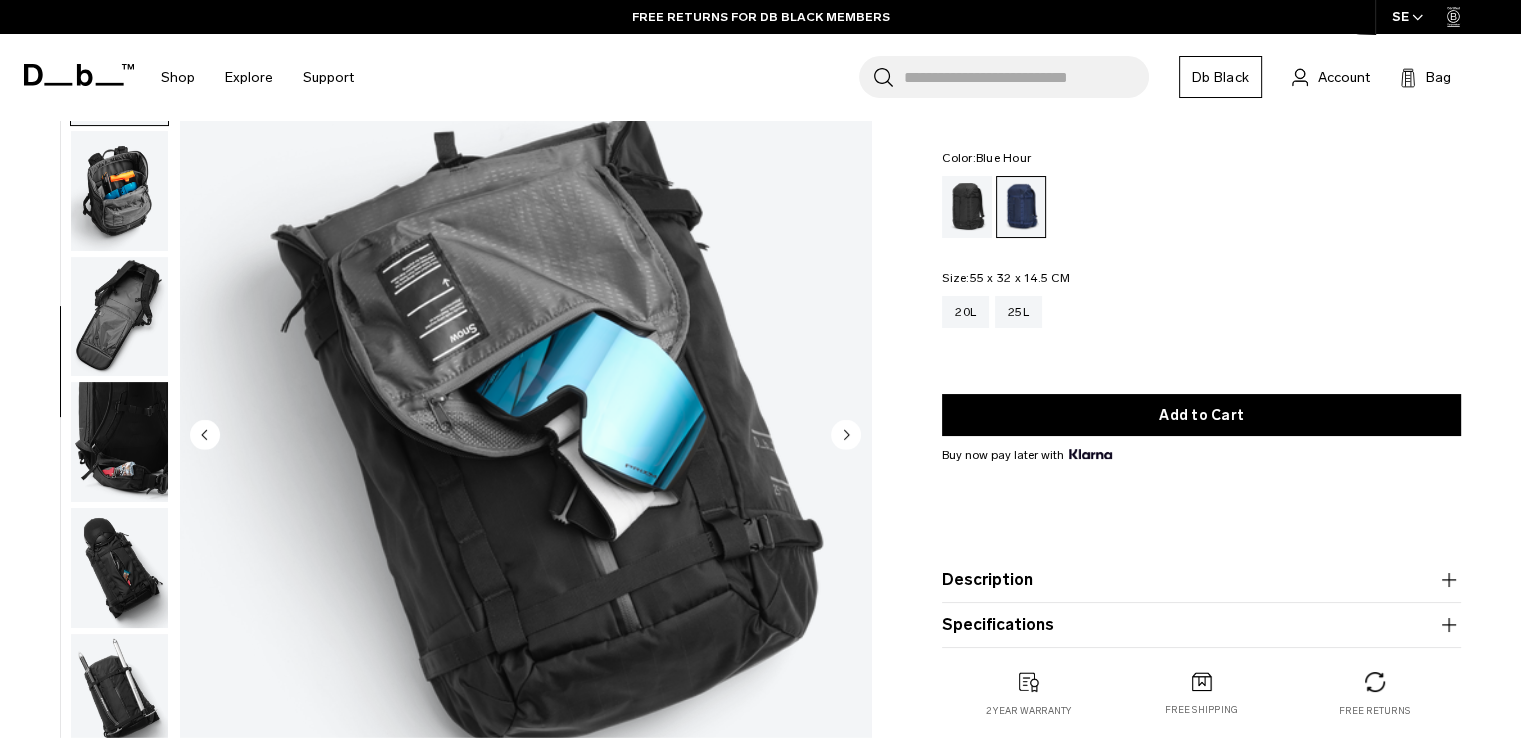 click 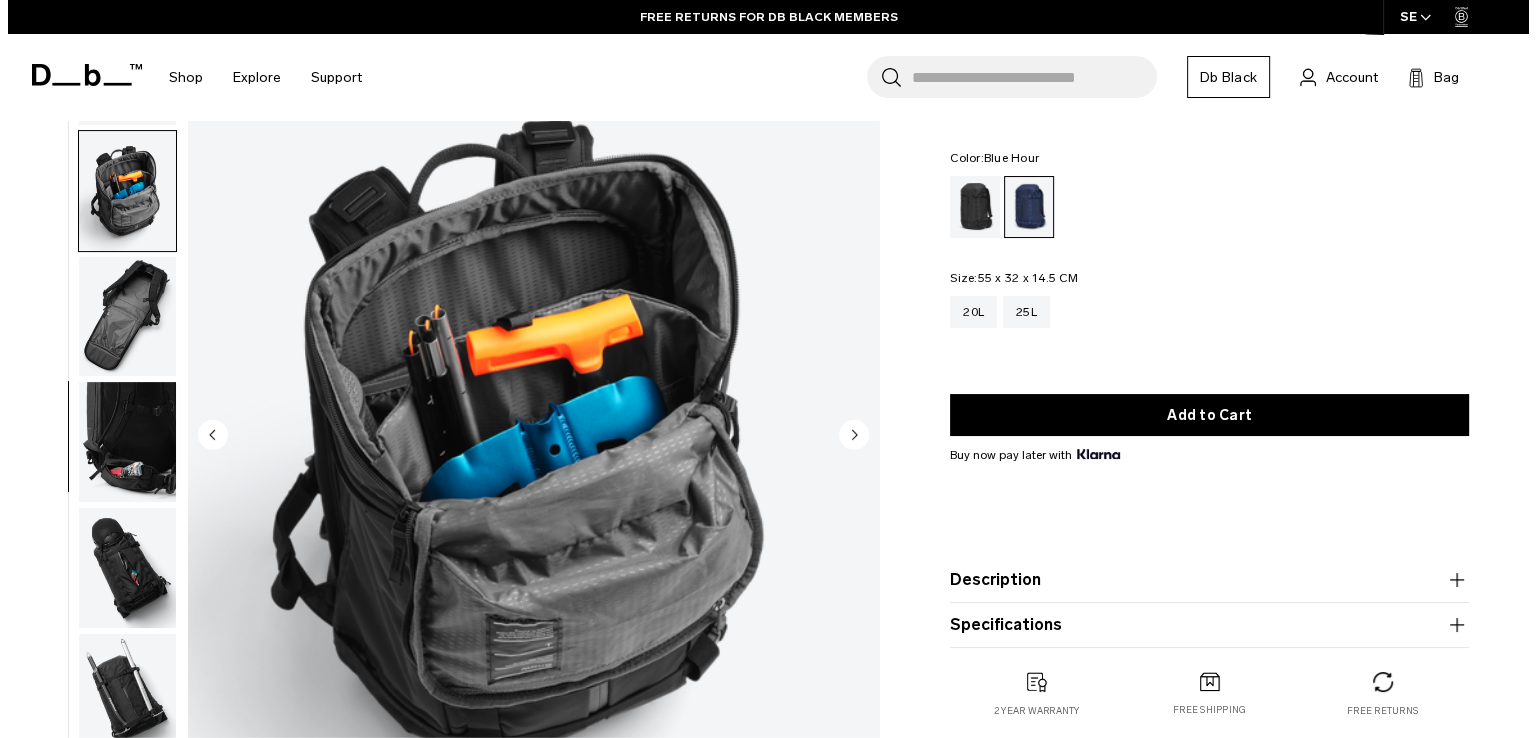 scroll, scrollTop: 517, scrollLeft: 0, axis: vertical 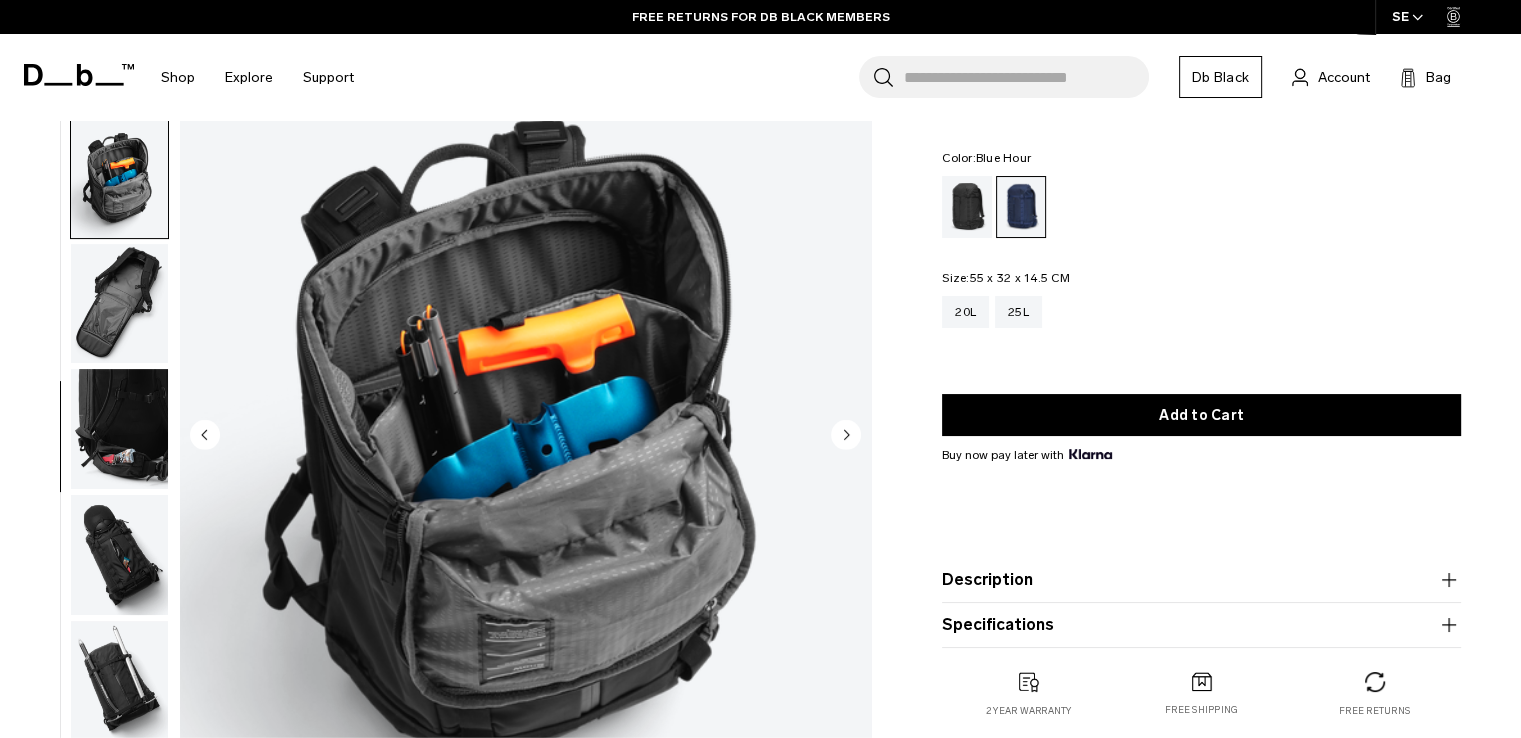 click 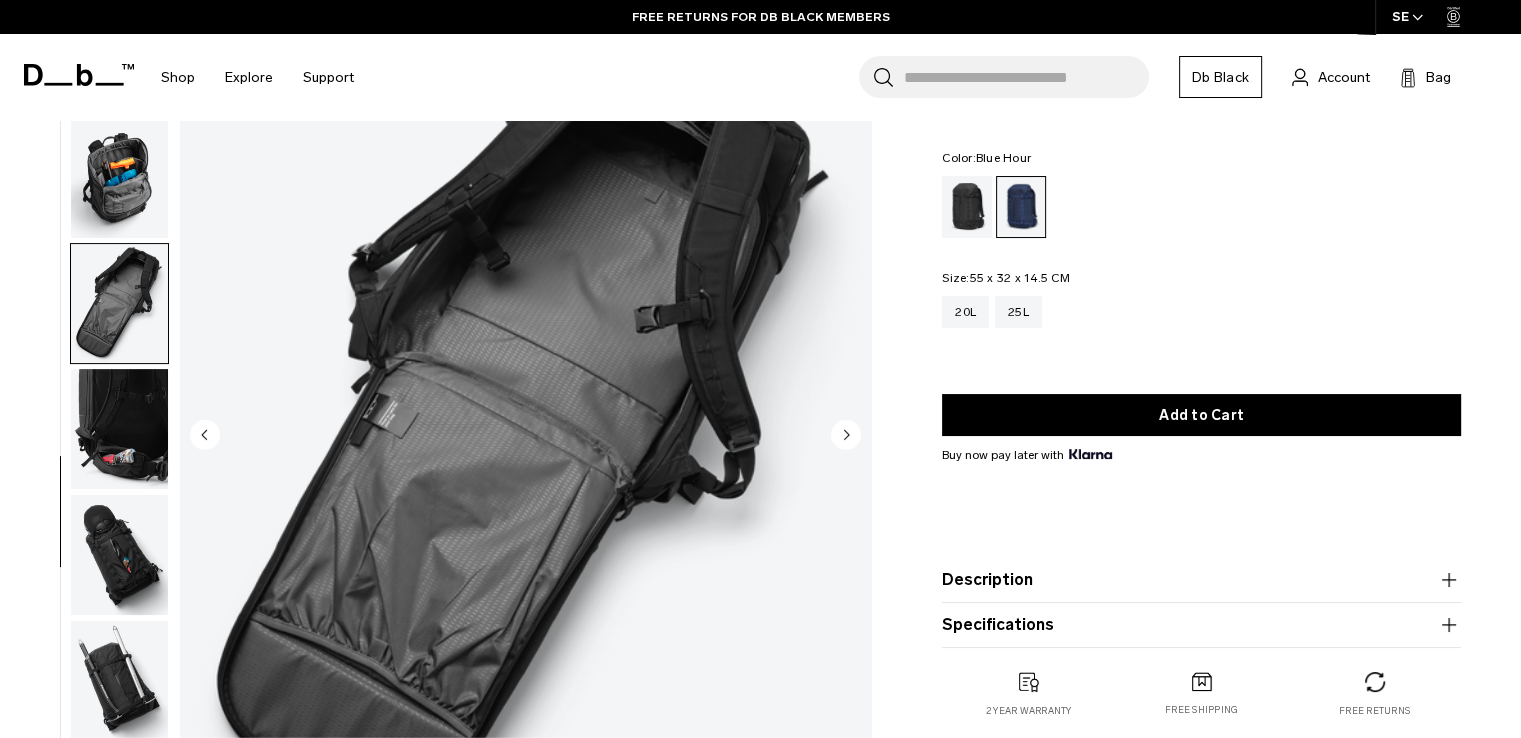 click 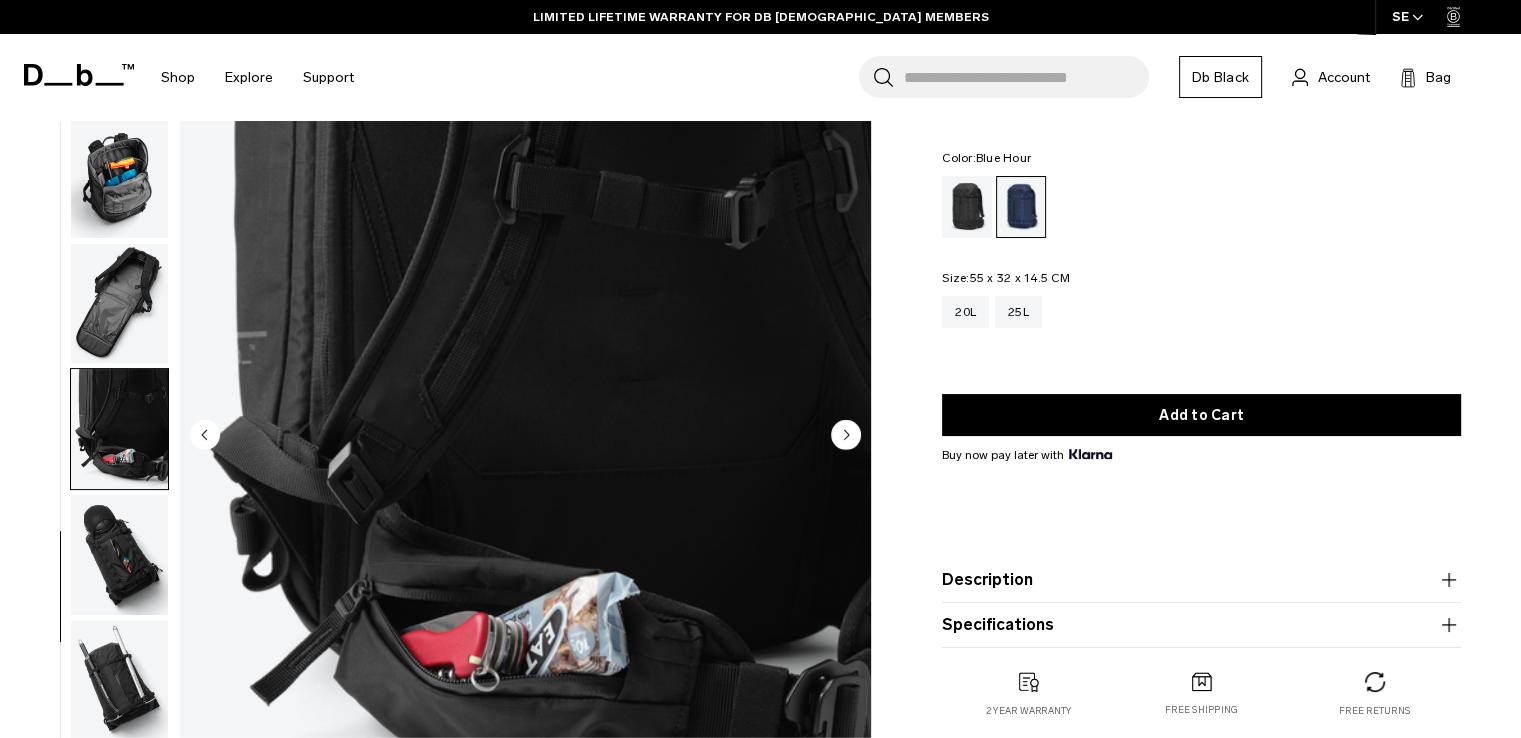 click 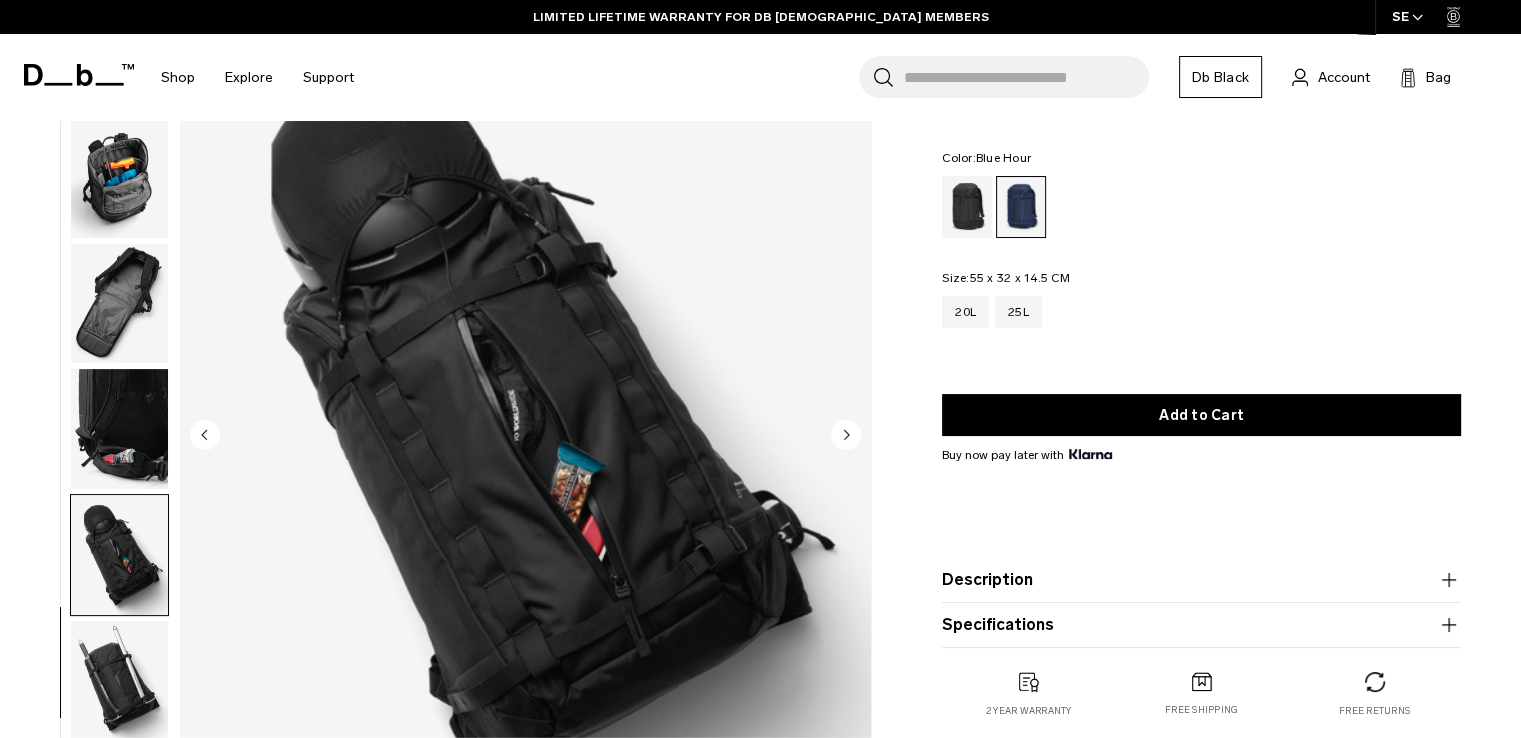 click 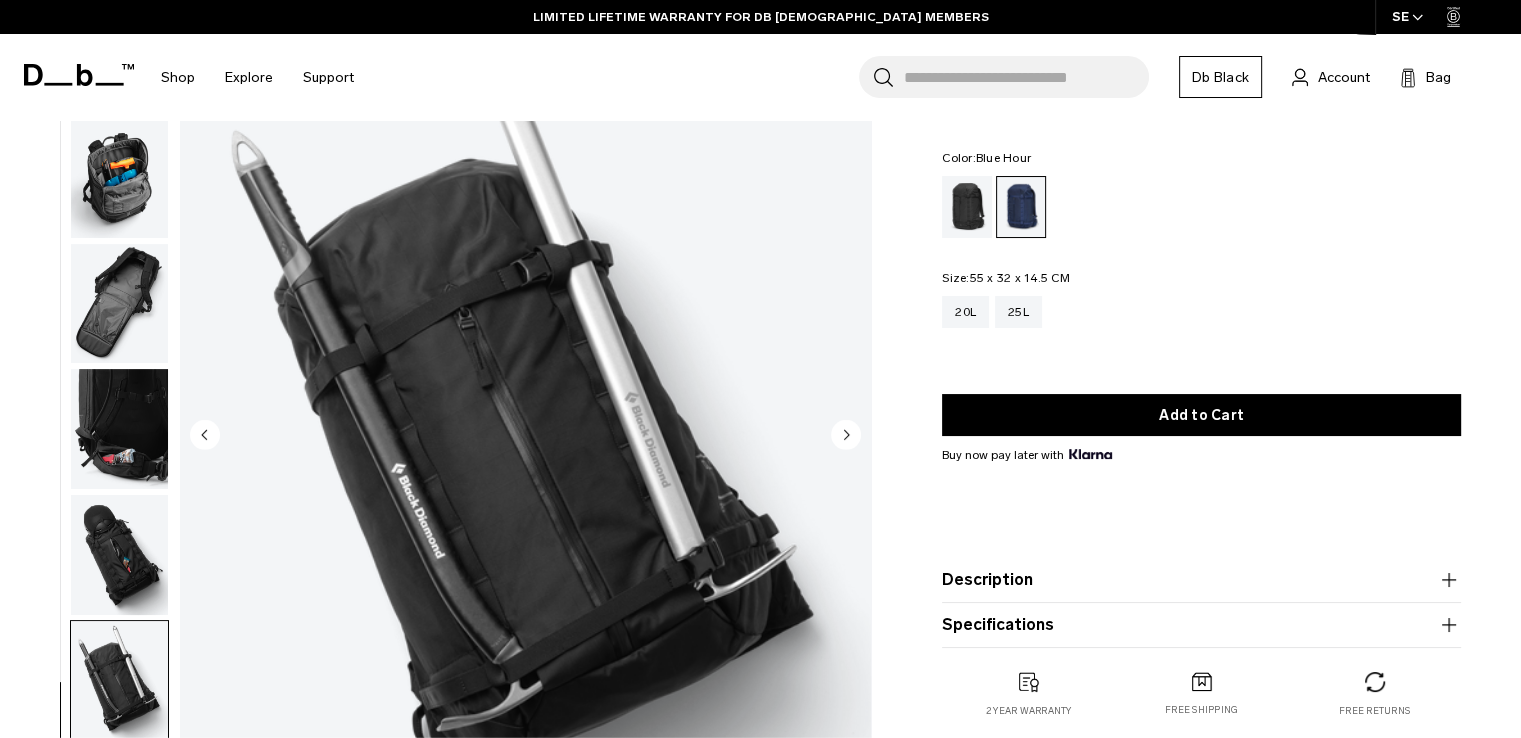 click 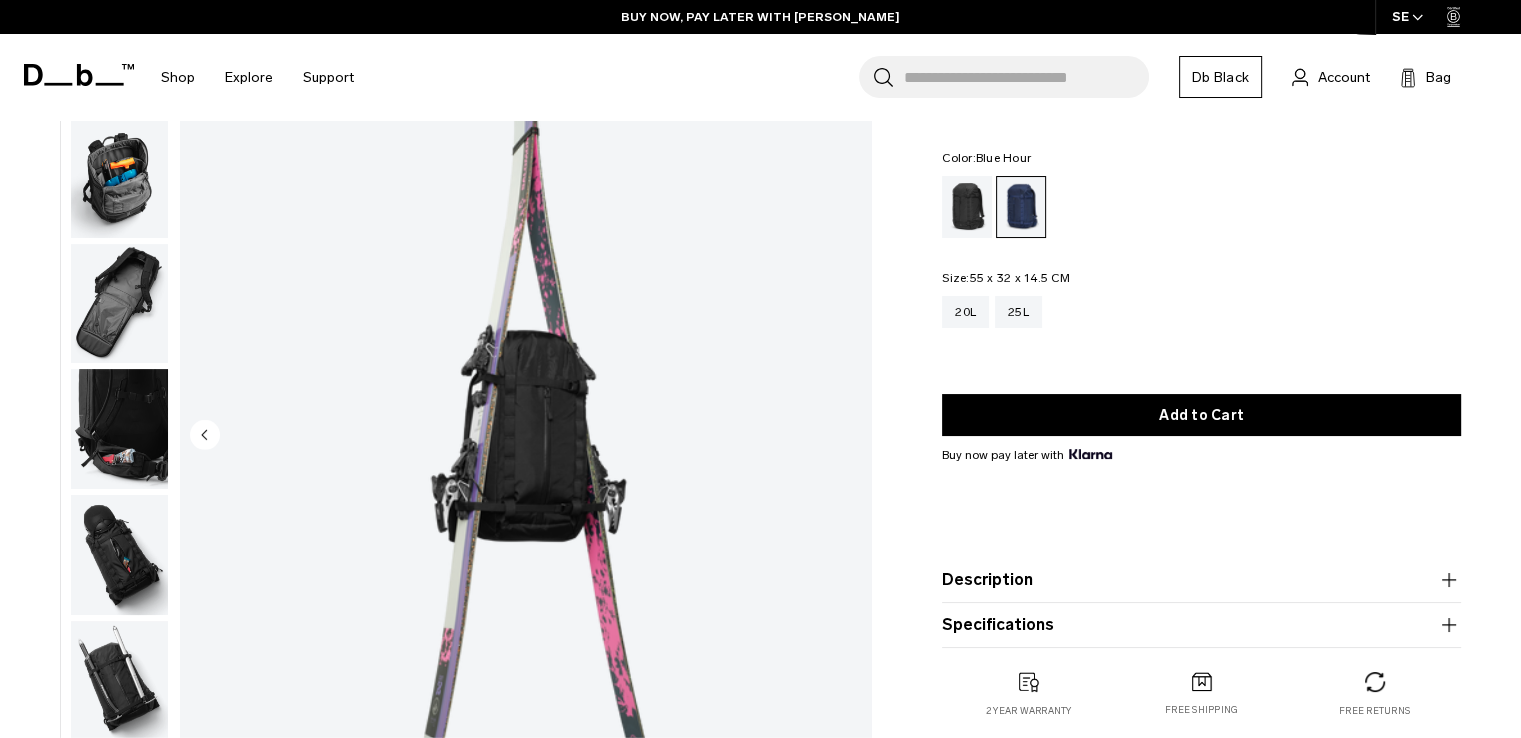click at bounding box center (525, 436) 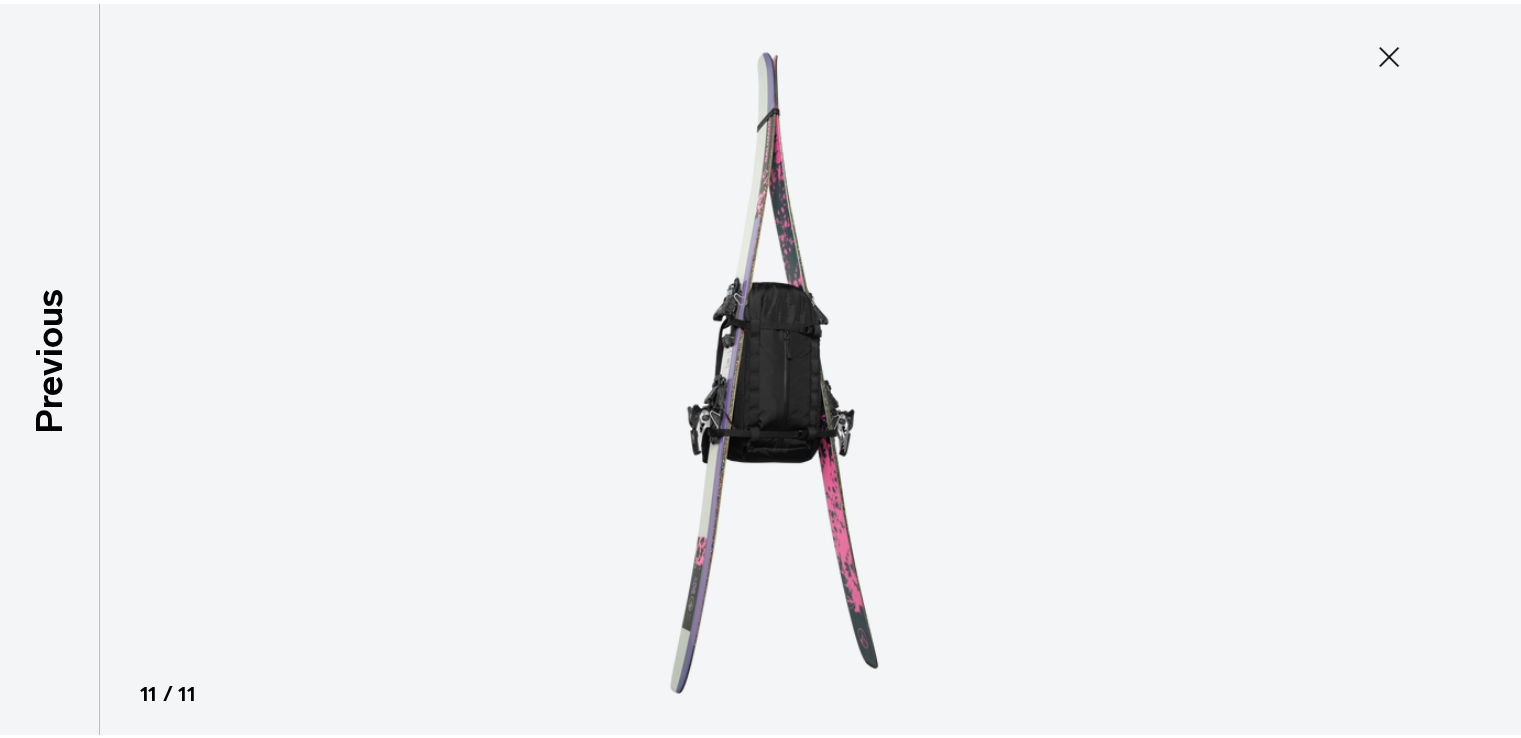 scroll, scrollTop: 506, scrollLeft: 0, axis: vertical 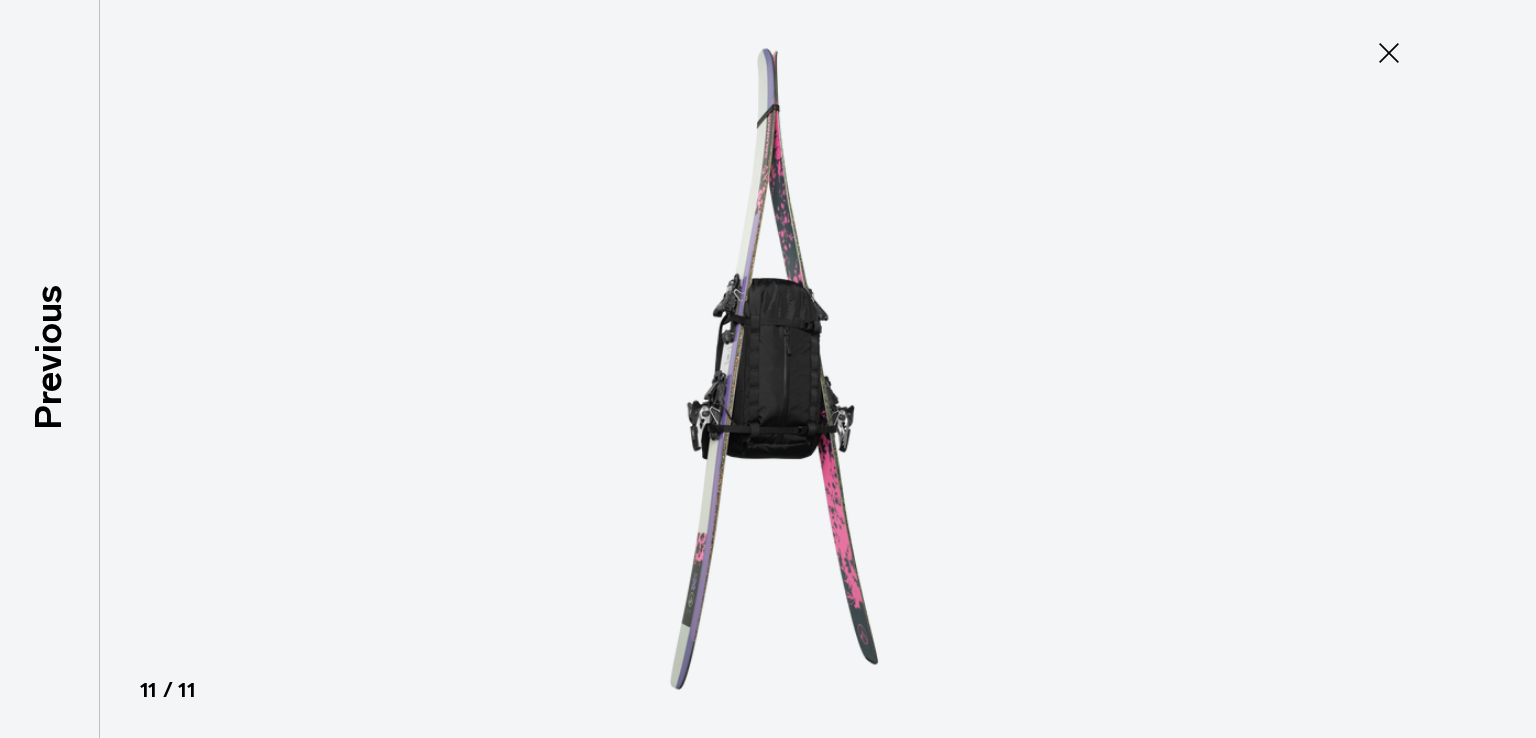 click at bounding box center [768, 369] 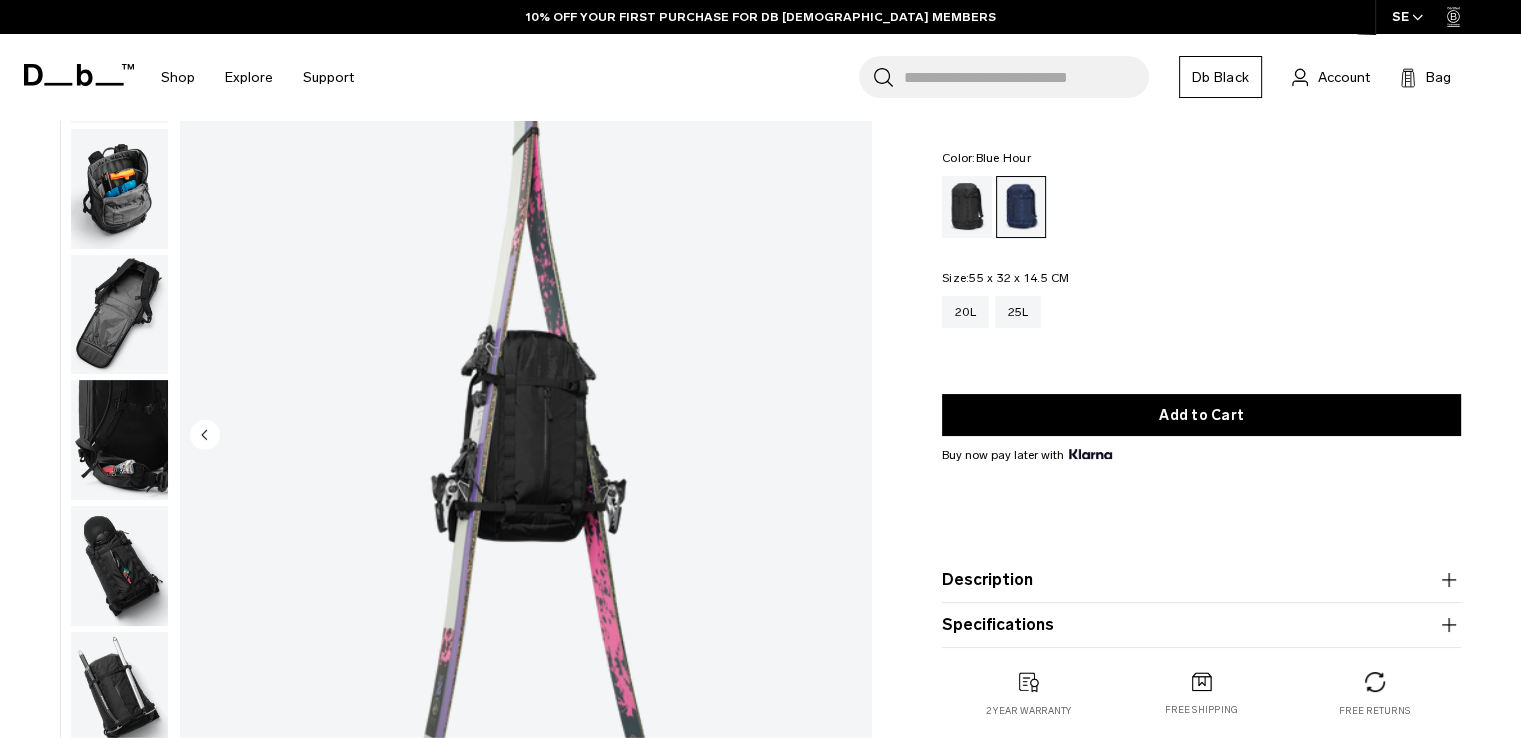 scroll, scrollTop: 517, scrollLeft: 0, axis: vertical 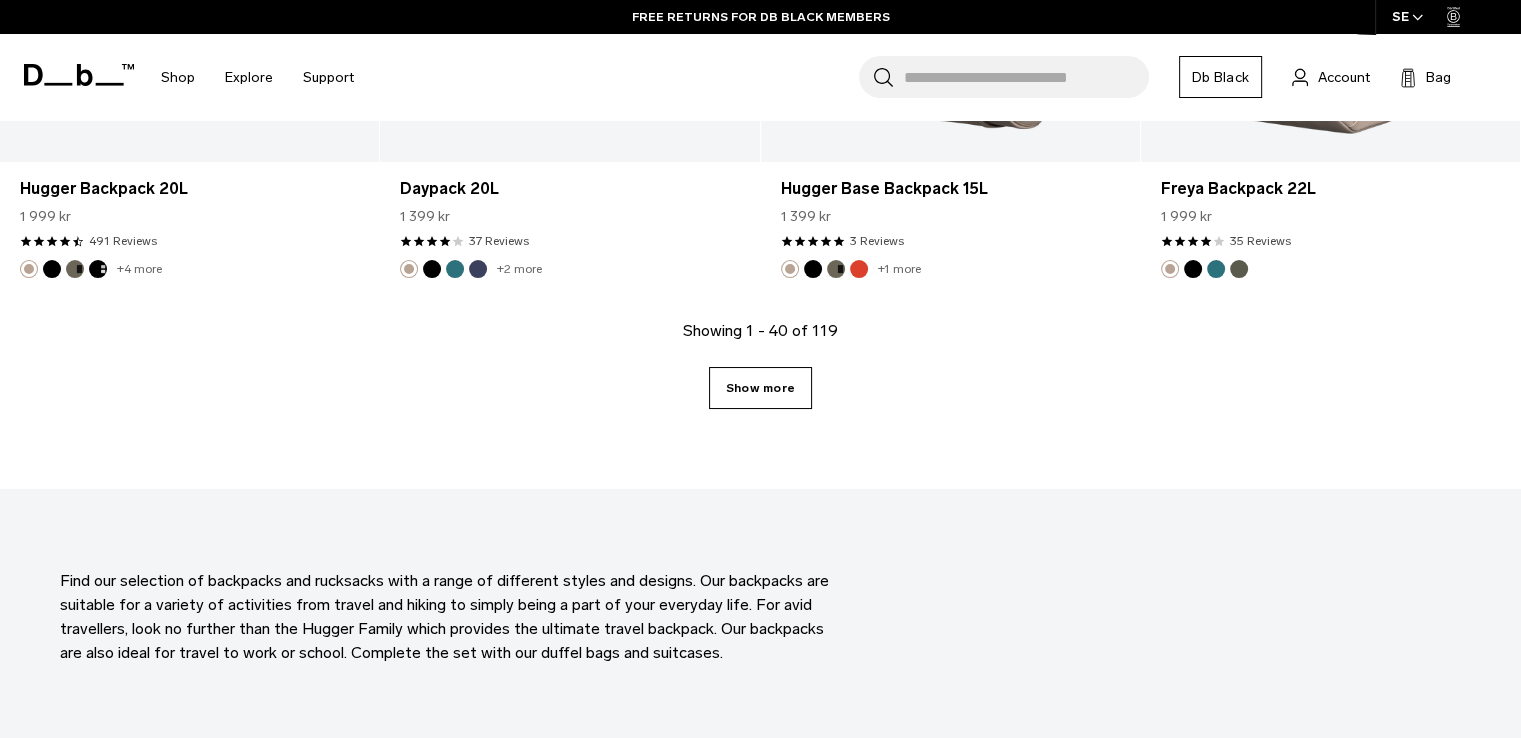 click on "Show more" at bounding box center (760, 388) 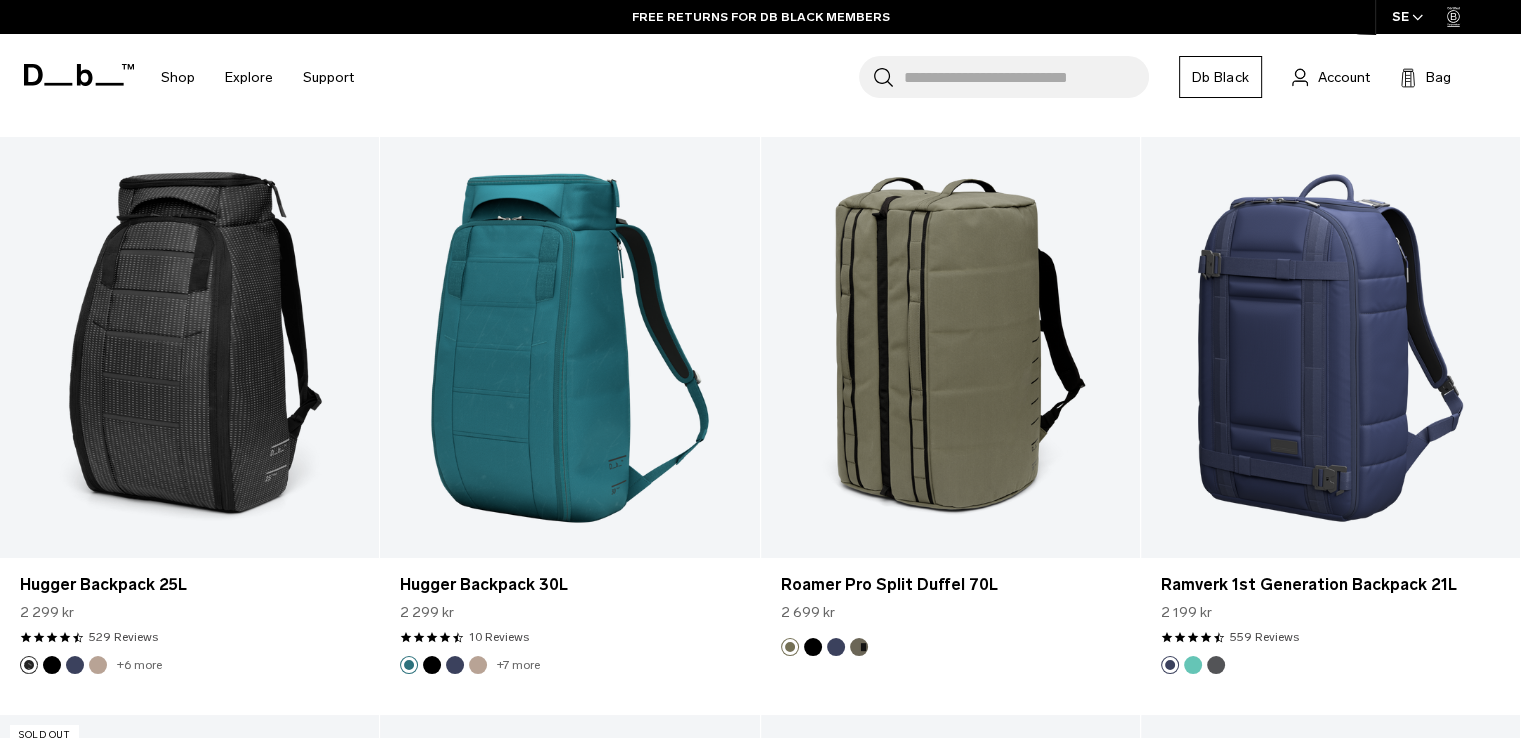 scroll, scrollTop: 9053, scrollLeft: 0, axis: vertical 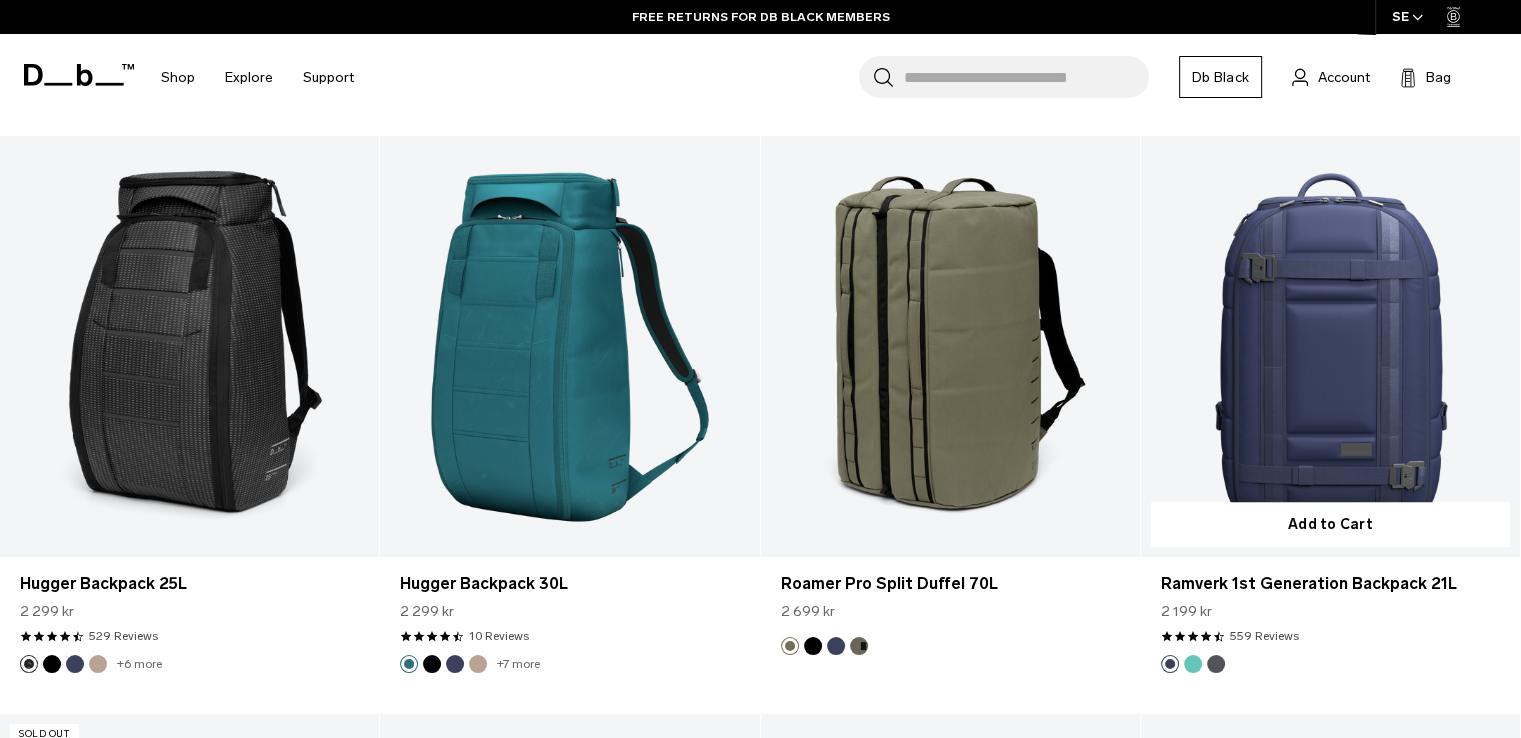 click at bounding box center (1330, 346) 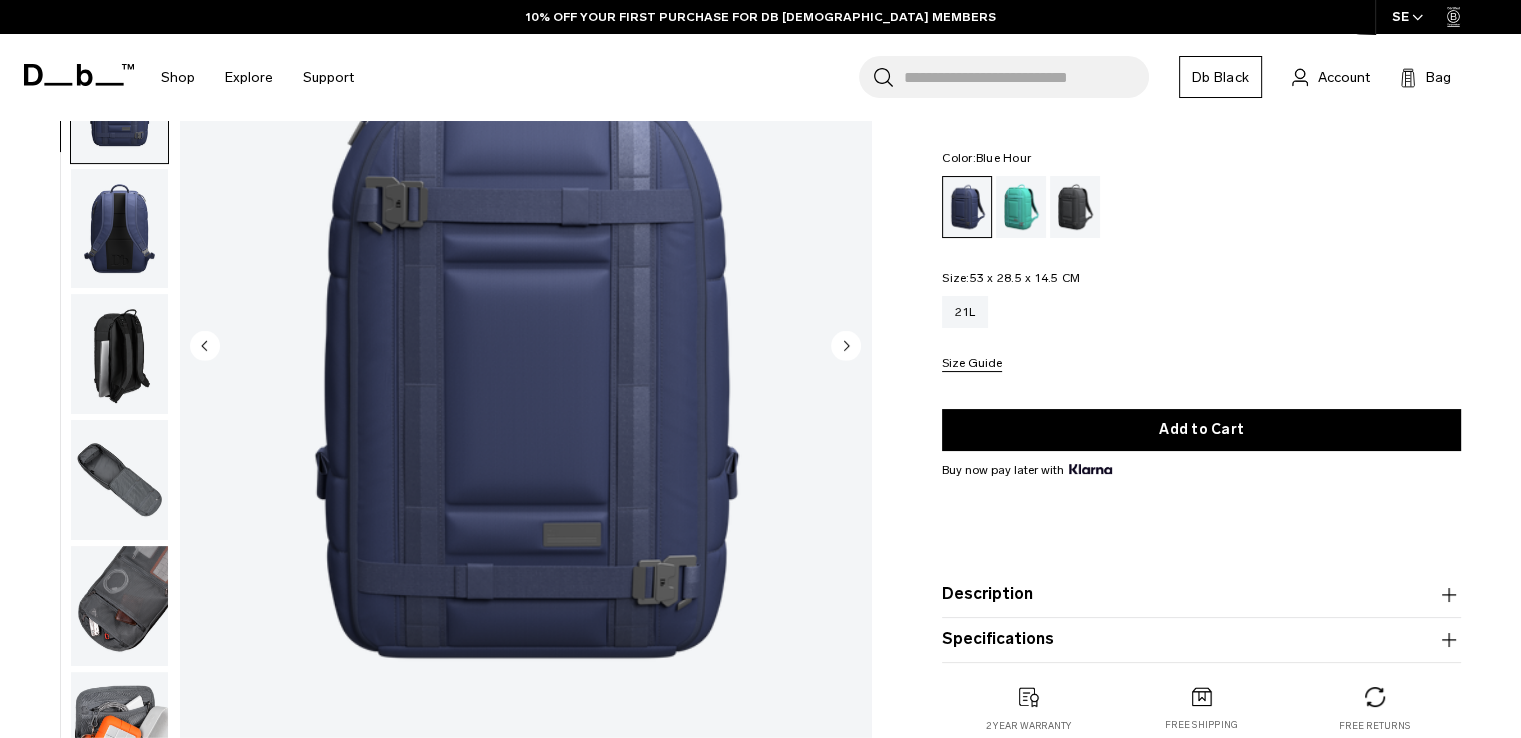 scroll, scrollTop: 208, scrollLeft: 0, axis: vertical 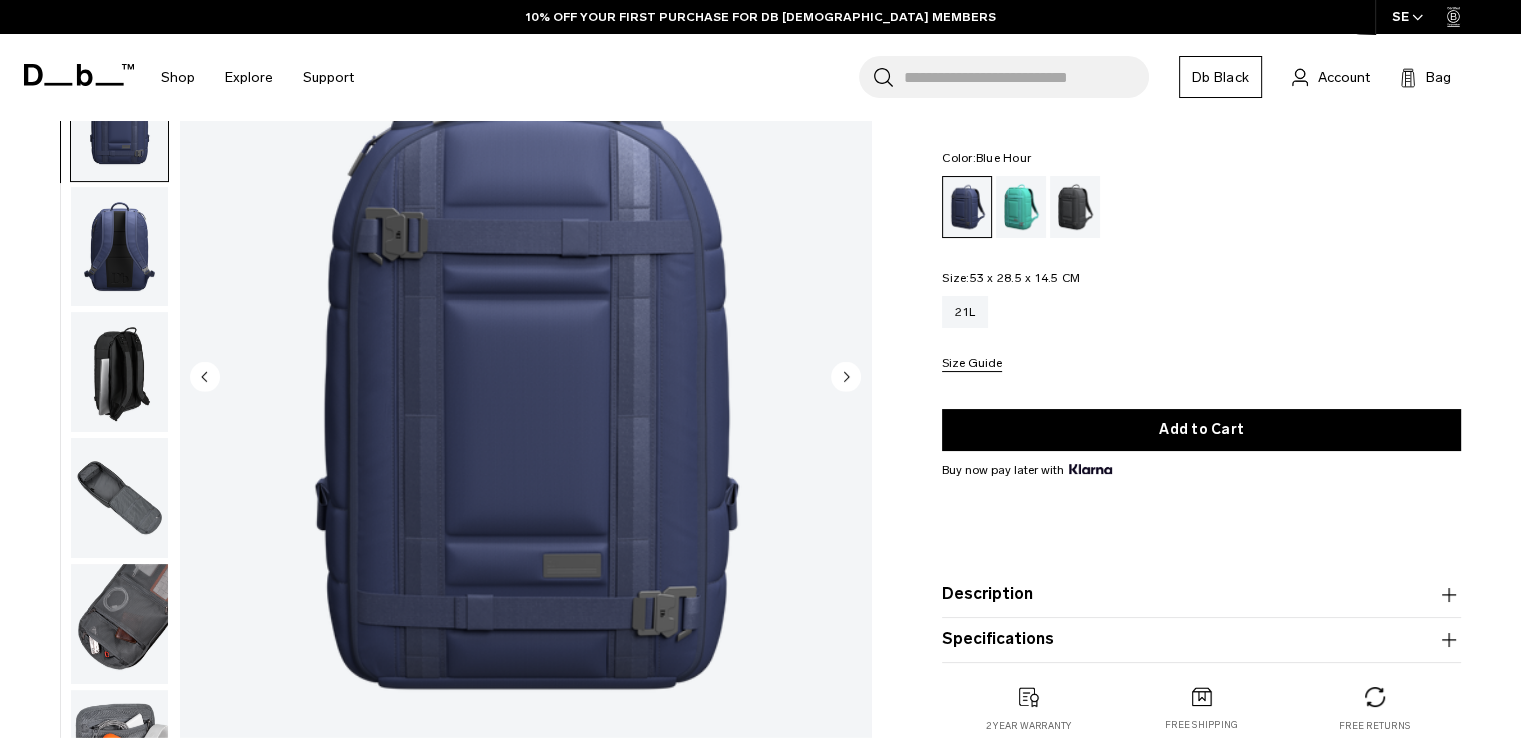click at bounding box center (525, 378) 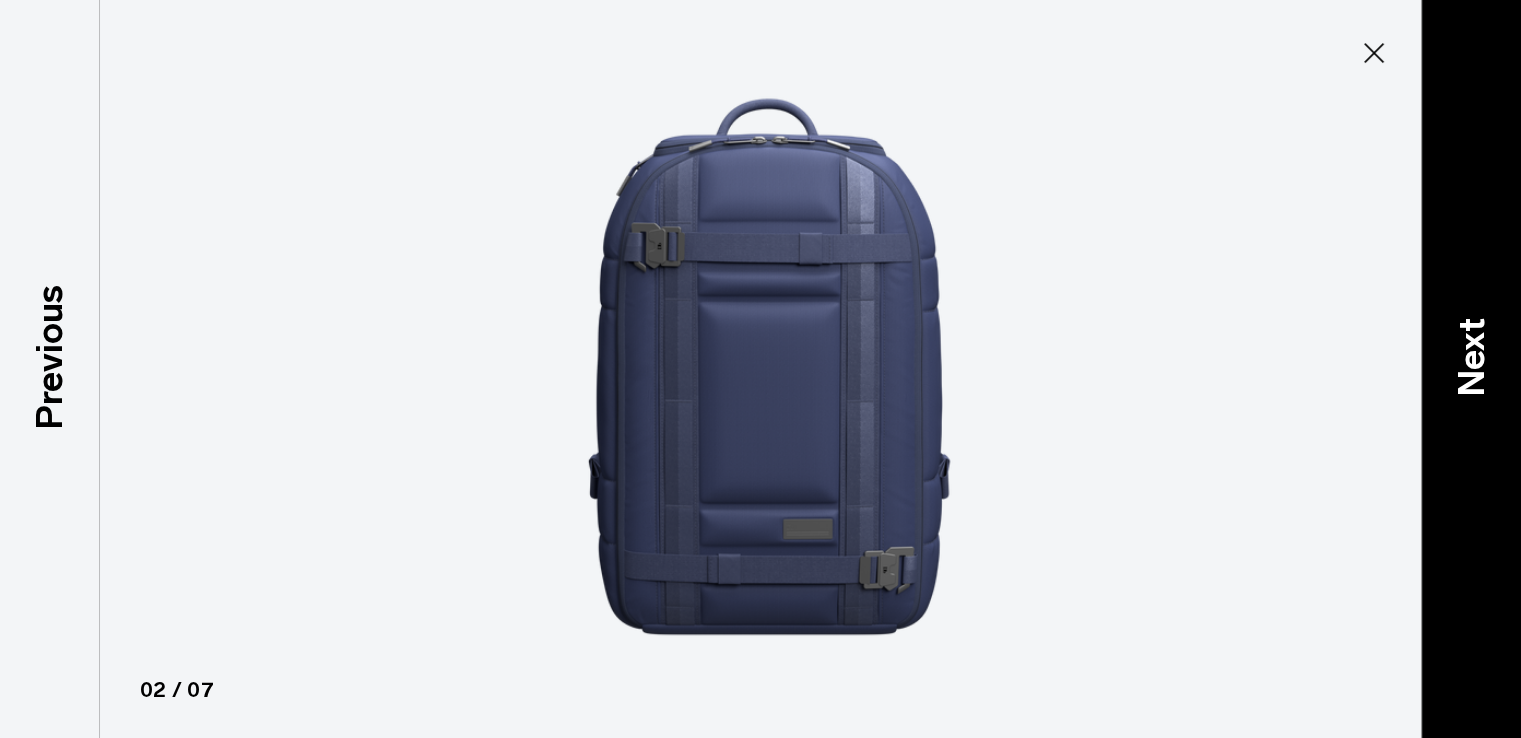 click on "Next" at bounding box center (1471, 369) 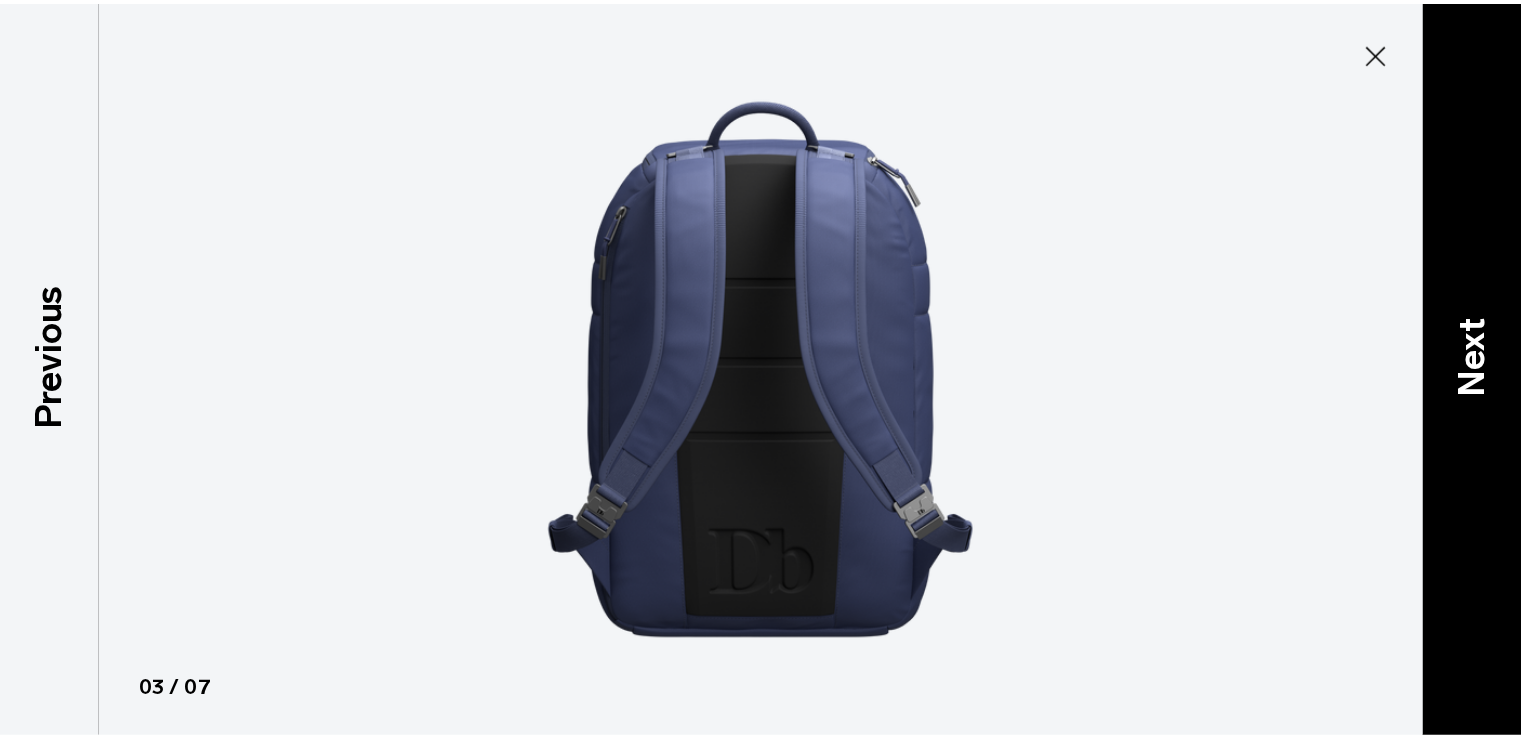 scroll, scrollTop: 3, scrollLeft: 0, axis: vertical 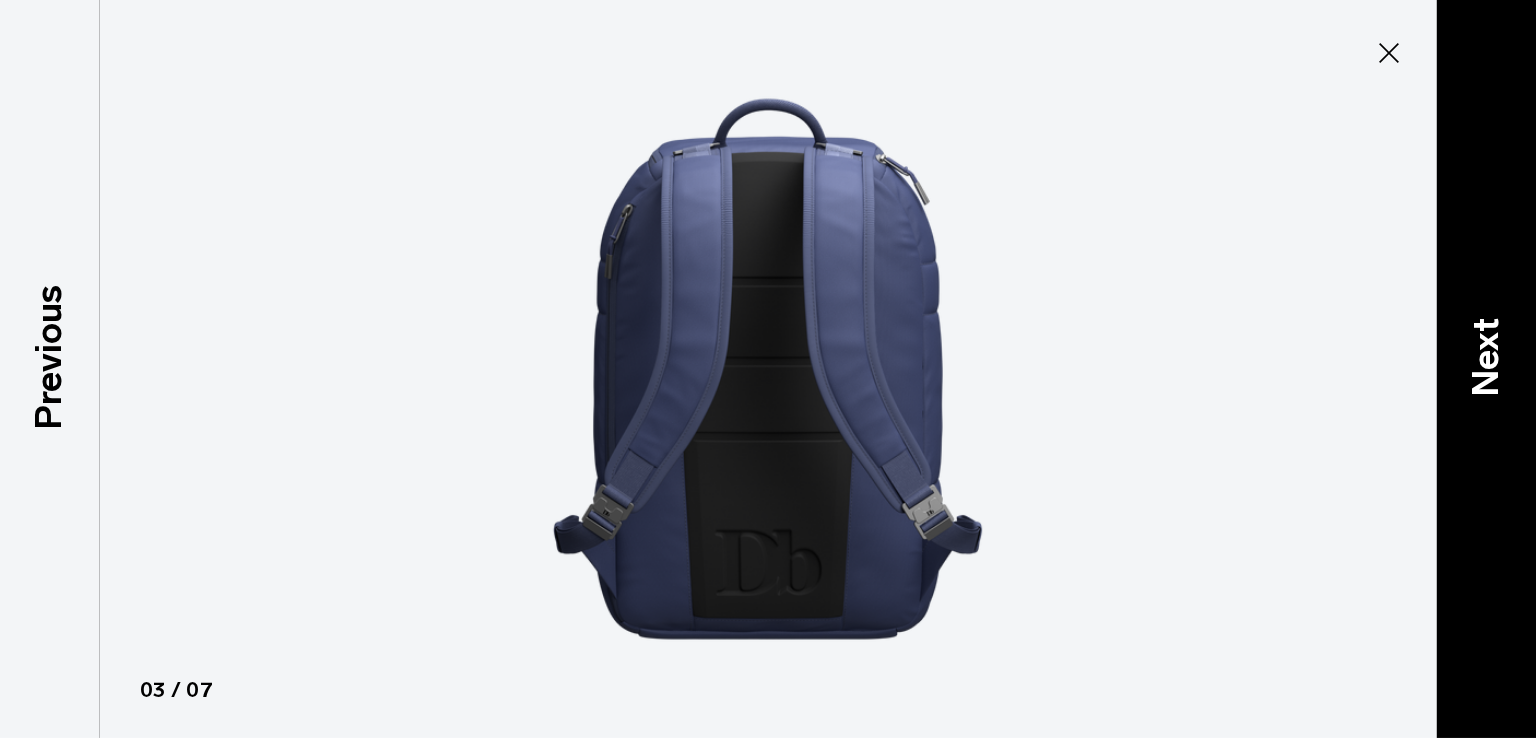 click on "Next" at bounding box center (1486, 369) 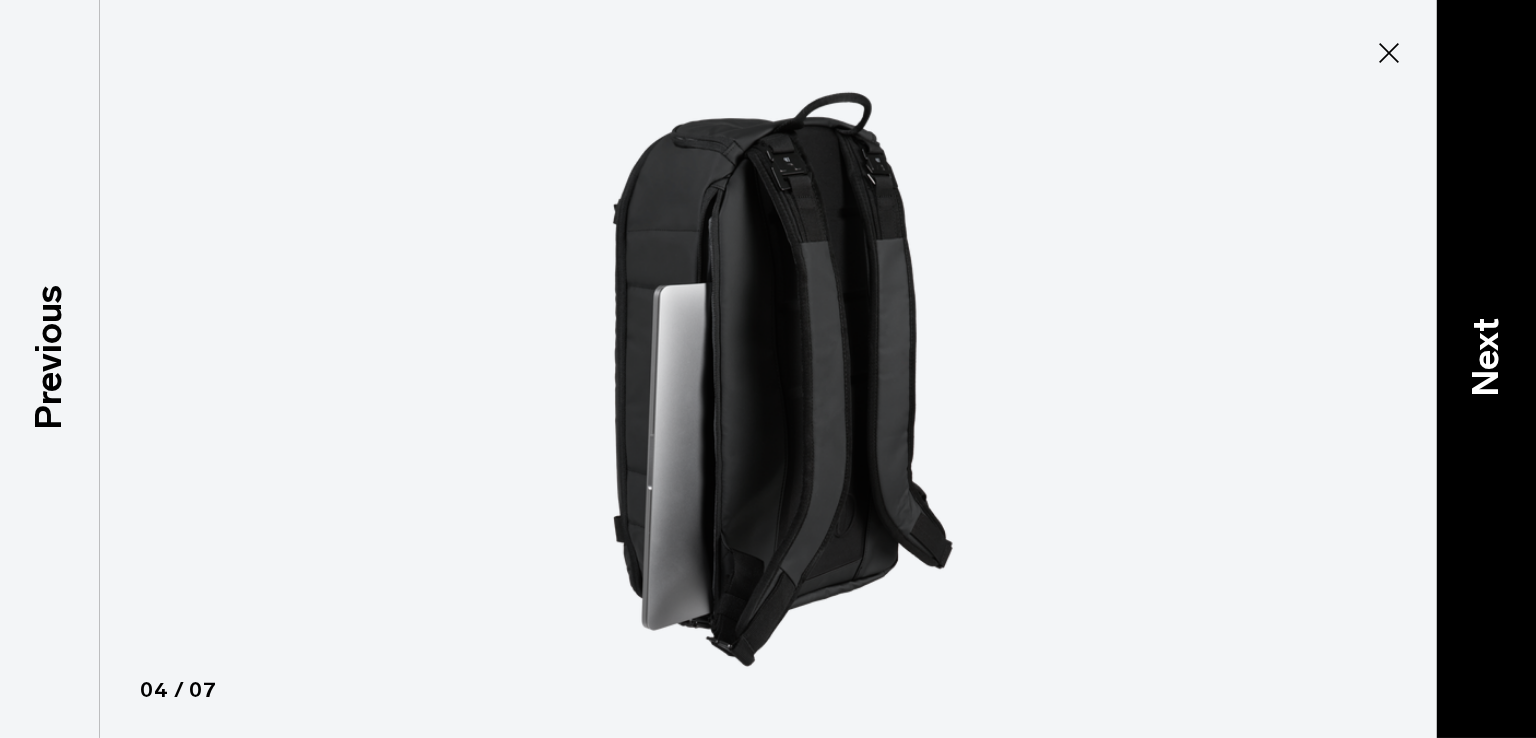 click on "Next" at bounding box center (1486, 369) 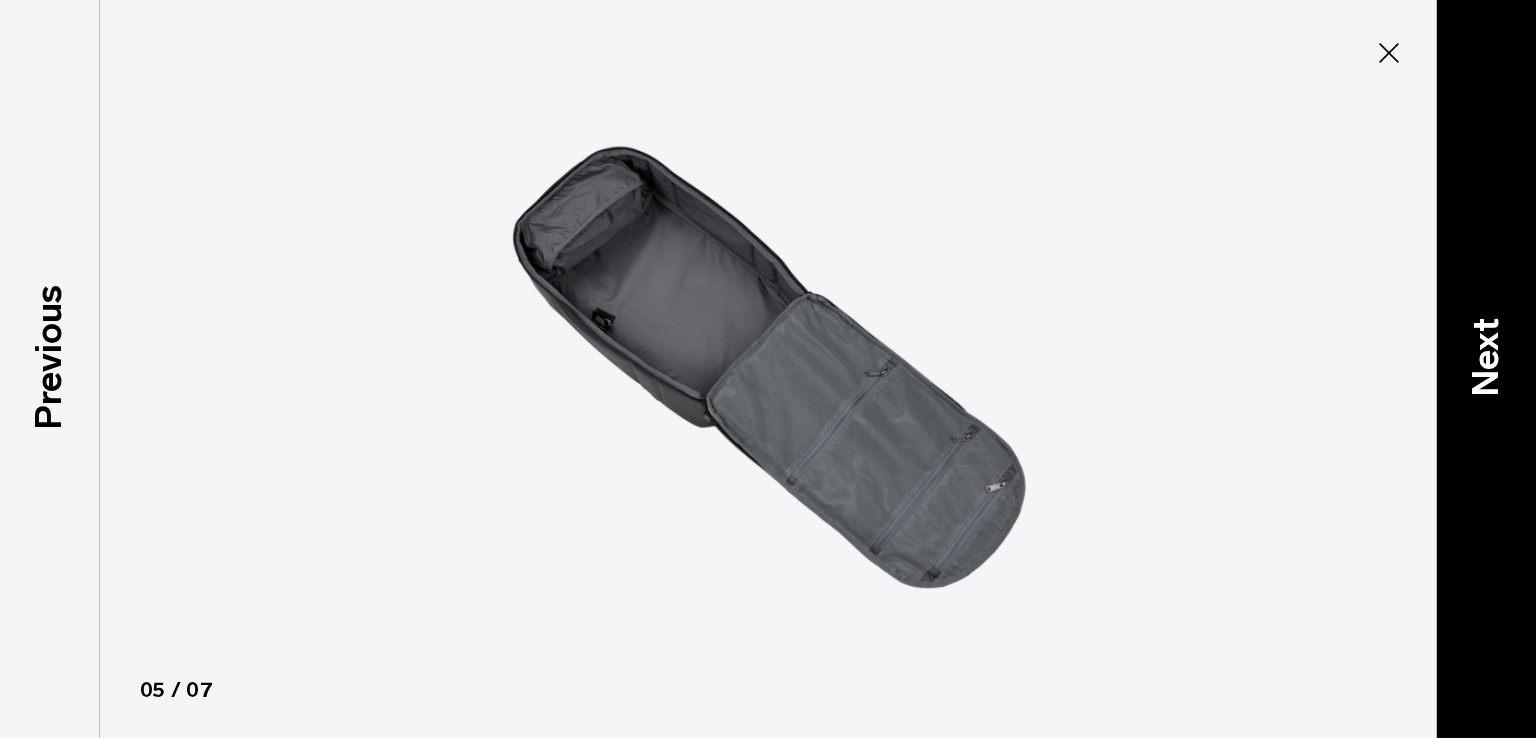 click on "Next" at bounding box center [1486, 369] 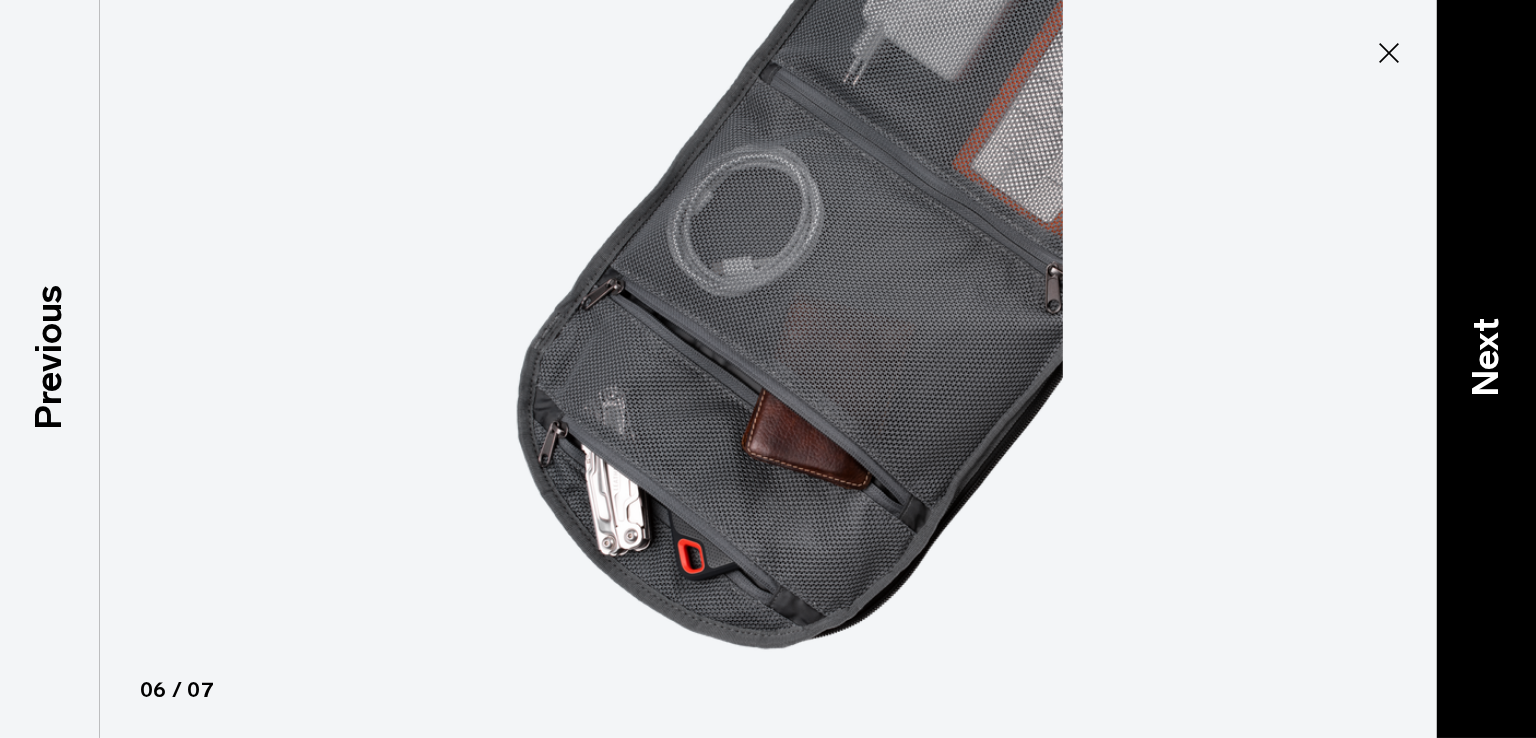 click on "Next" at bounding box center (1486, 369) 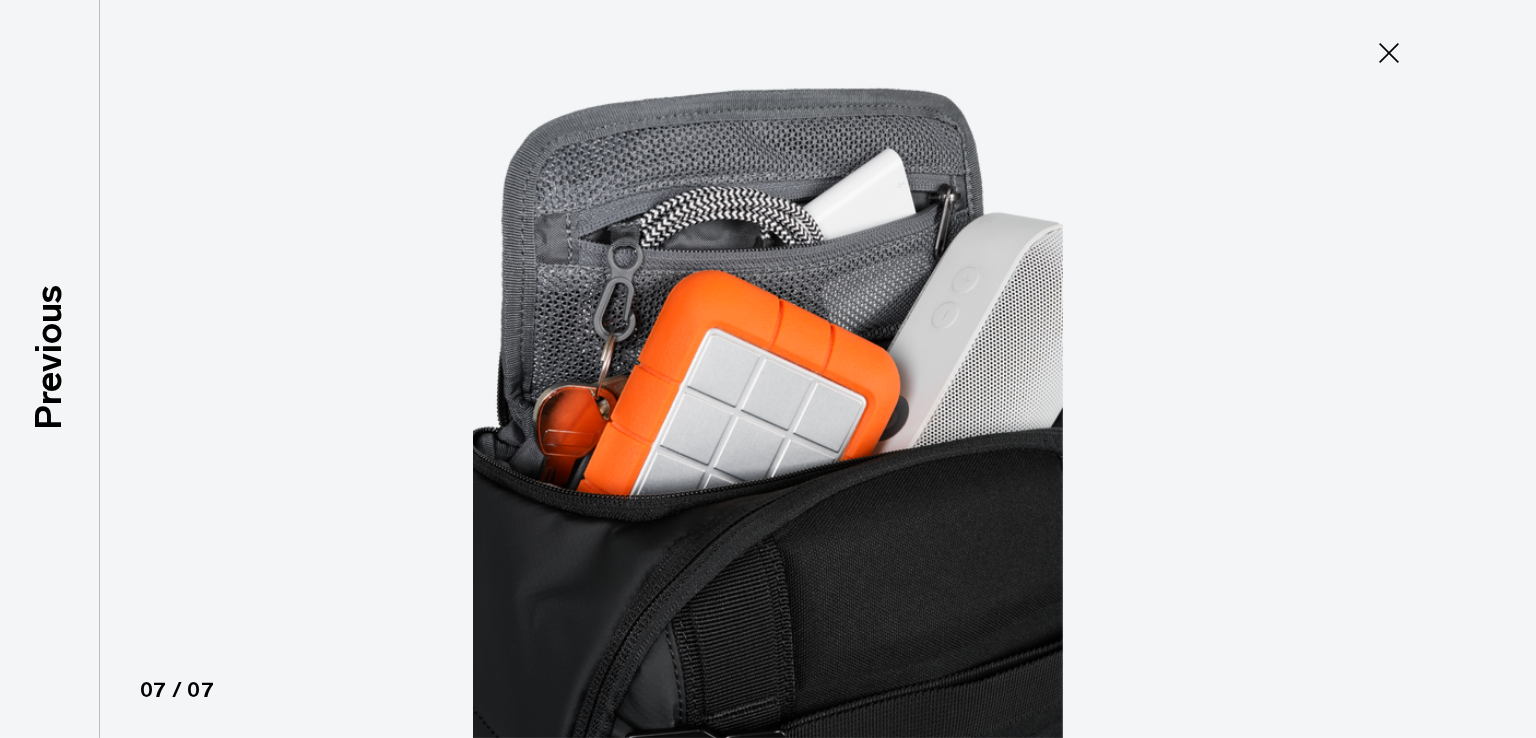 click at bounding box center (768, 369) 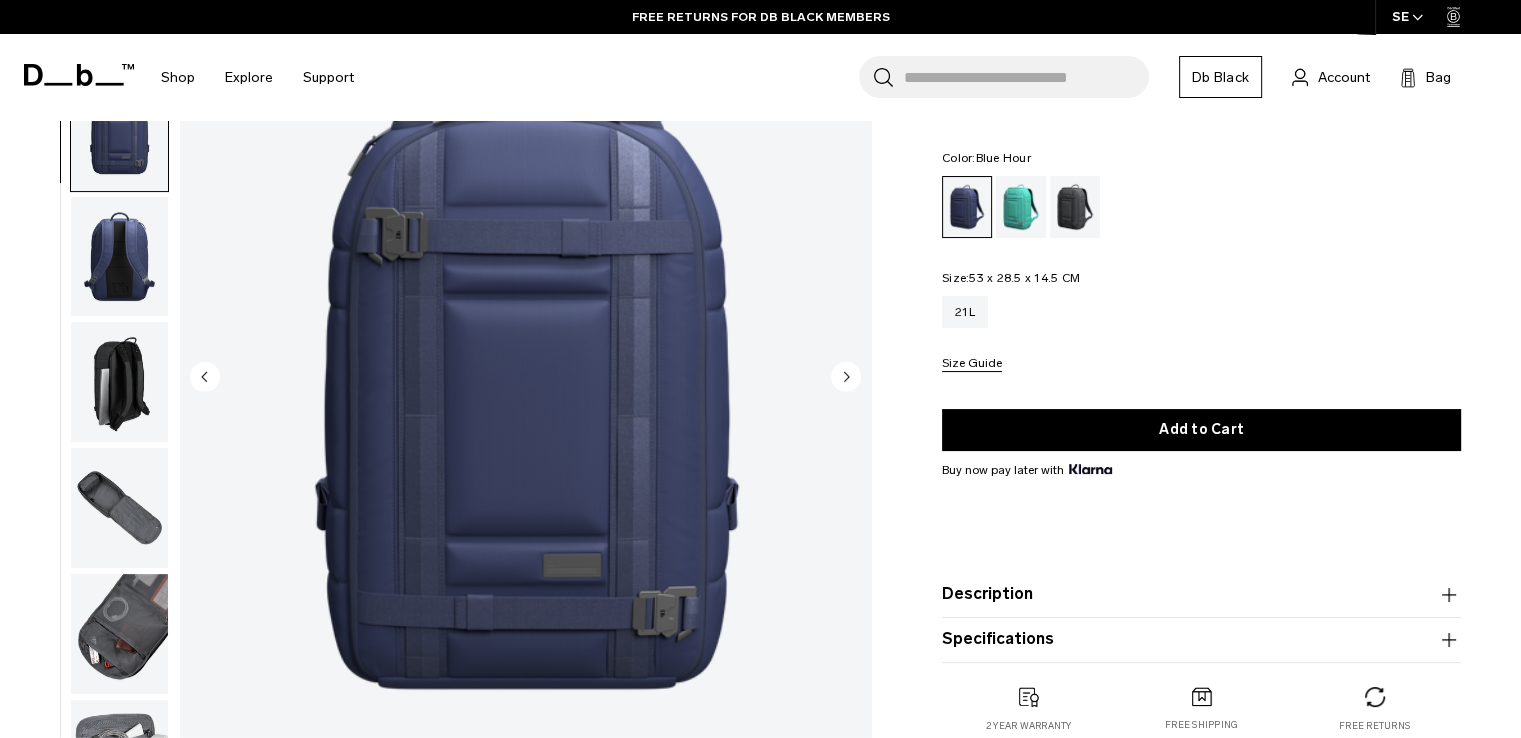 scroll, scrollTop: 14, scrollLeft: 0, axis: vertical 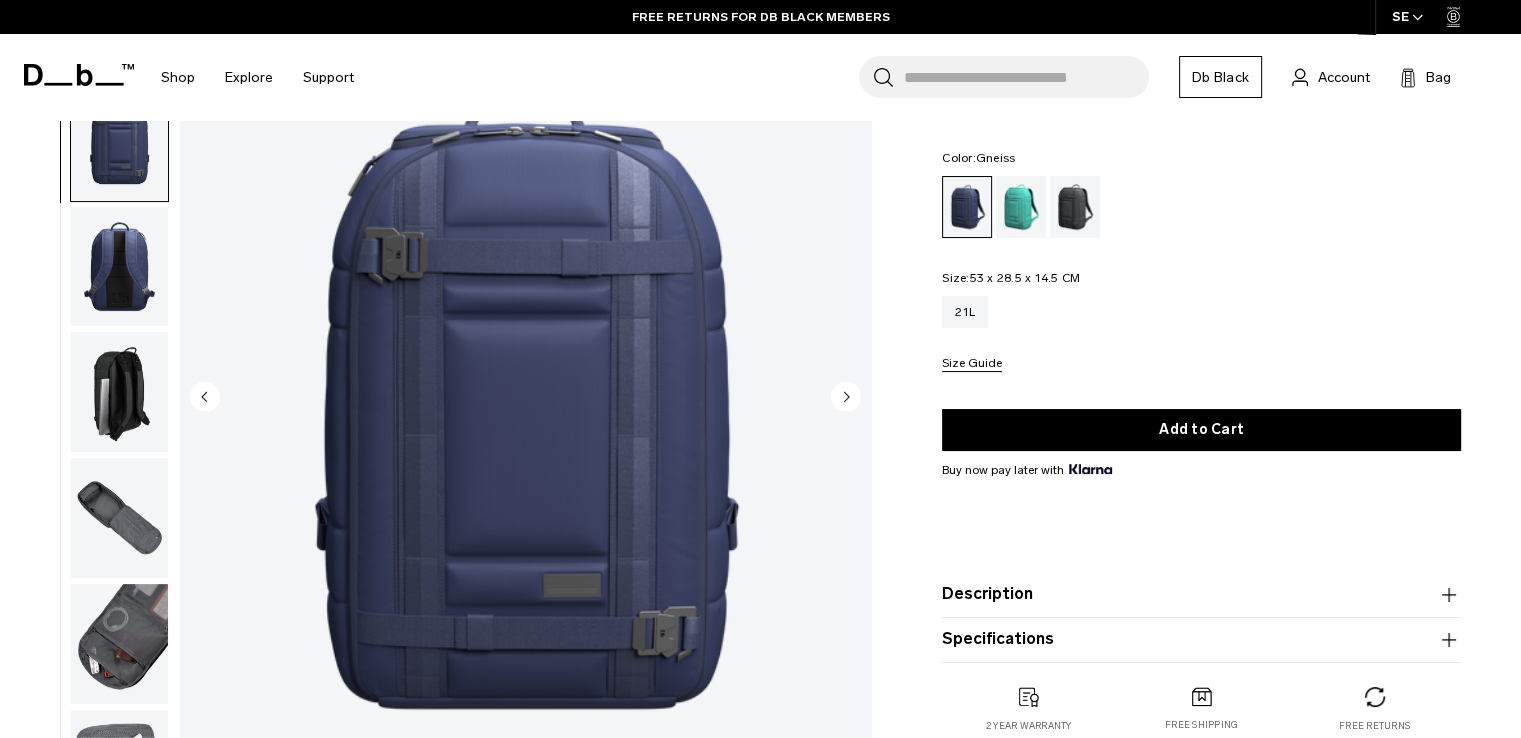 click at bounding box center (1075, 207) 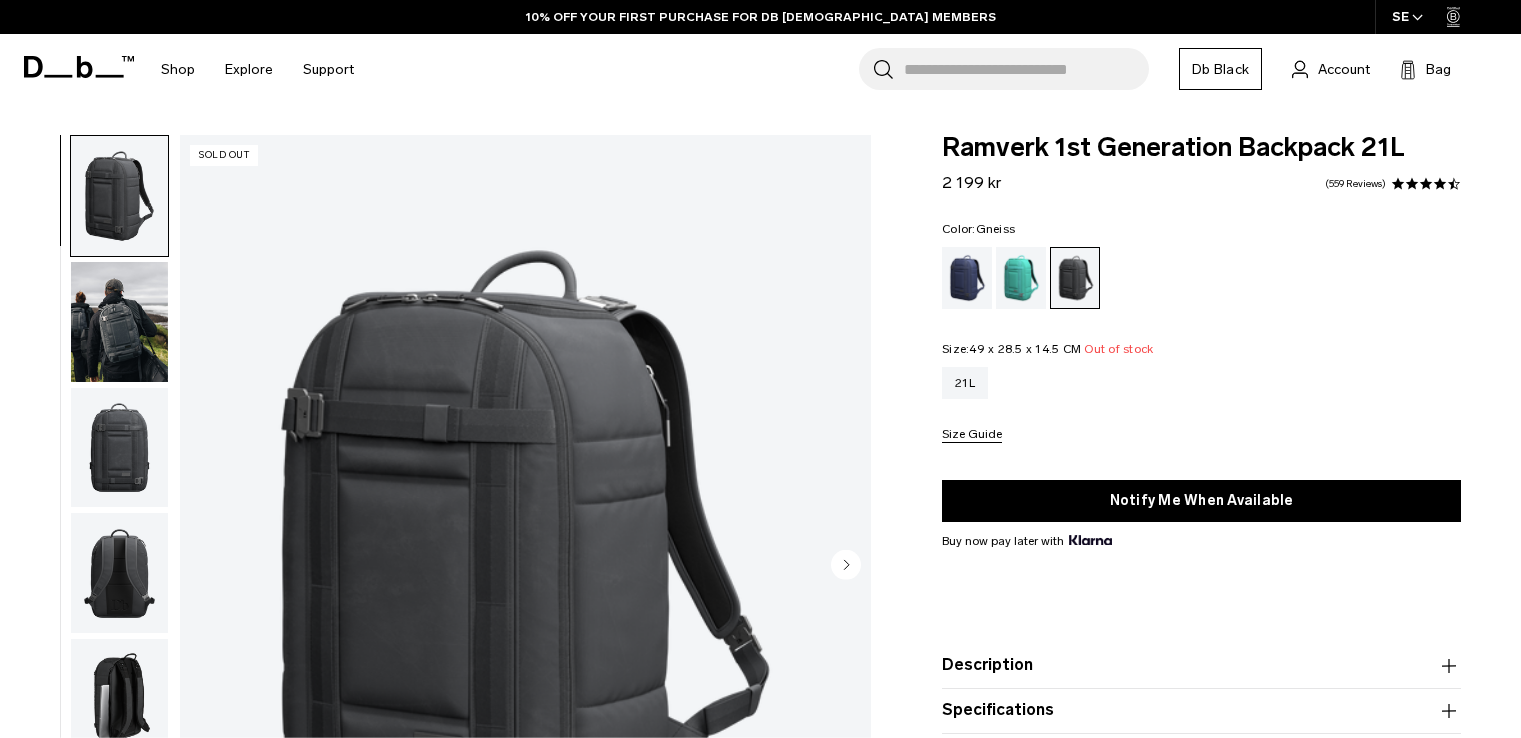 scroll, scrollTop: 152, scrollLeft: 0, axis: vertical 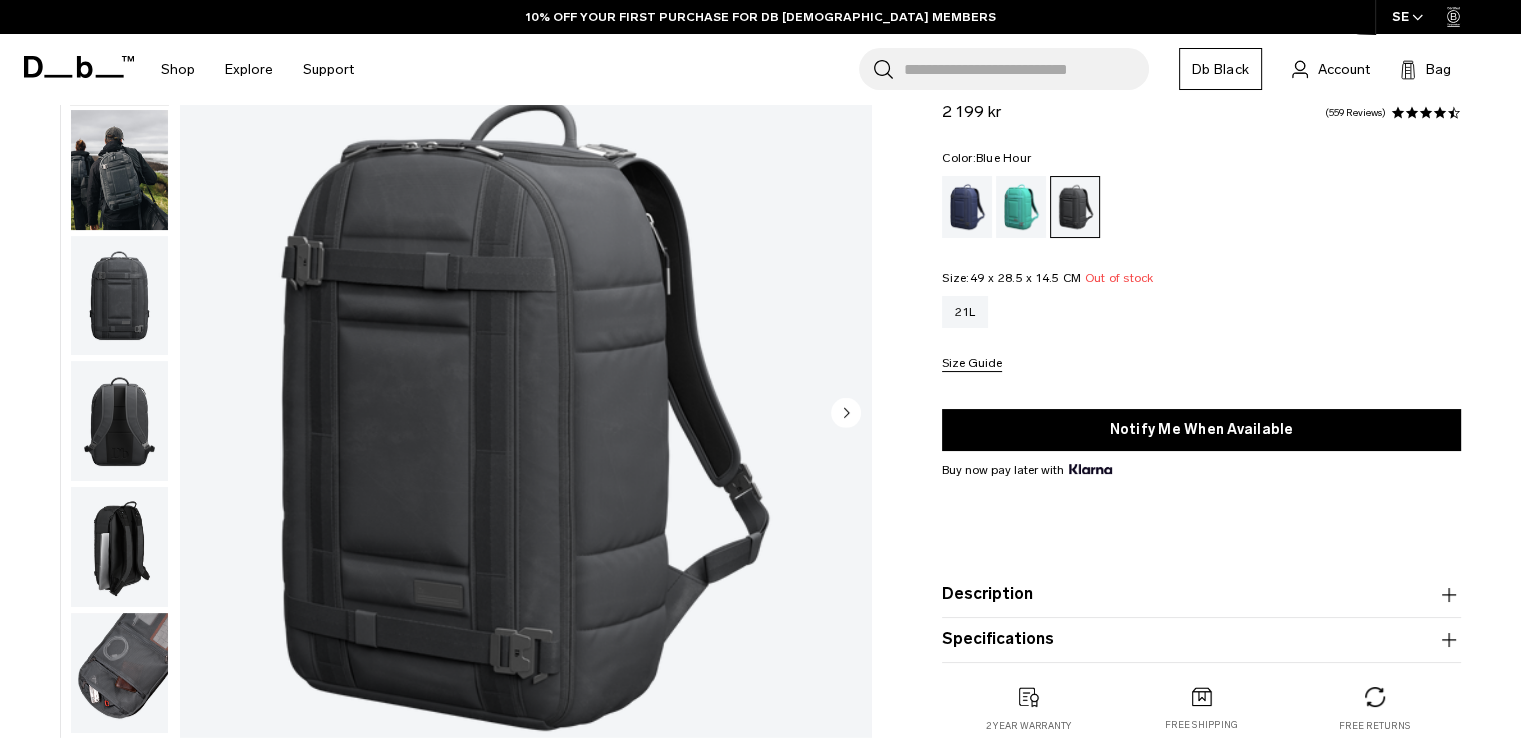 click at bounding box center (967, 207) 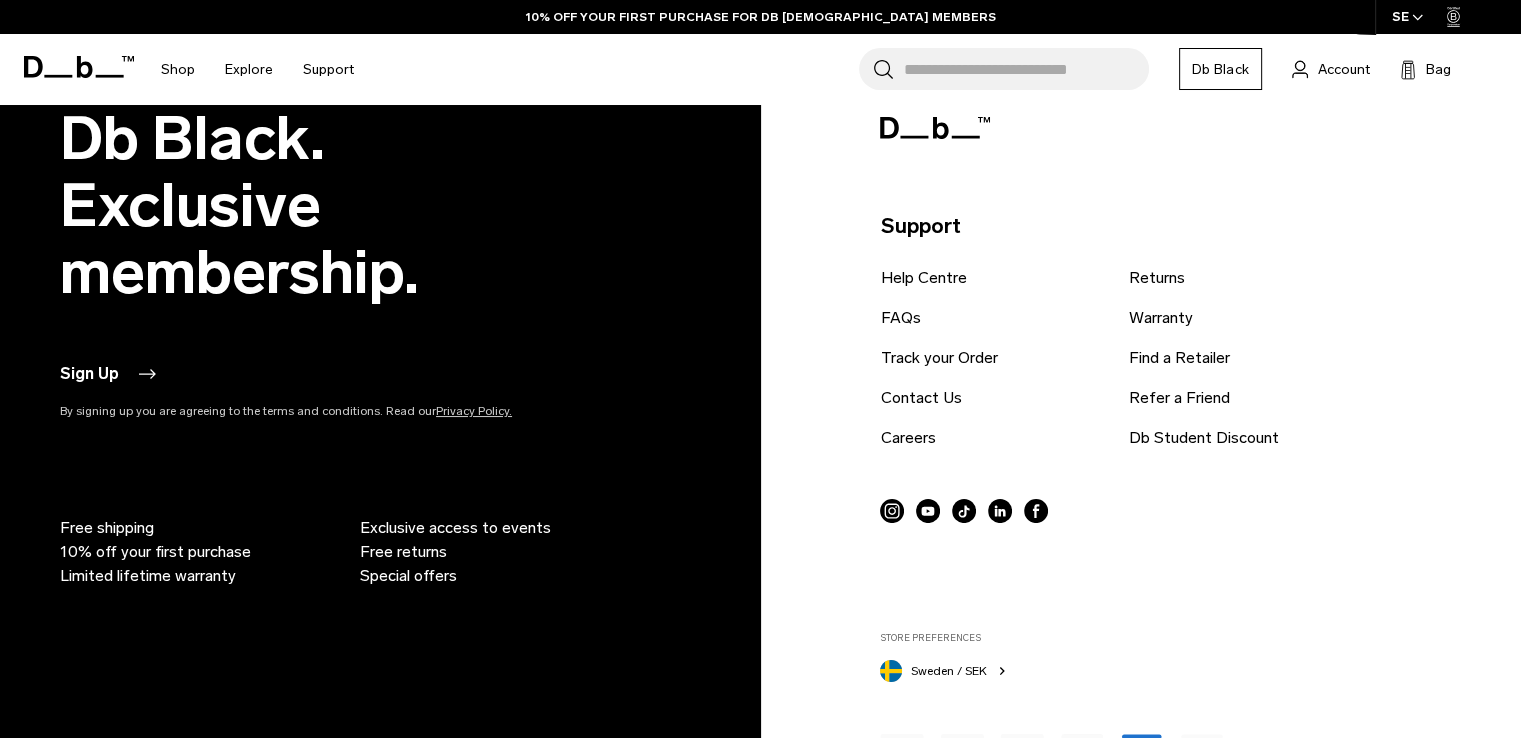 scroll, scrollTop: 0, scrollLeft: 0, axis: both 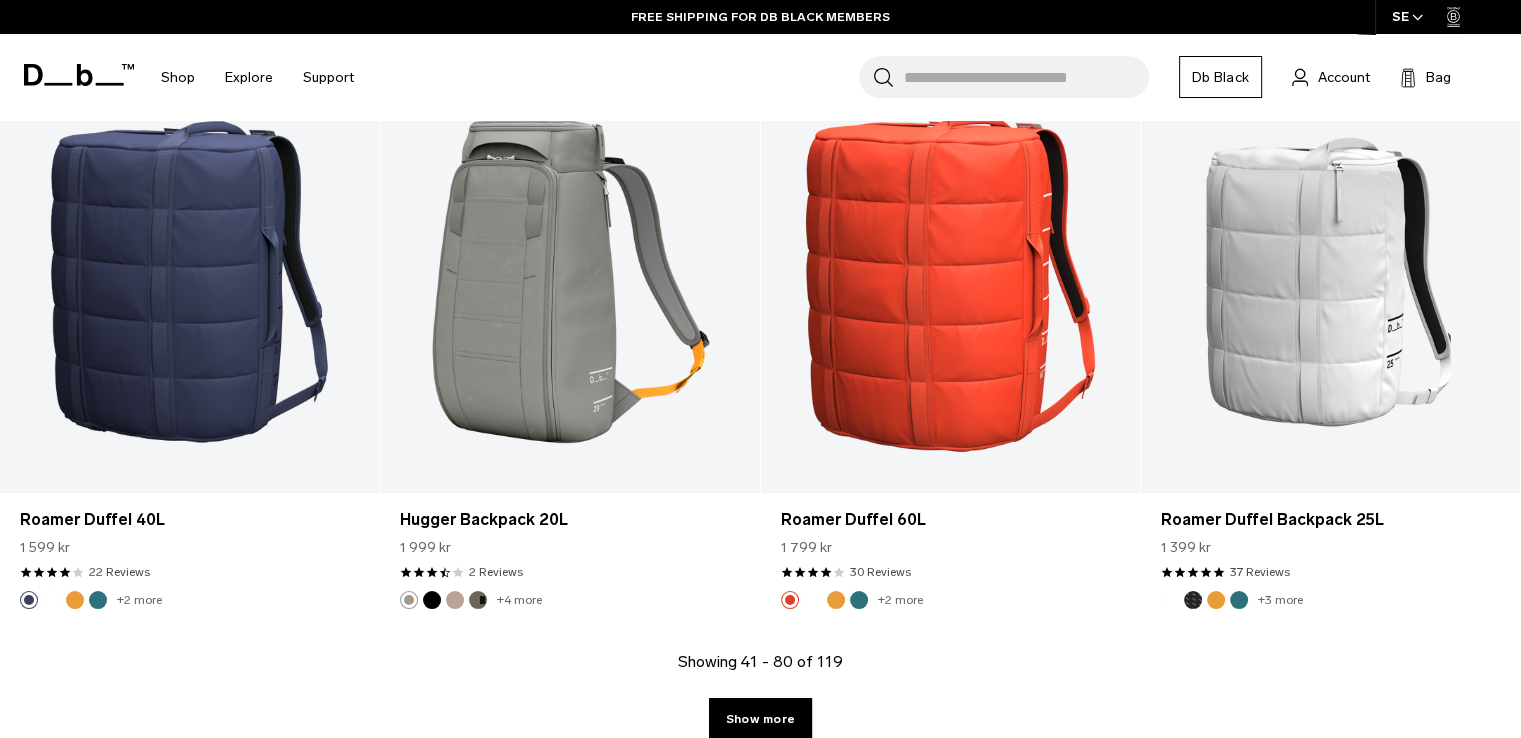 click on "Roamer Duffel 60L
1 799 kr
4.0 star rating      30 Reviews" at bounding box center [950, 542] 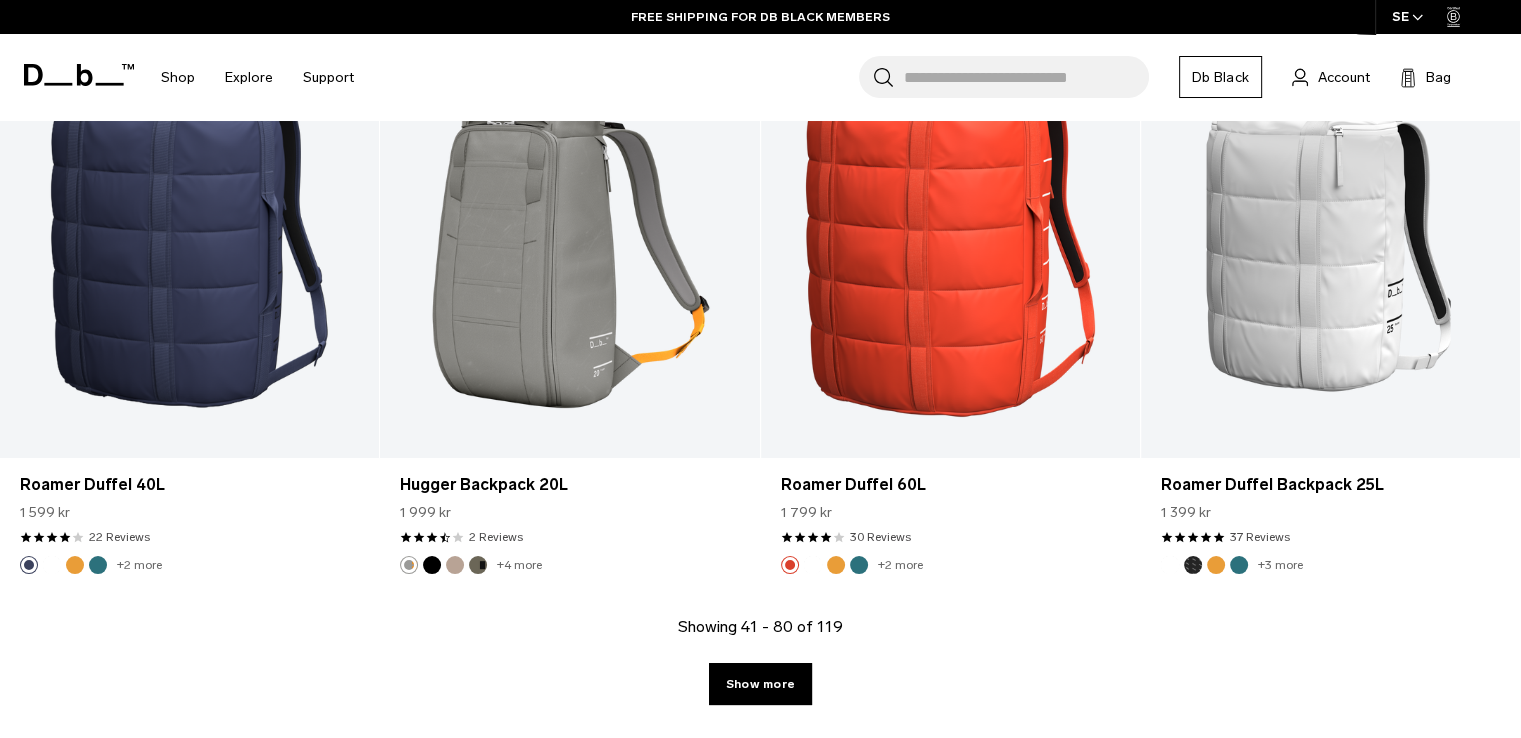 scroll, scrollTop: 5802, scrollLeft: 0, axis: vertical 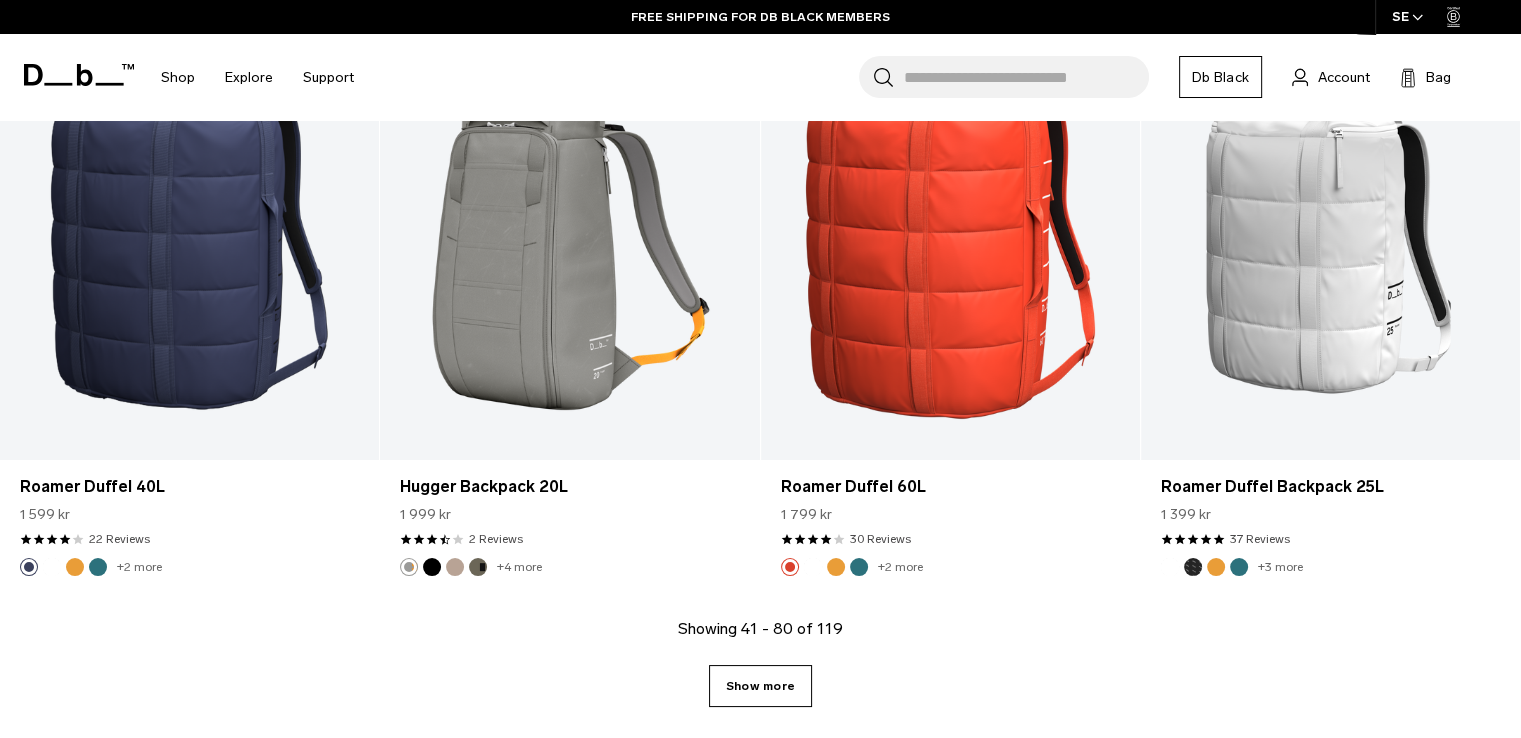 click on "Show more" at bounding box center (760, 686) 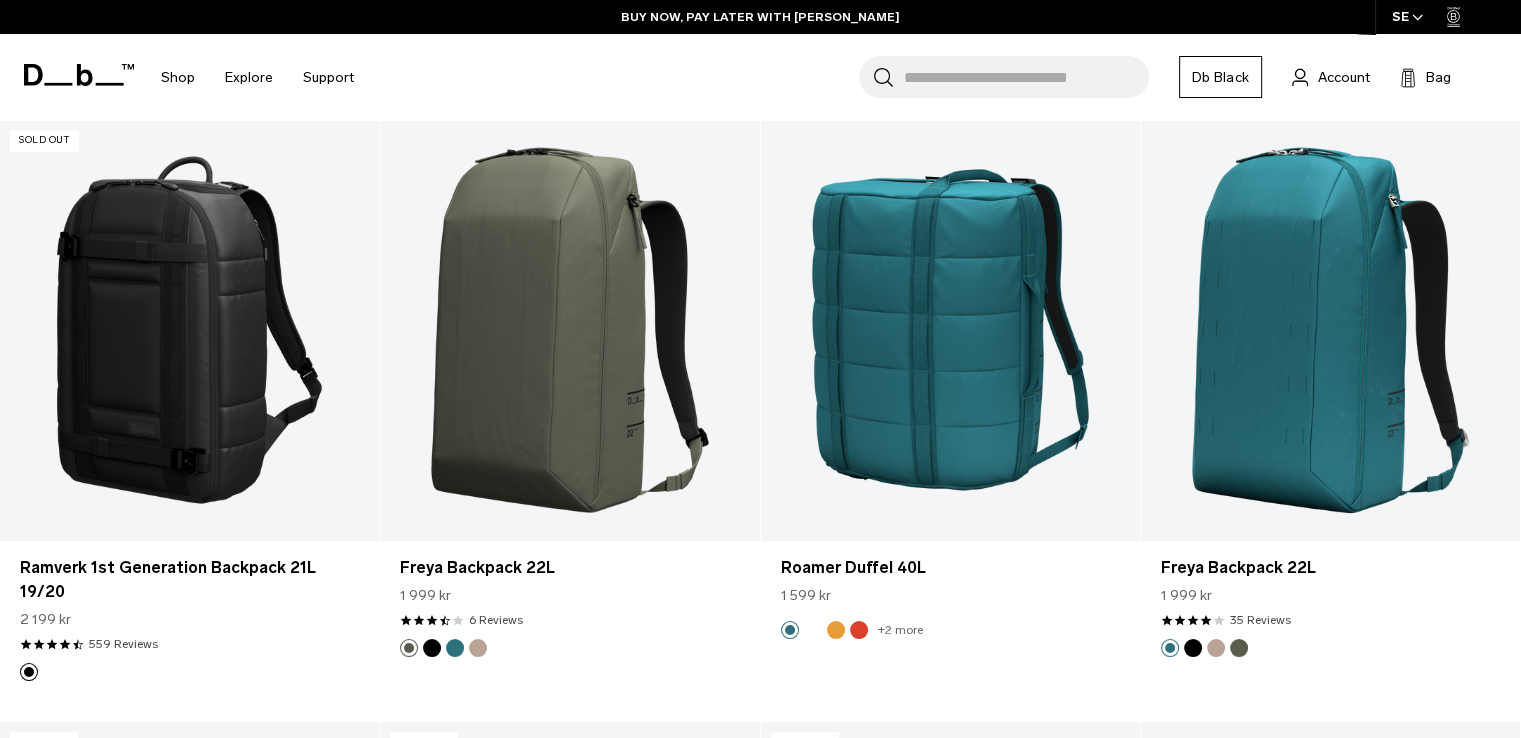 scroll, scrollTop: 10344, scrollLeft: 0, axis: vertical 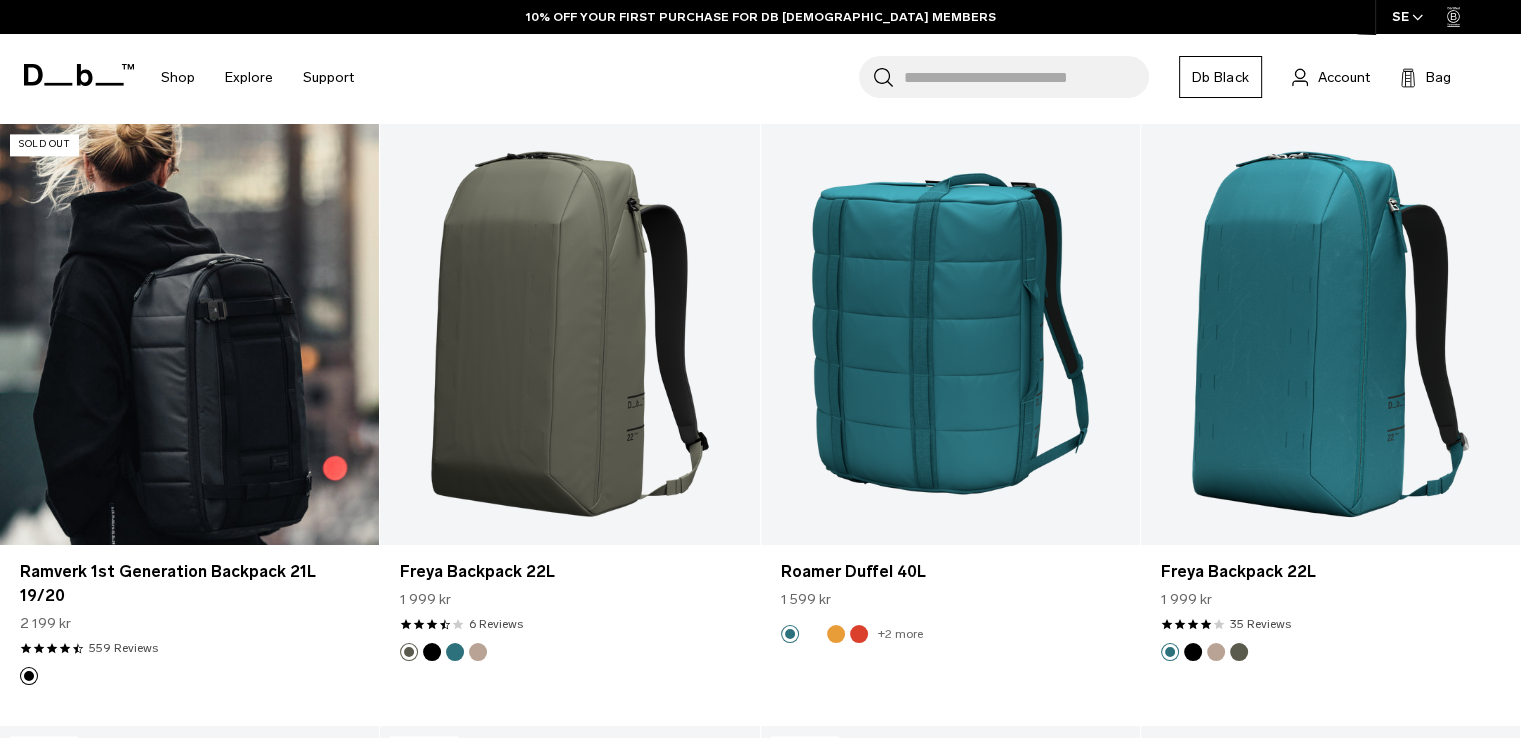 click at bounding box center (189, 334) 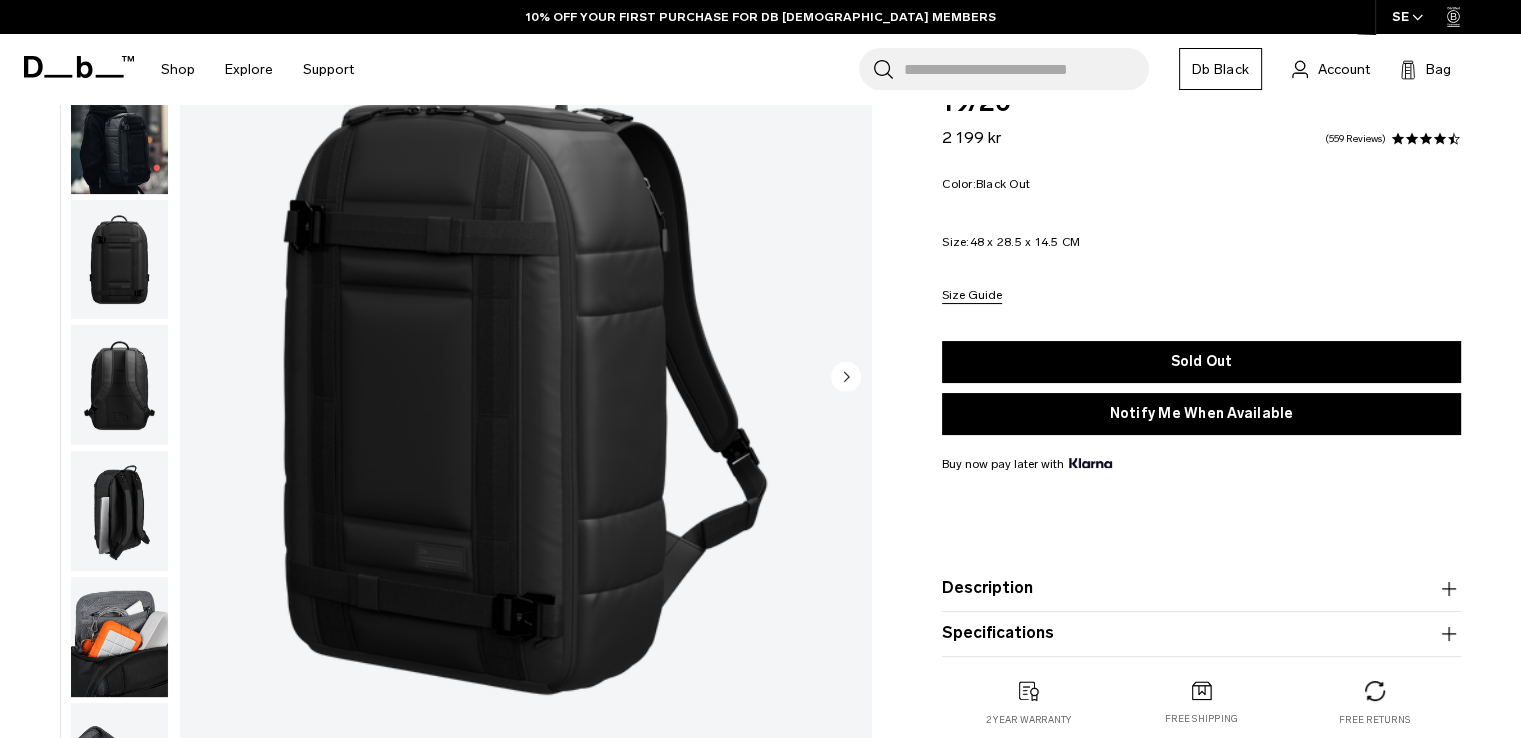scroll, scrollTop: 188, scrollLeft: 0, axis: vertical 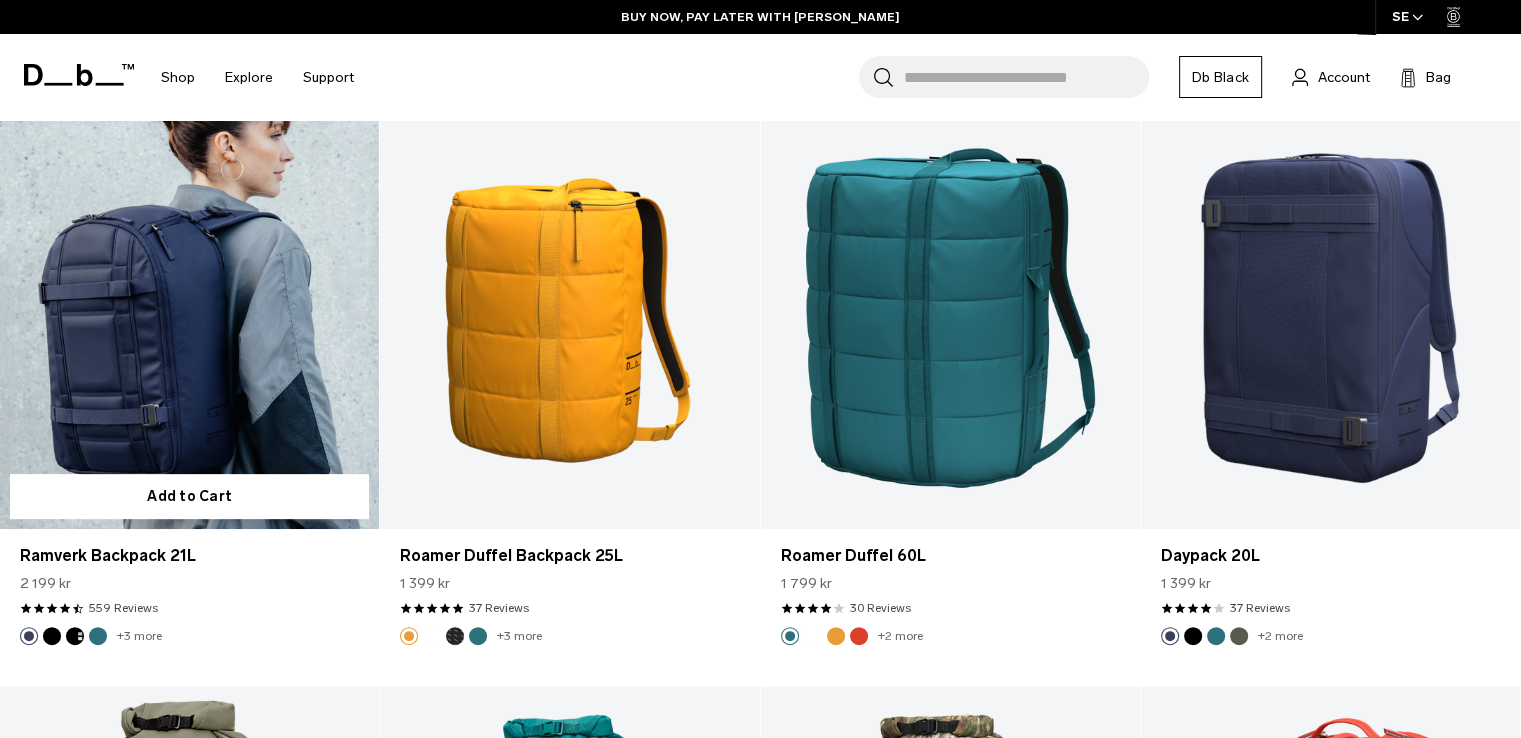 click at bounding box center [189, 317] 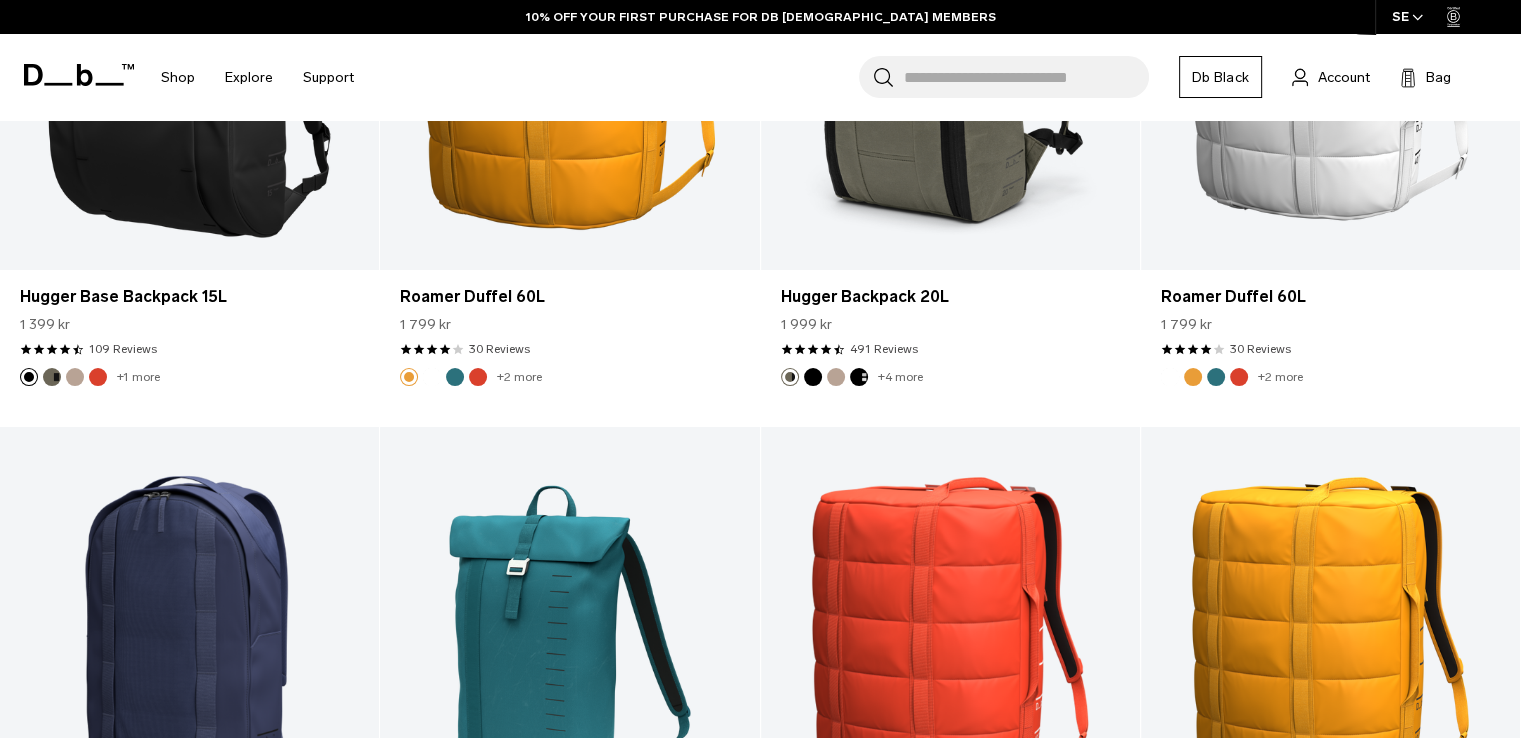 scroll, scrollTop: 1981, scrollLeft: 0, axis: vertical 